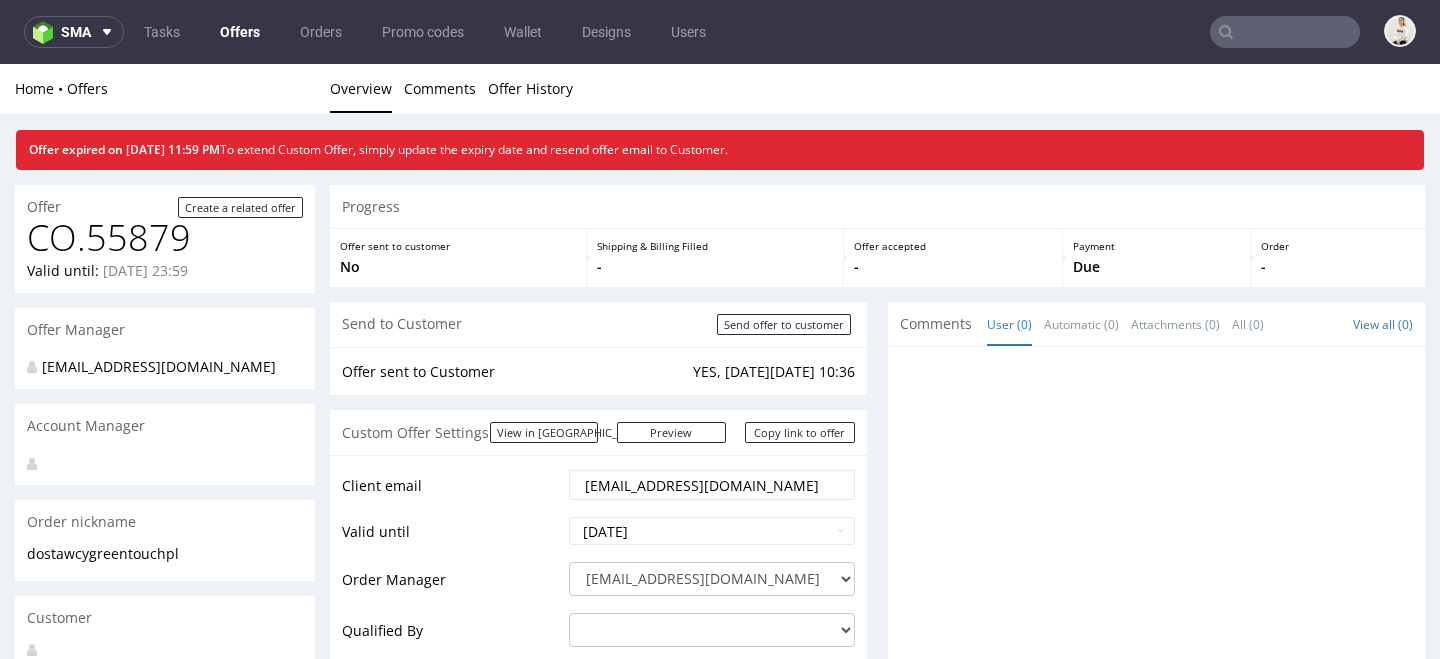 scroll, scrollTop: 0, scrollLeft: 0, axis: both 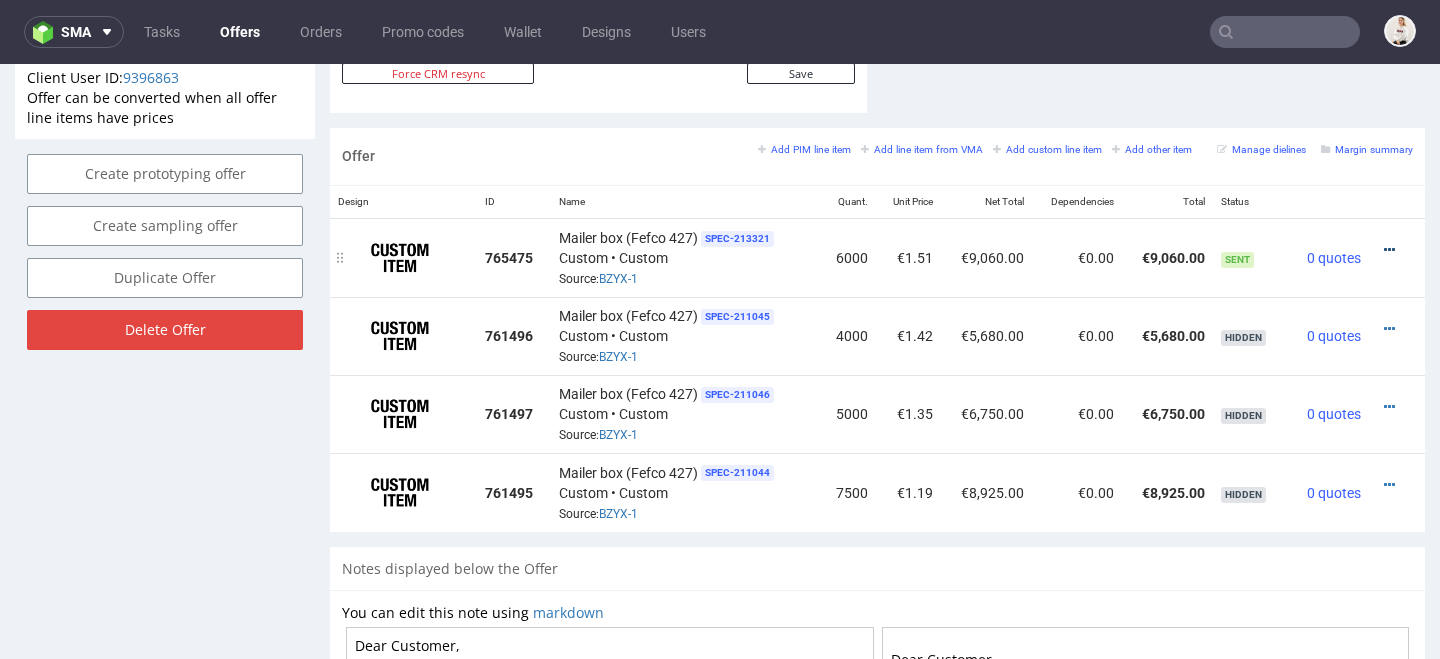 click at bounding box center [1389, 250] 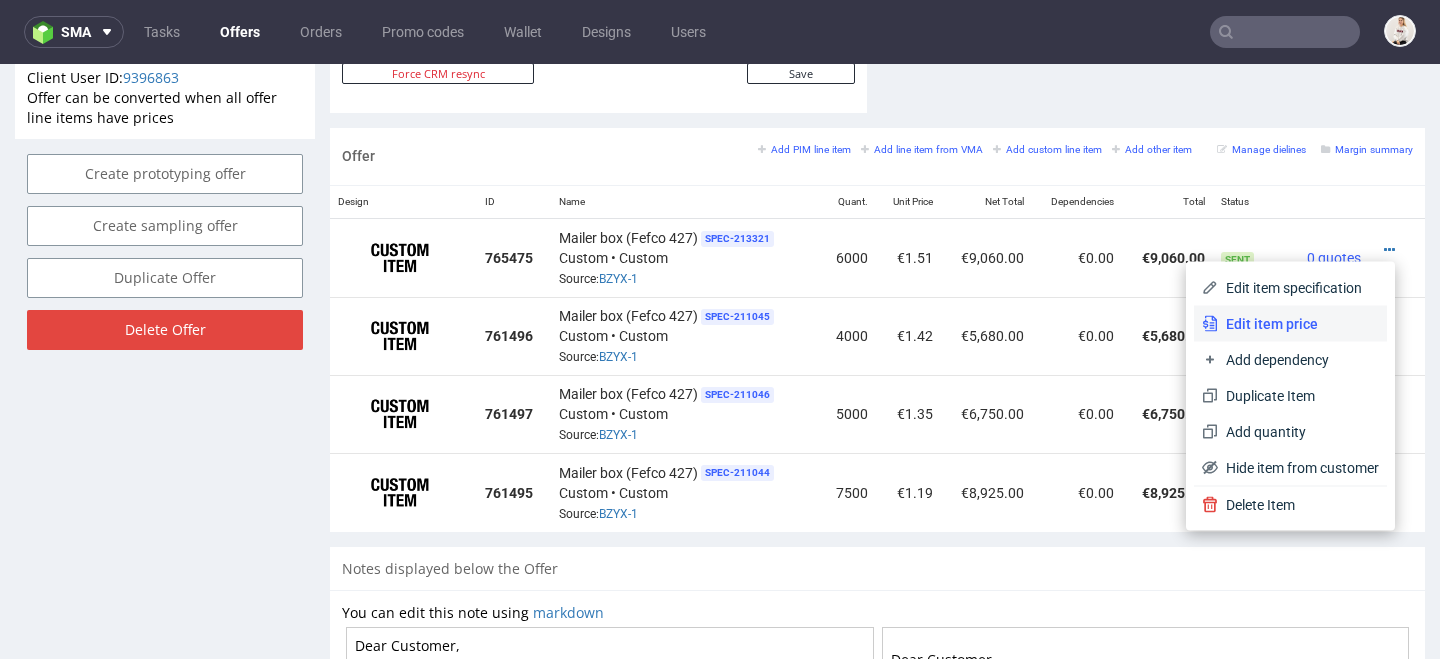 click on "Edit item price" at bounding box center [1298, 324] 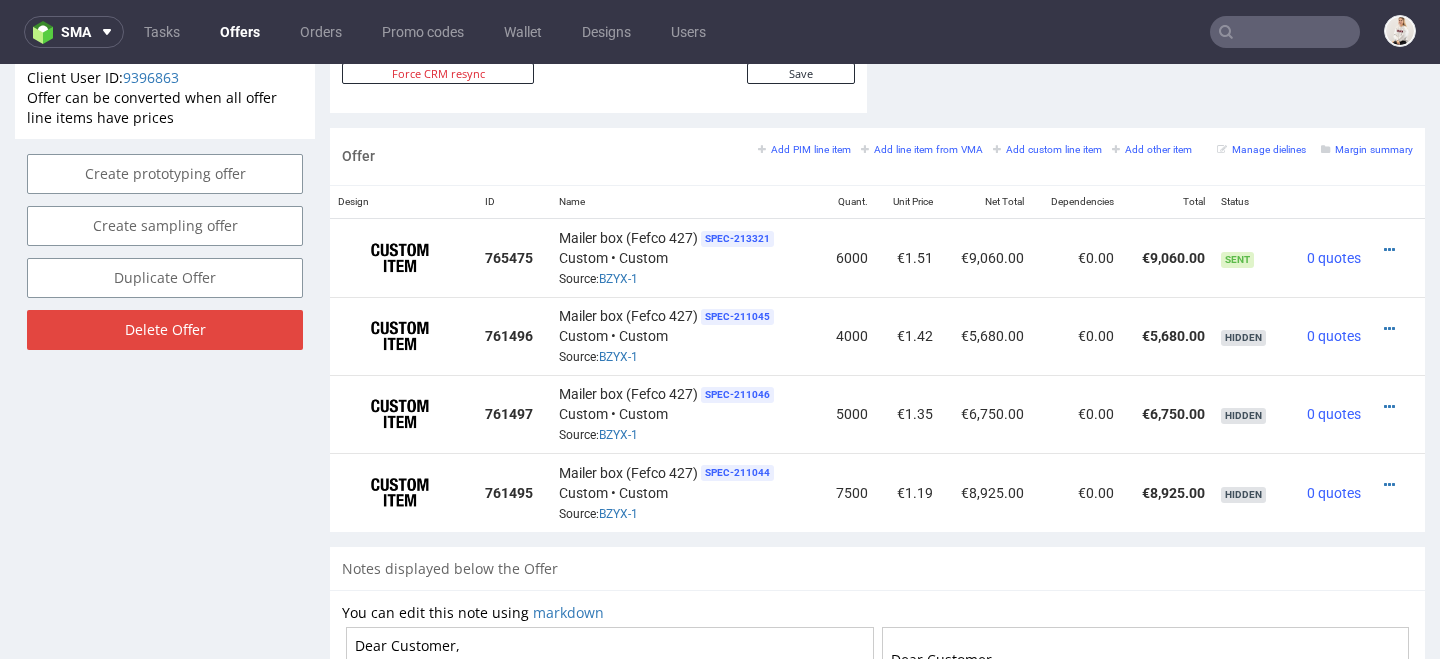 scroll, scrollTop: 0, scrollLeft: 0, axis: both 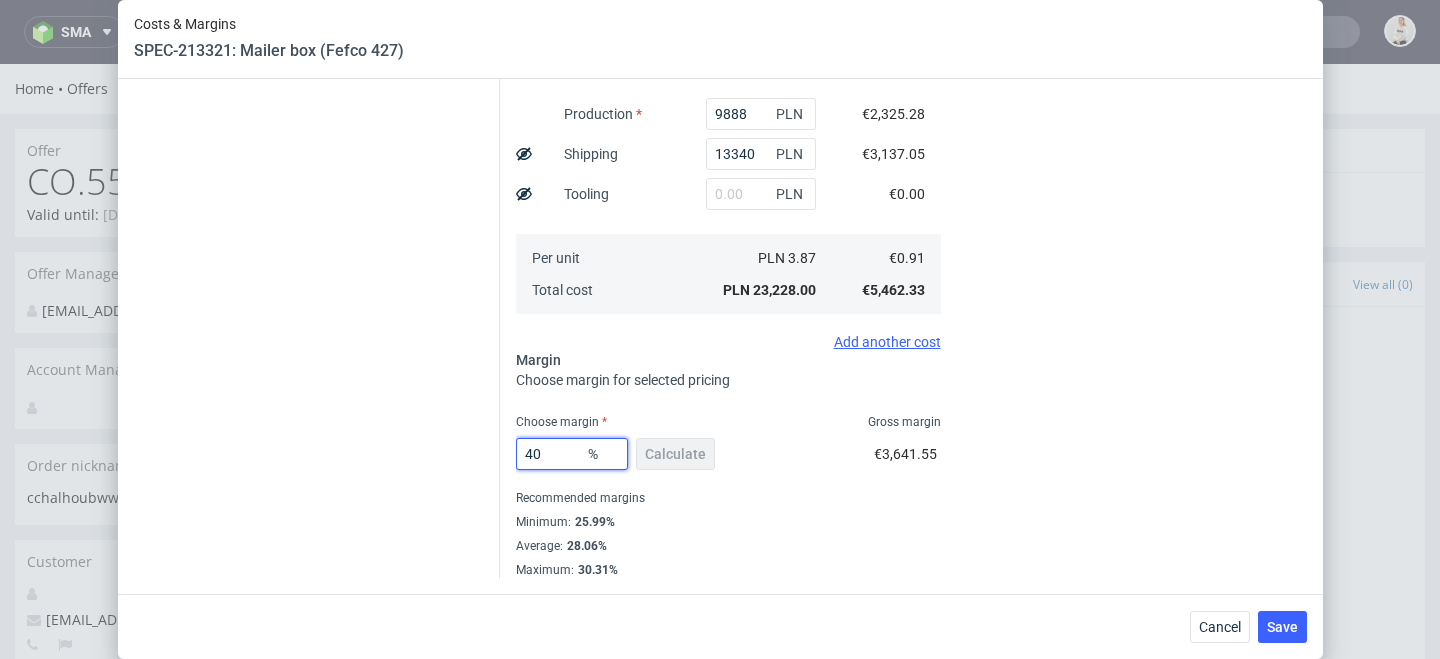 click on "40" at bounding box center [572, 454] 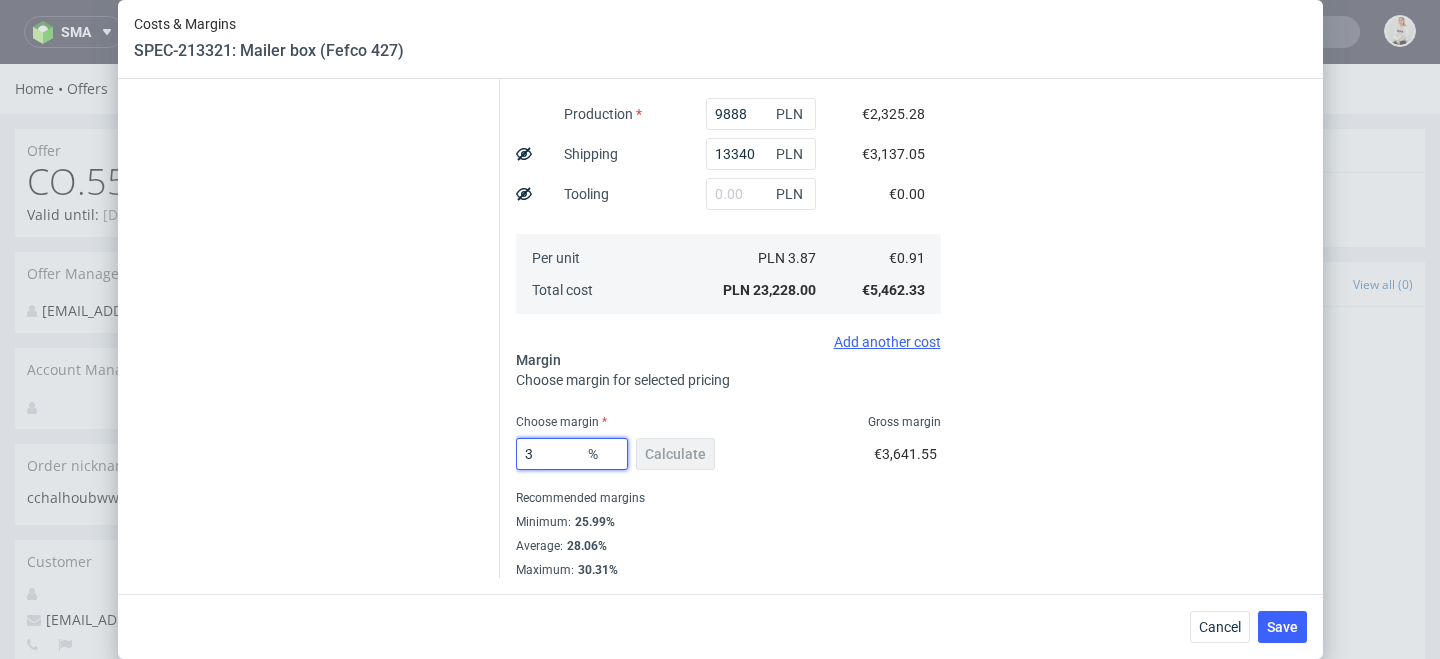 type on "37" 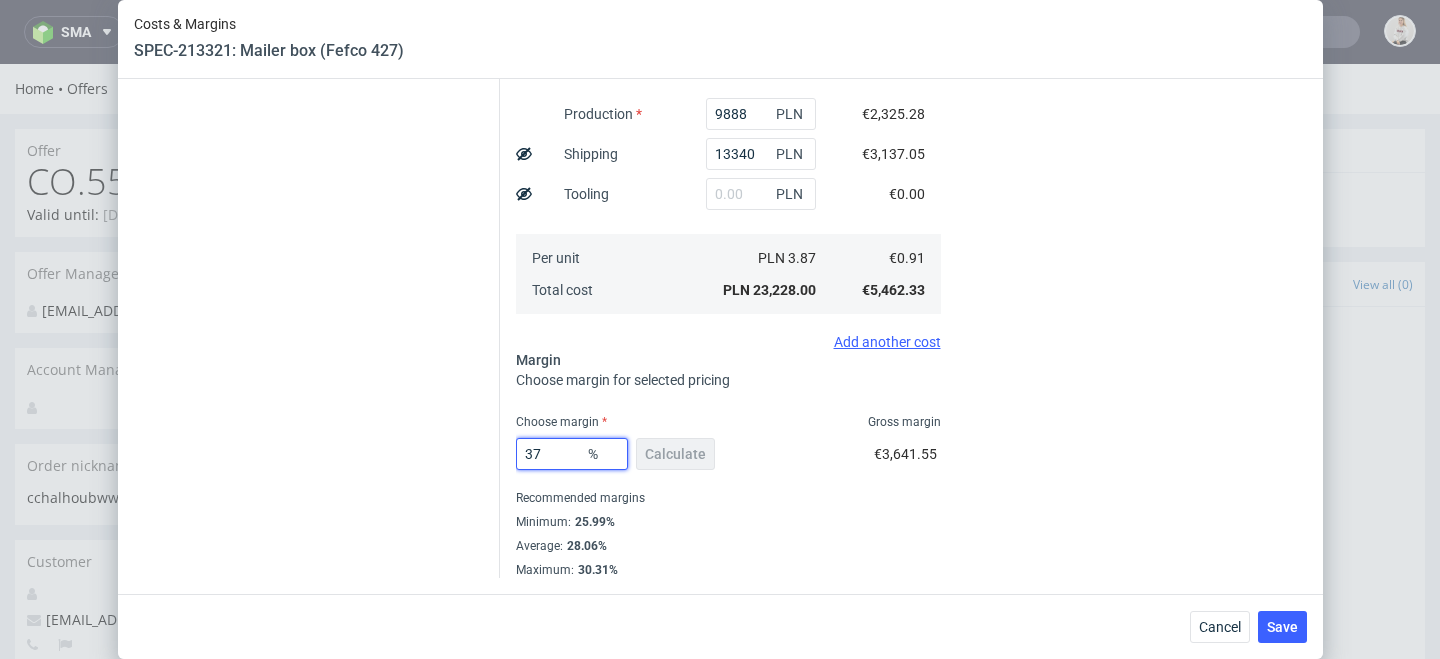 type on "1.44" 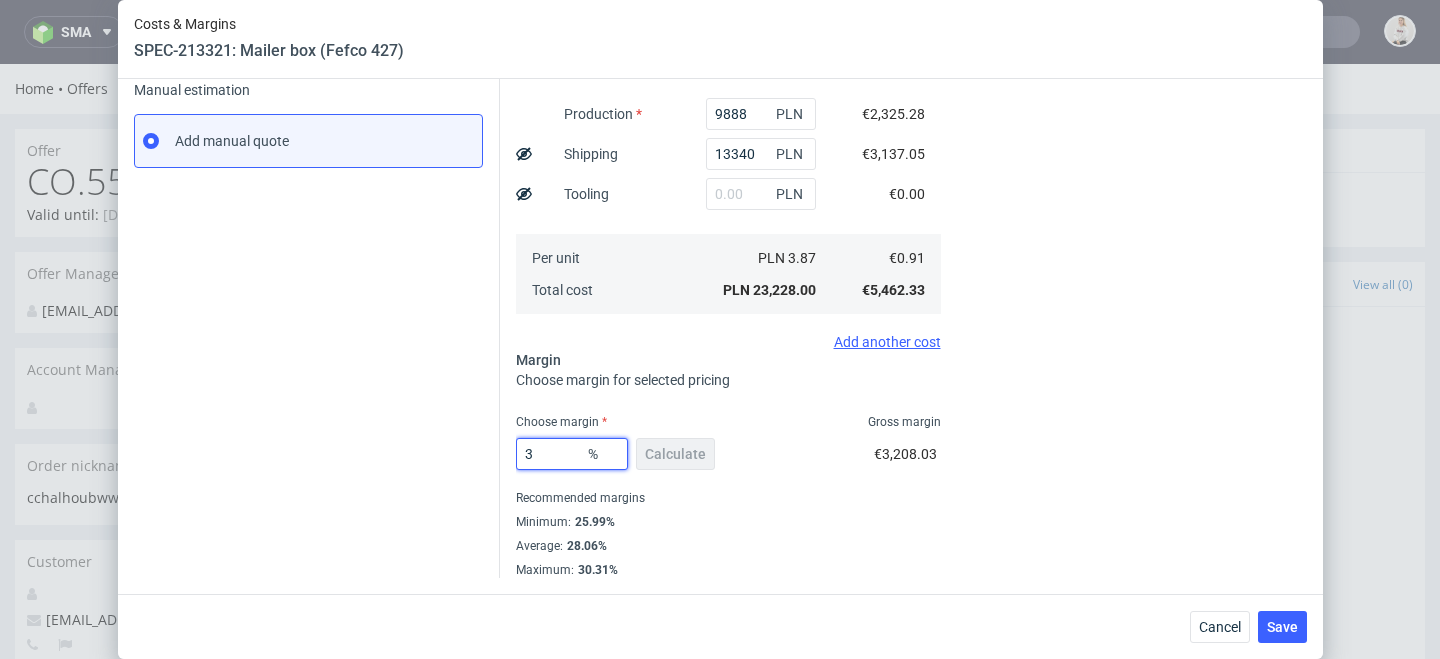 type on "38" 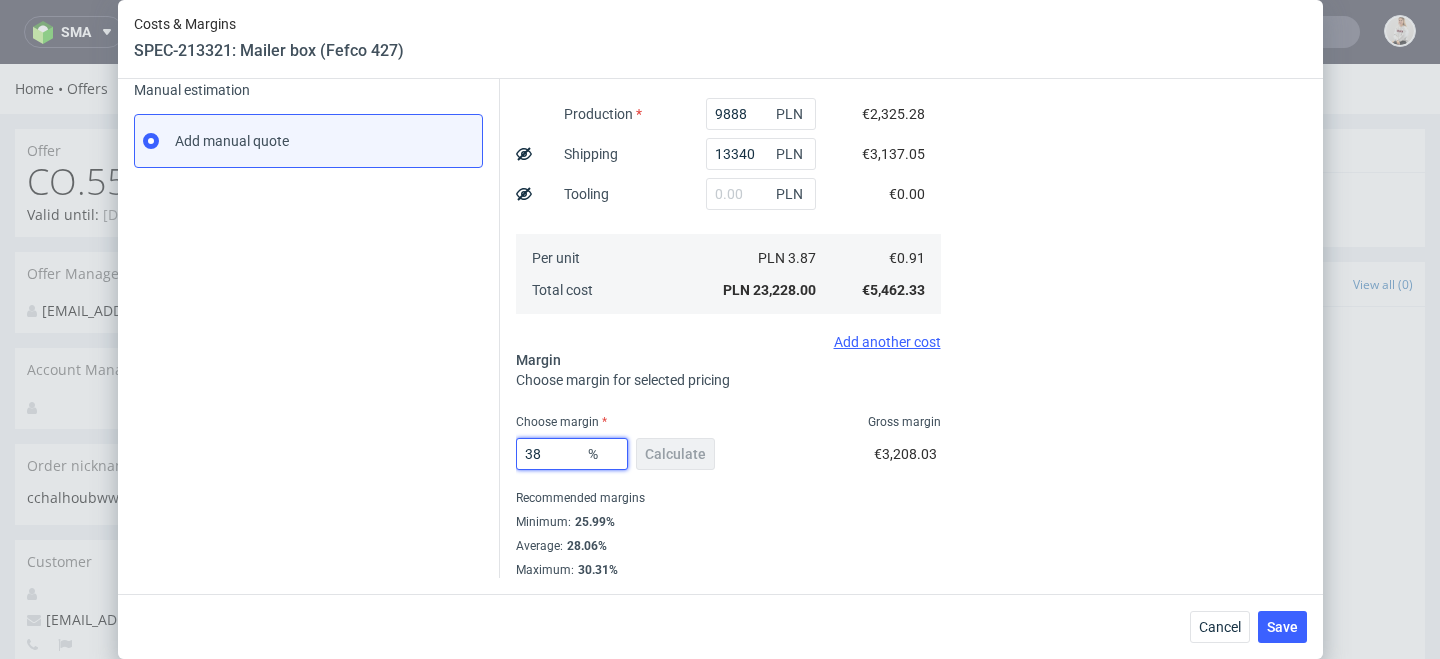 type on "1.47" 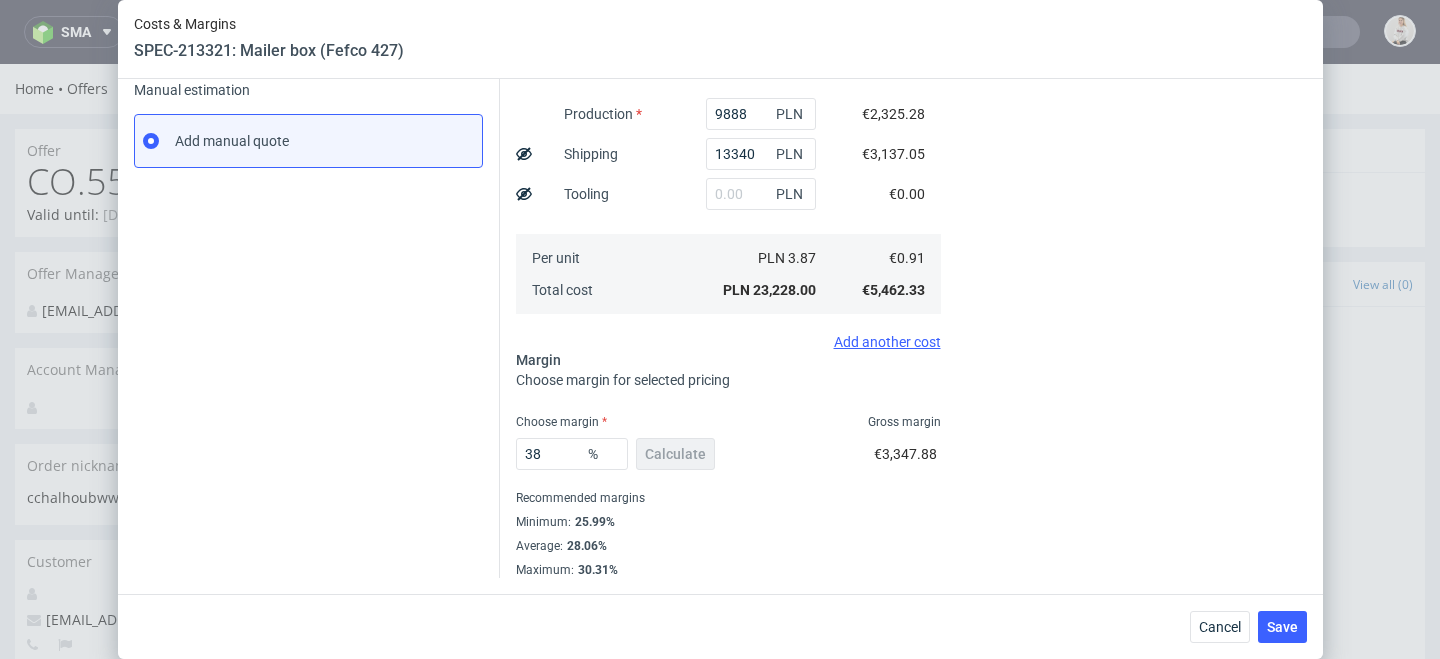 click on "Cost displayed to the customer Unit Cost Total cost 1.47 EUR €8,820.00" at bounding box center (1136, 212) 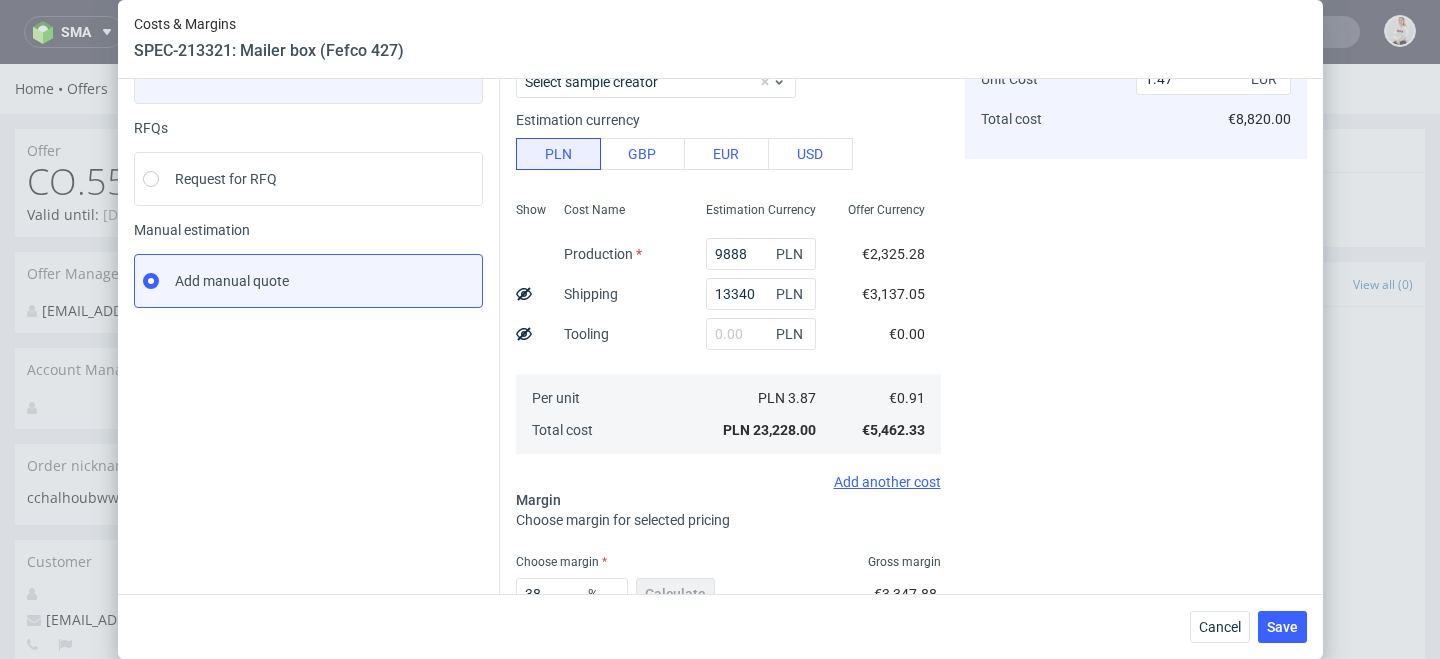 scroll, scrollTop: 313, scrollLeft: 0, axis: vertical 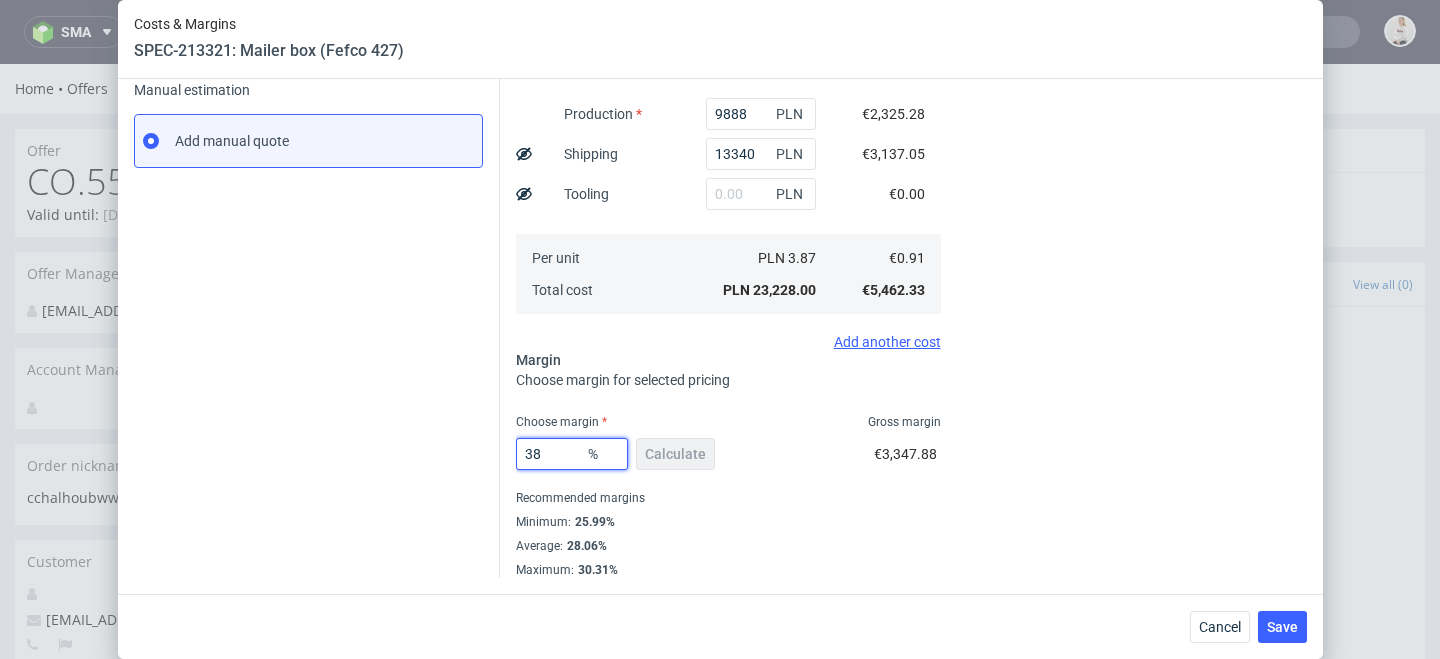 click on "38" at bounding box center [572, 454] 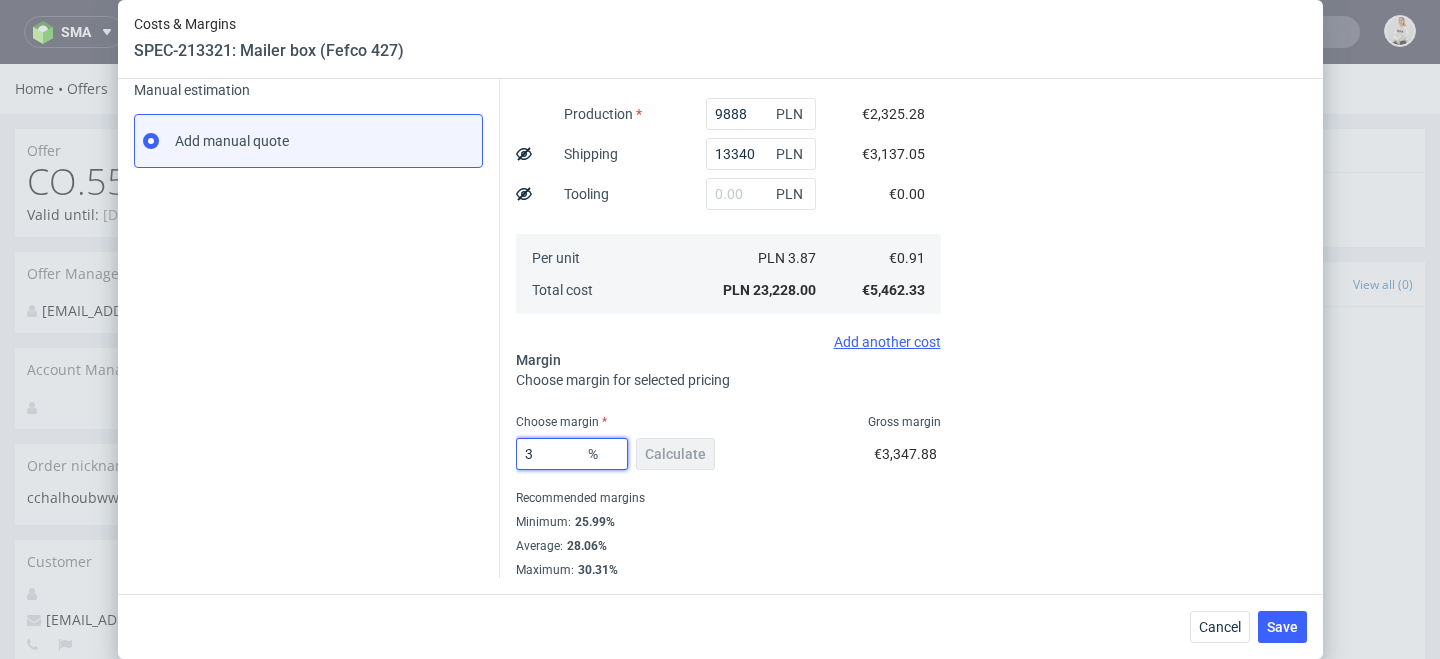 type on "39" 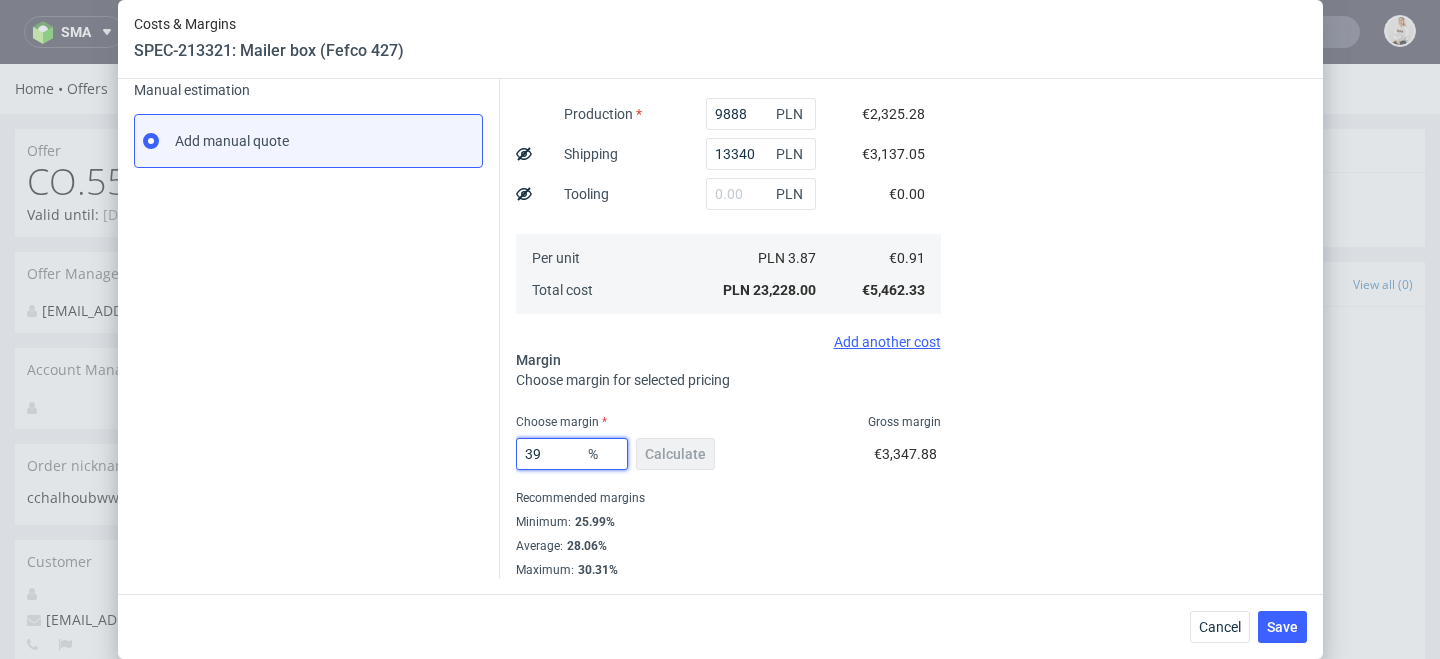 type on "1.49" 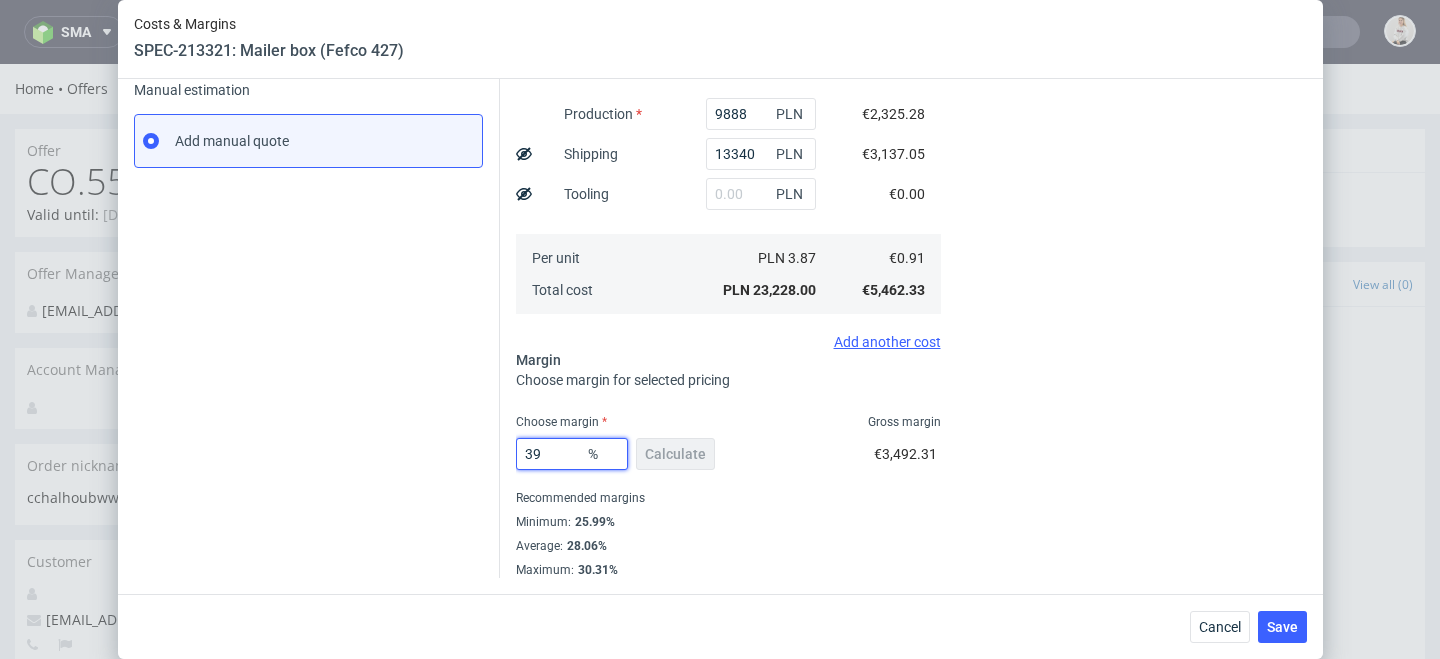 type on "39" 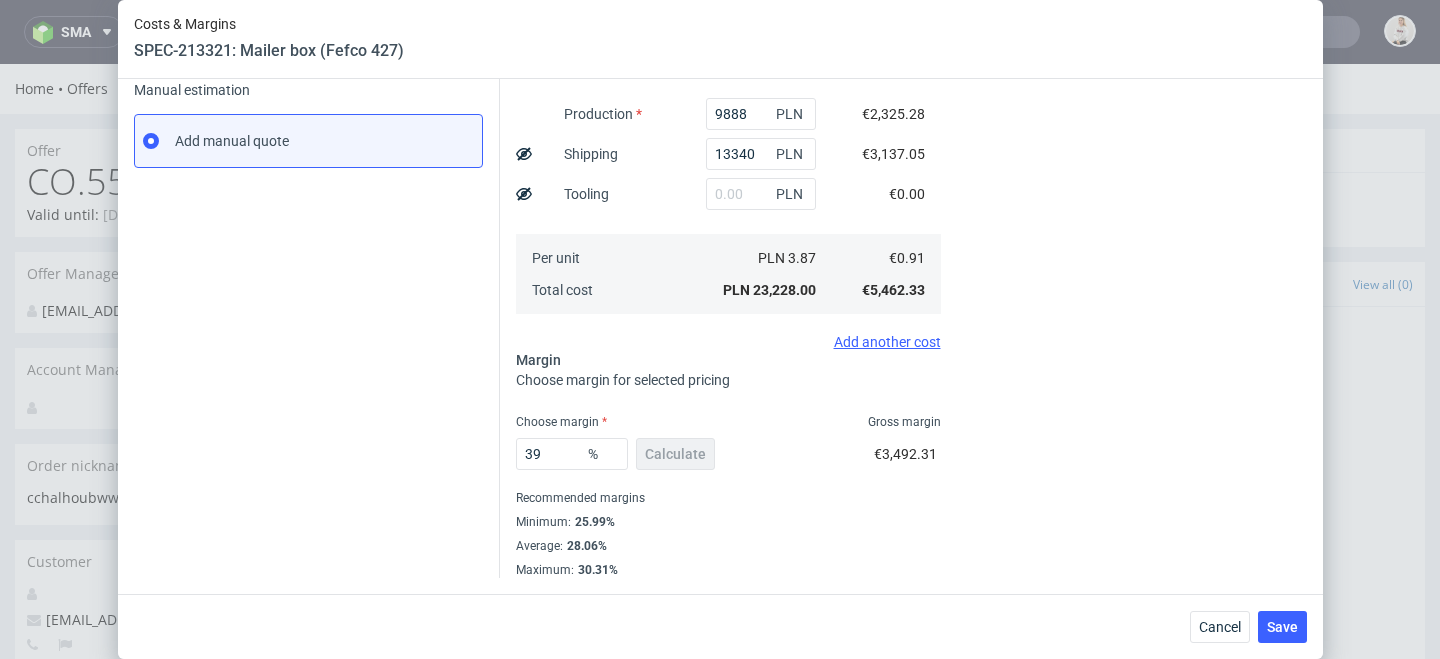 click on "Costs Manage selected amounts if you need Sampled by Select sample creator Estimation currency PLN GBP EUR USD Show Cost Name Production Shipping Tooling Per unit Total cost Estimation Currency 9888 PLN 13340 PLN PLN PLN 3.87 PLN 23,228.00 Offer Currency €2,325.28 €3,137.05 €0.00 €0.91 €5,462.33 Add another cost Margin Choose margin for selected pricing Choose margin Gross margin 39 % Calculate €3,492.31 Recommended margins Minimum : 25.99% Average : 28.06% Maximum : 30.31%" at bounding box center (728, 212) 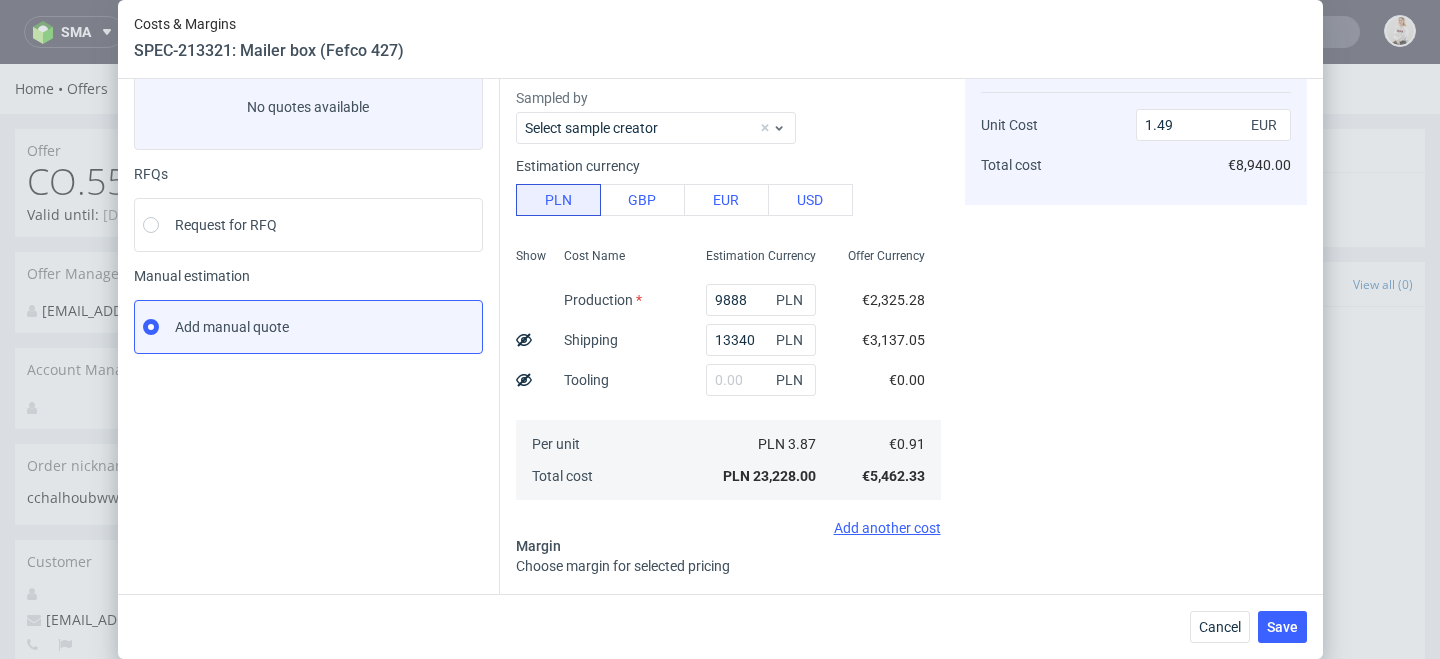 scroll, scrollTop: 164, scrollLeft: 0, axis: vertical 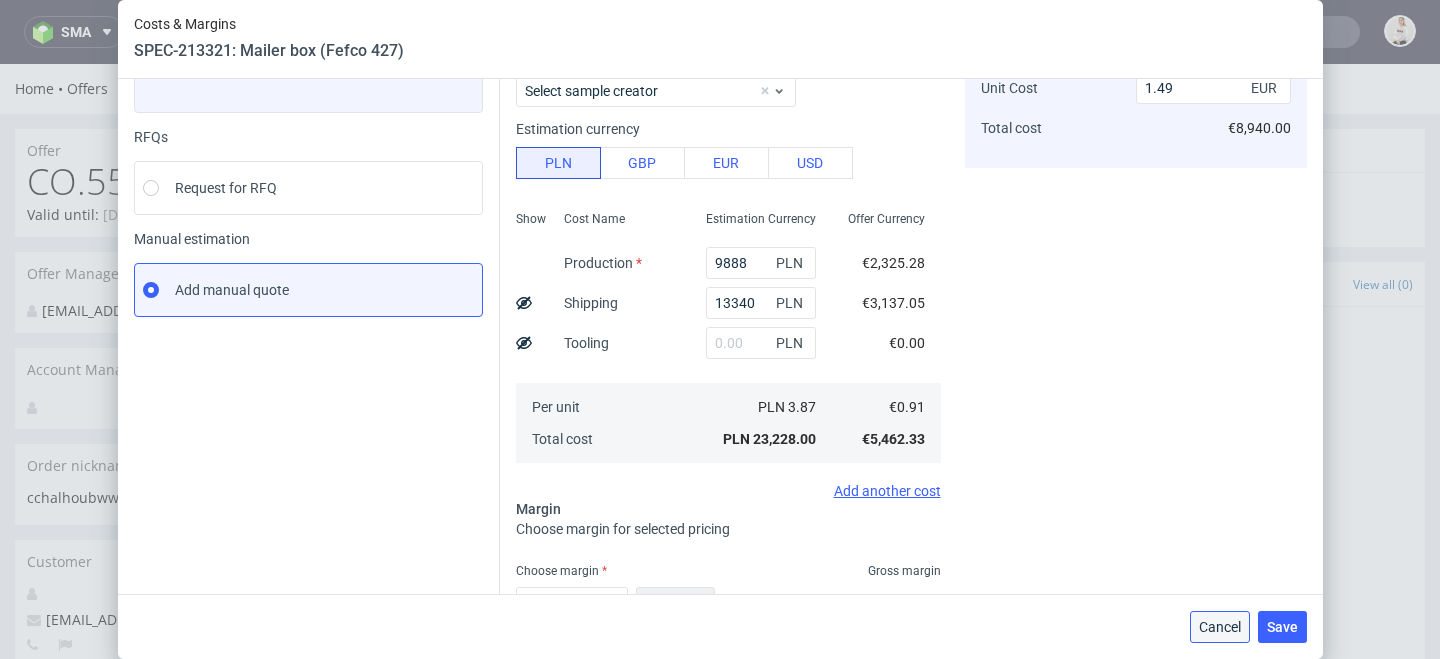 click on "Cancel" at bounding box center (1220, 627) 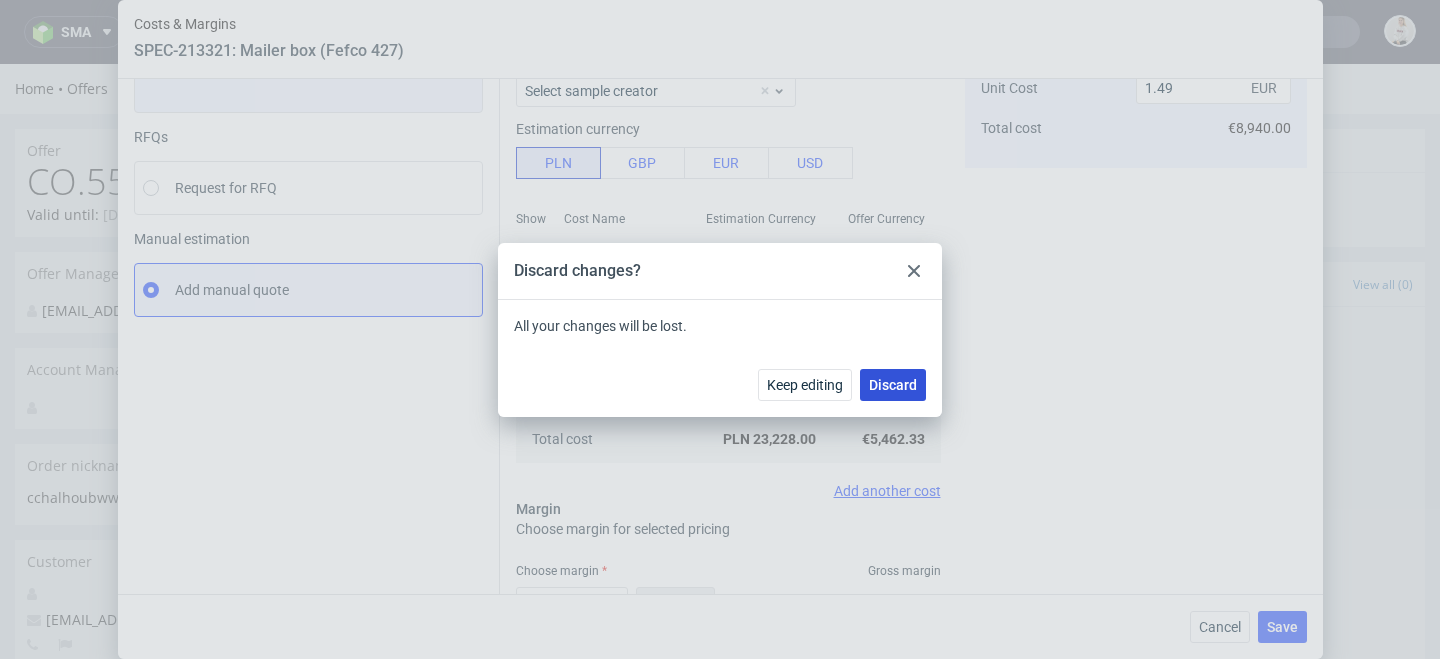click on "Discard" at bounding box center [893, 385] 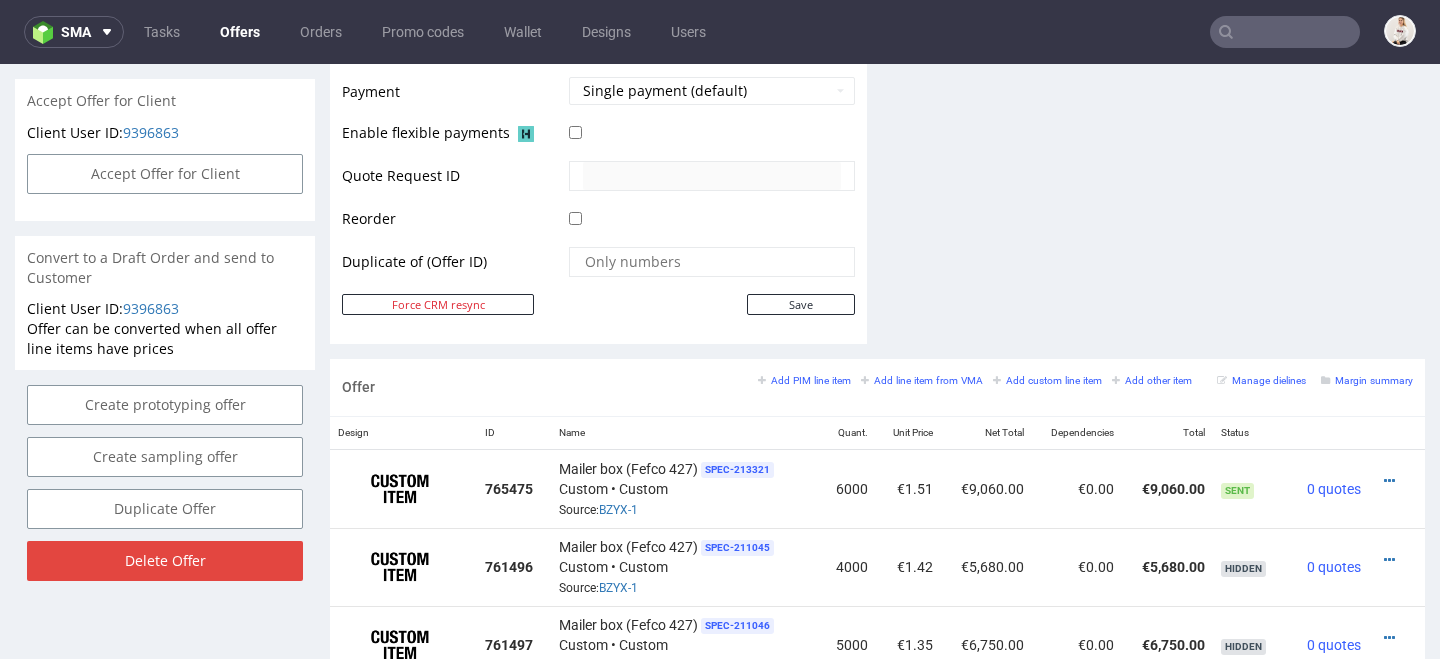 scroll, scrollTop: 903, scrollLeft: 0, axis: vertical 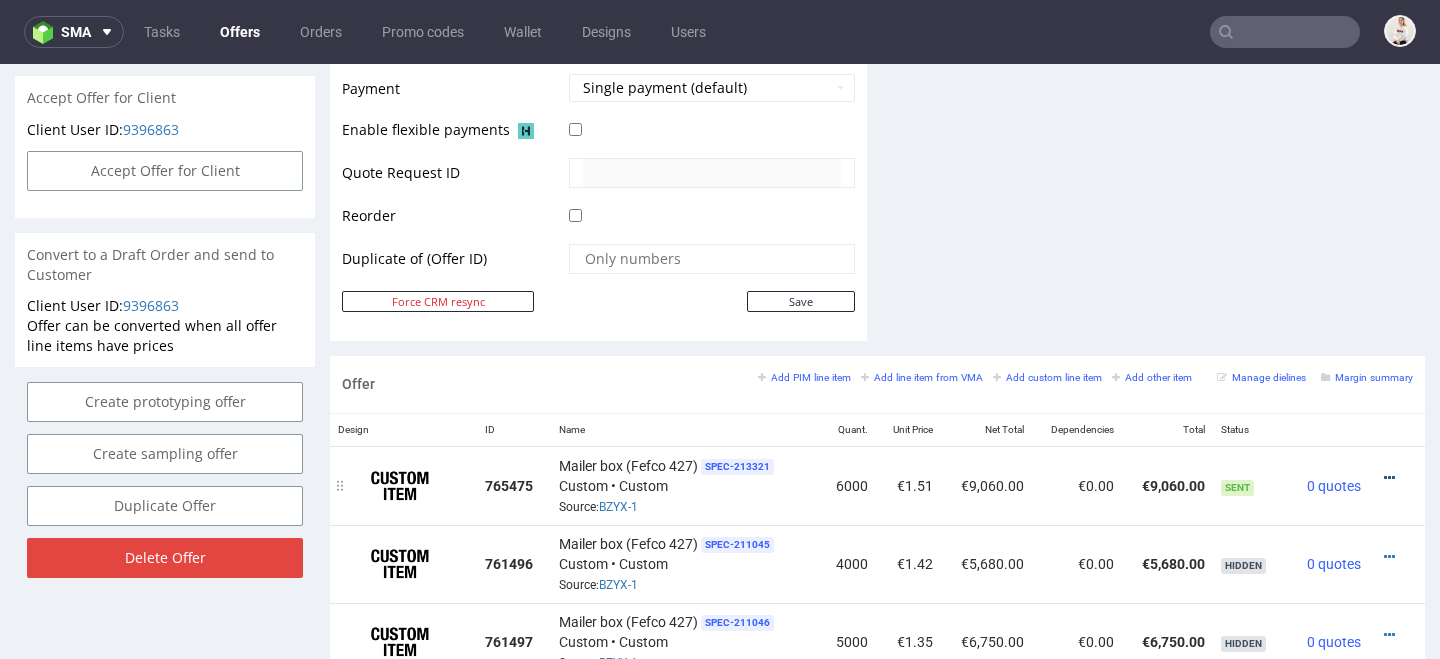 click at bounding box center (1389, 478) 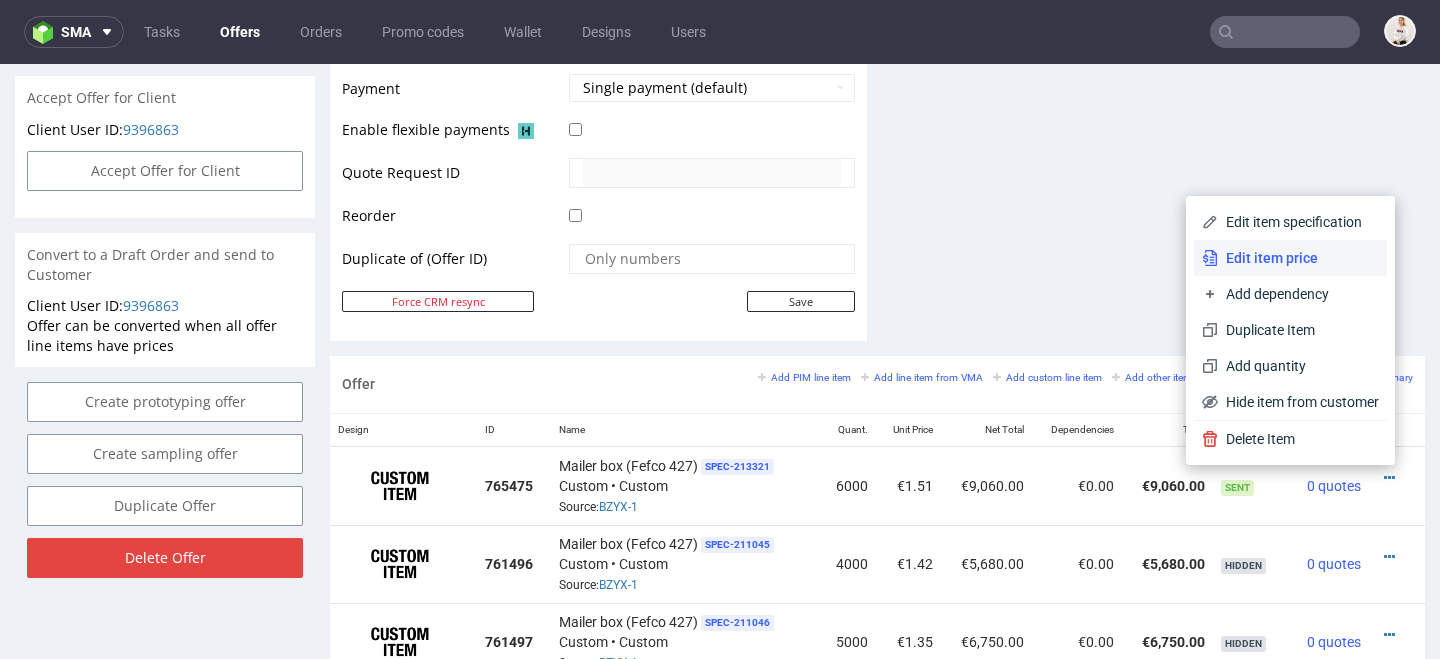 click on "Edit item price" at bounding box center (1298, 258) 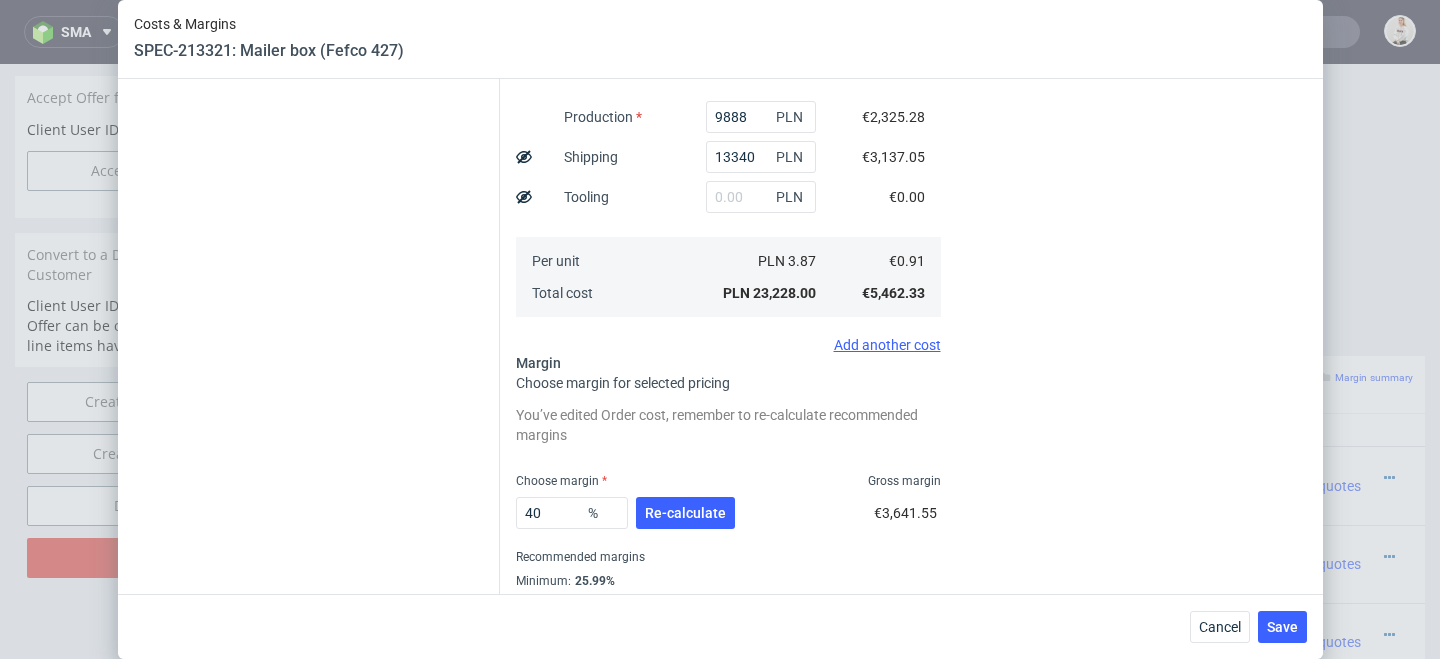 scroll, scrollTop: 535, scrollLeft: 0, axis: vertical 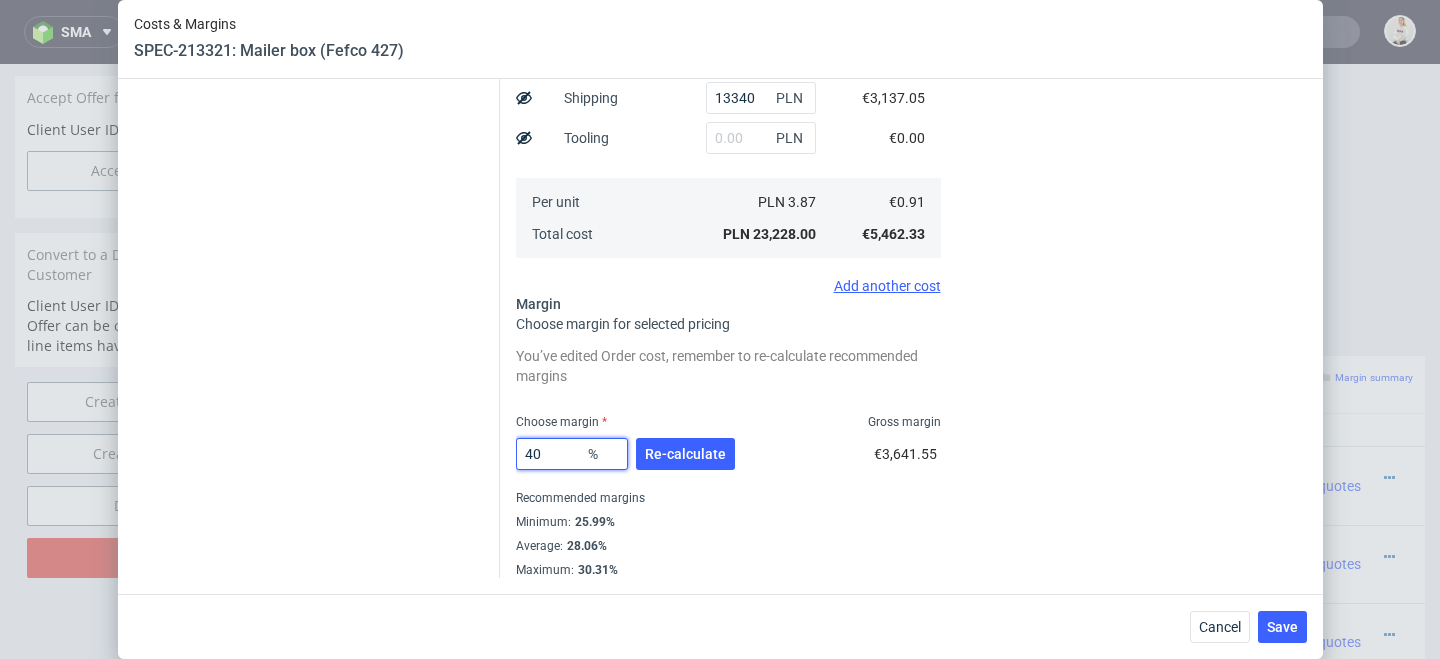 drag, startPoint x: 558, startPoint y: 457, endPoint x: 238, endPoint y: 457, distance: 320 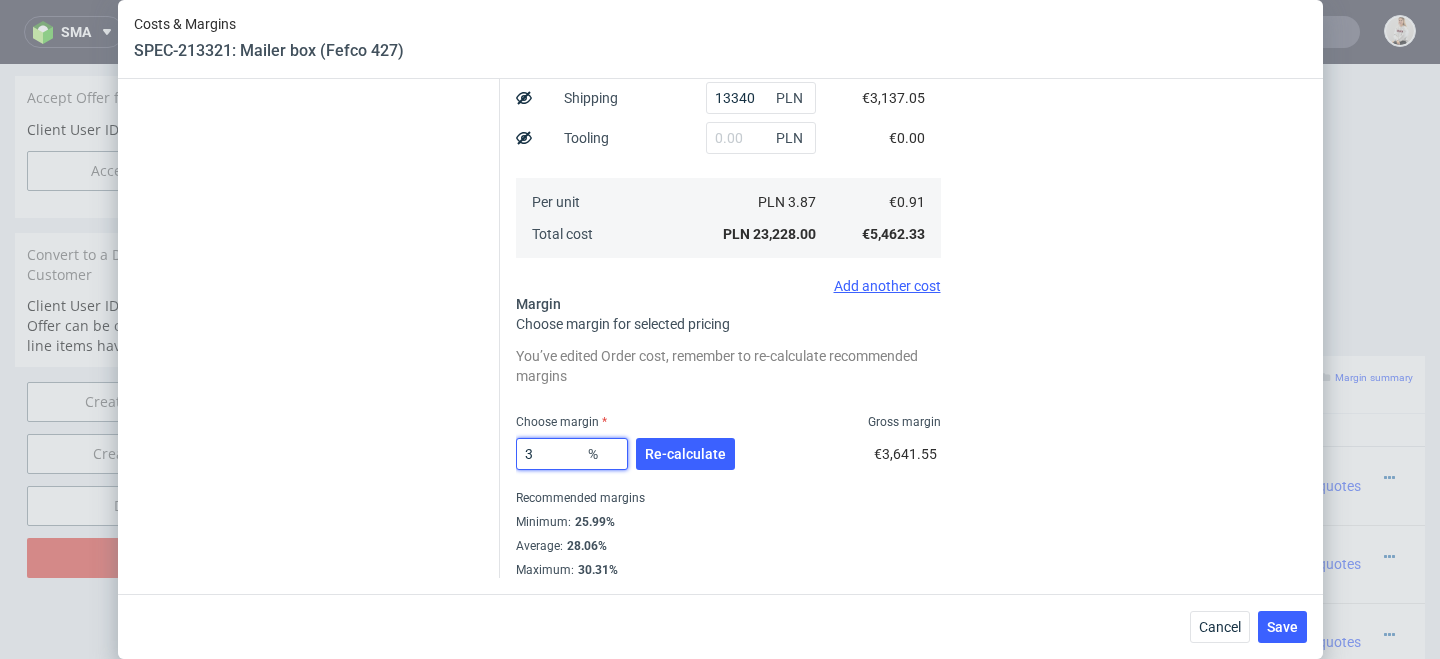 type on "30" 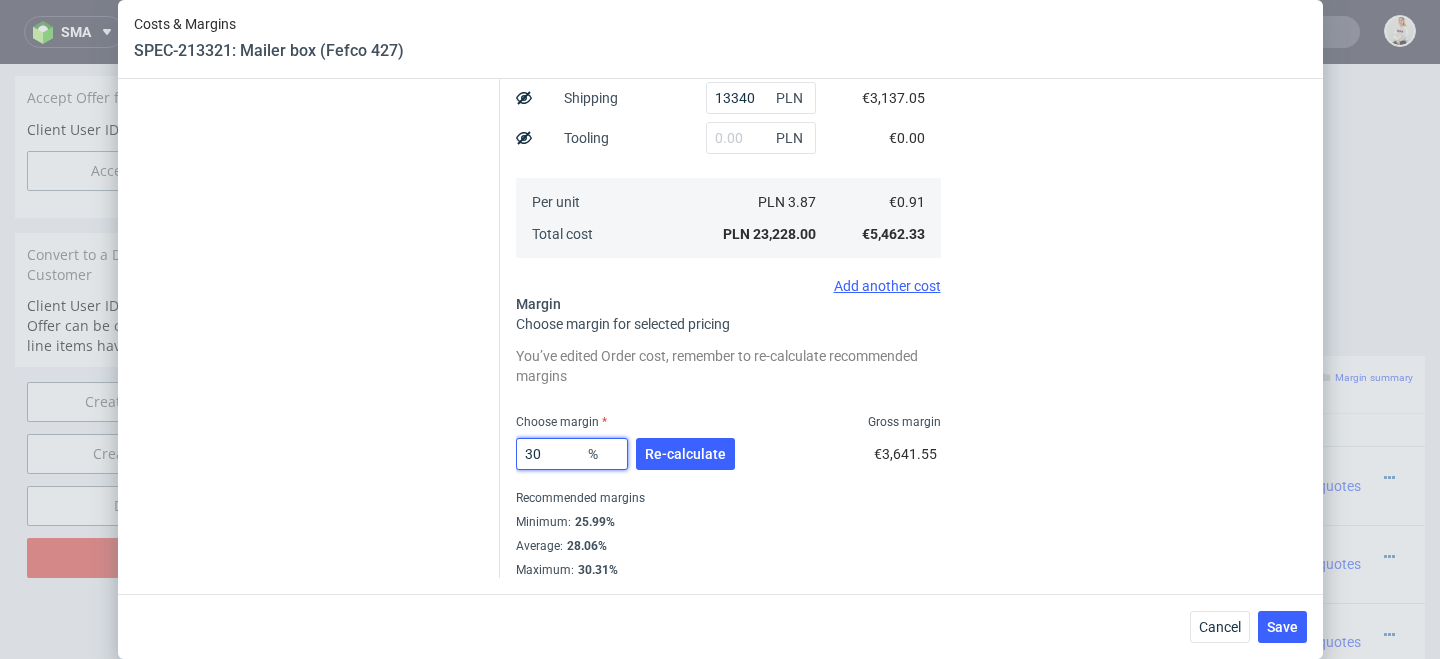 type on "1.3" 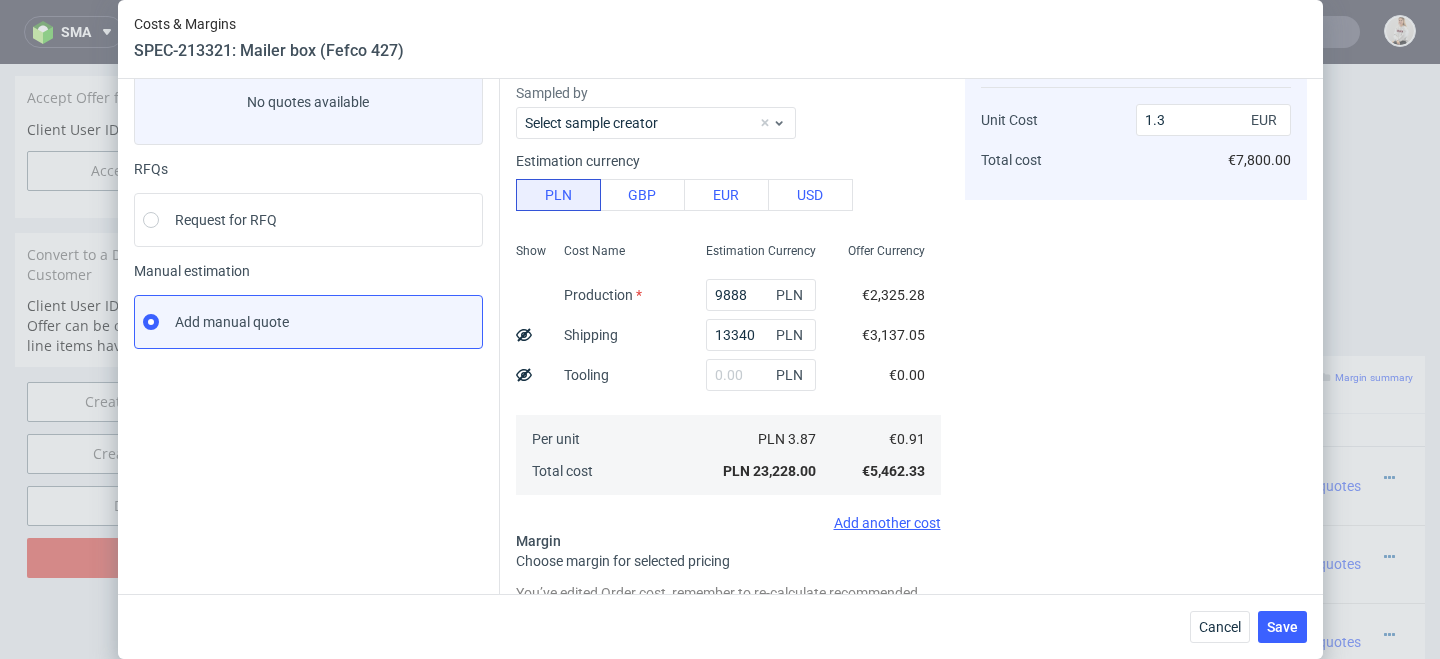 scroll, scrollTop: 369, scrollLeft: 0, axis: vertical 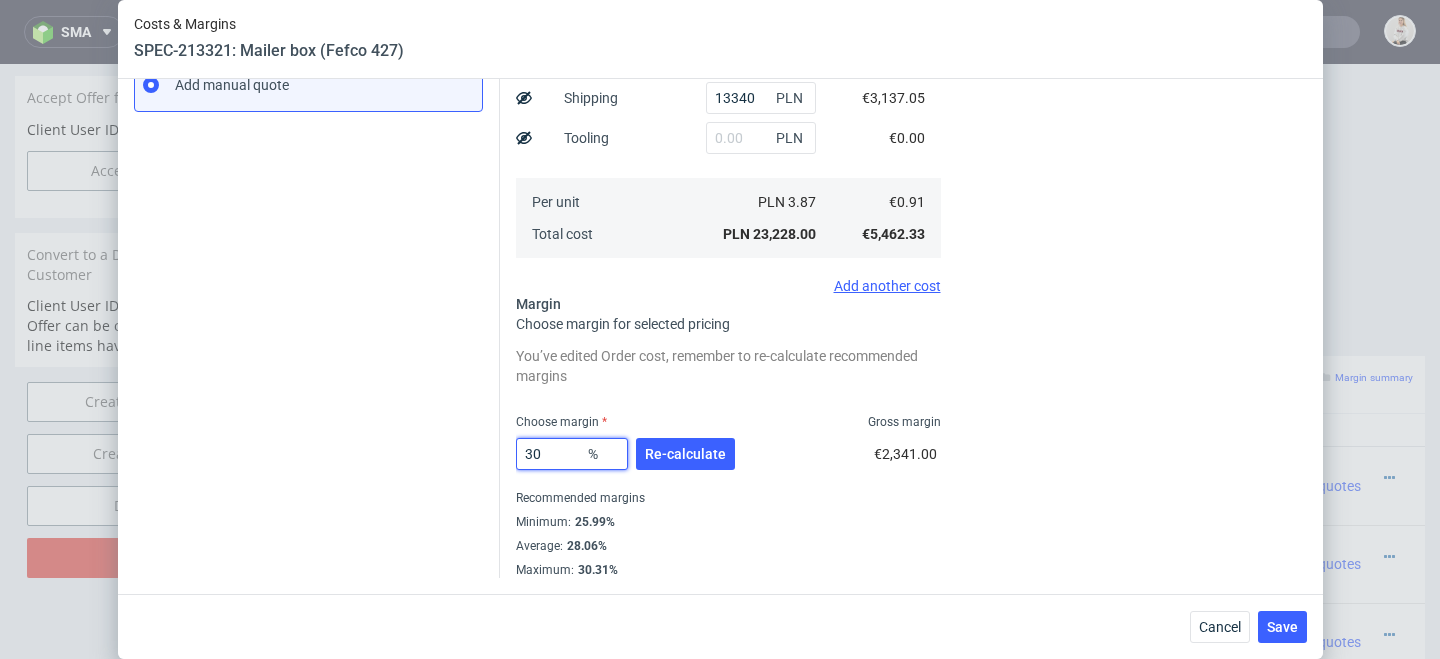 drag, startPoint x: 547, startPoint y: 455, endPoint x: 359, endPoint y: 445, distance: 188.26576 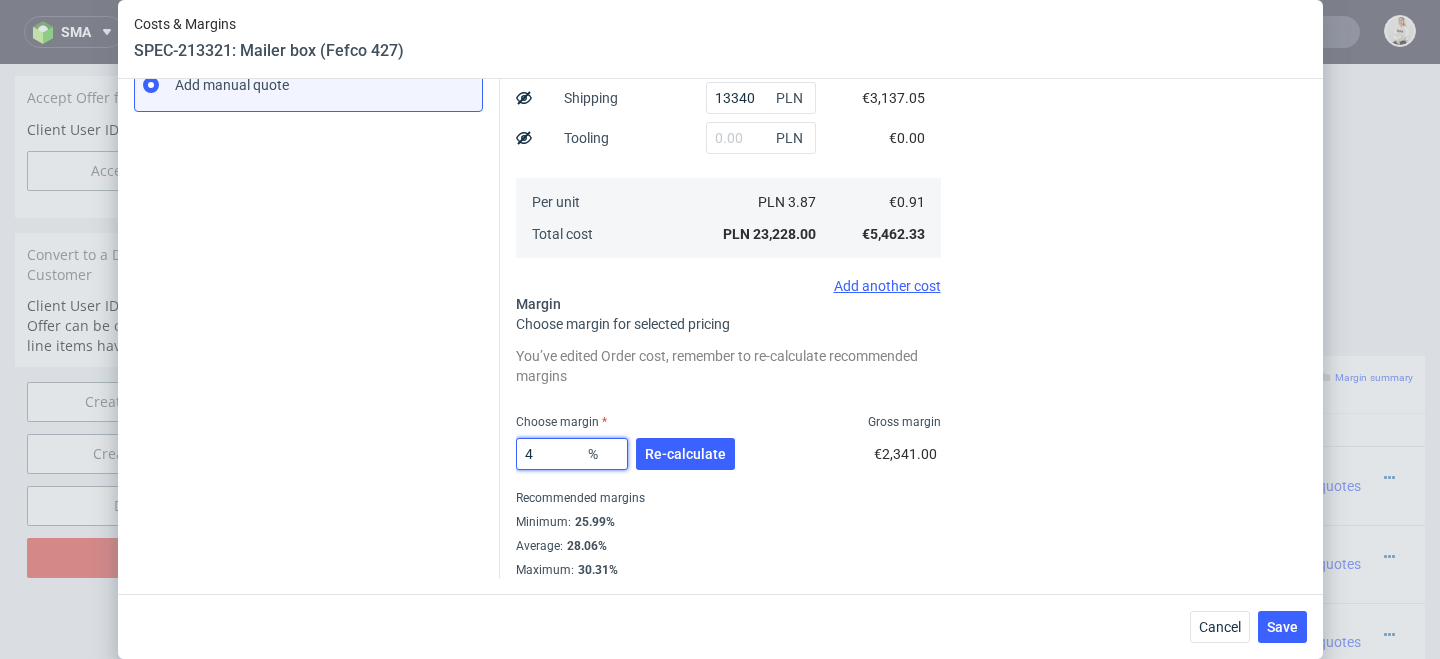 type on "40" 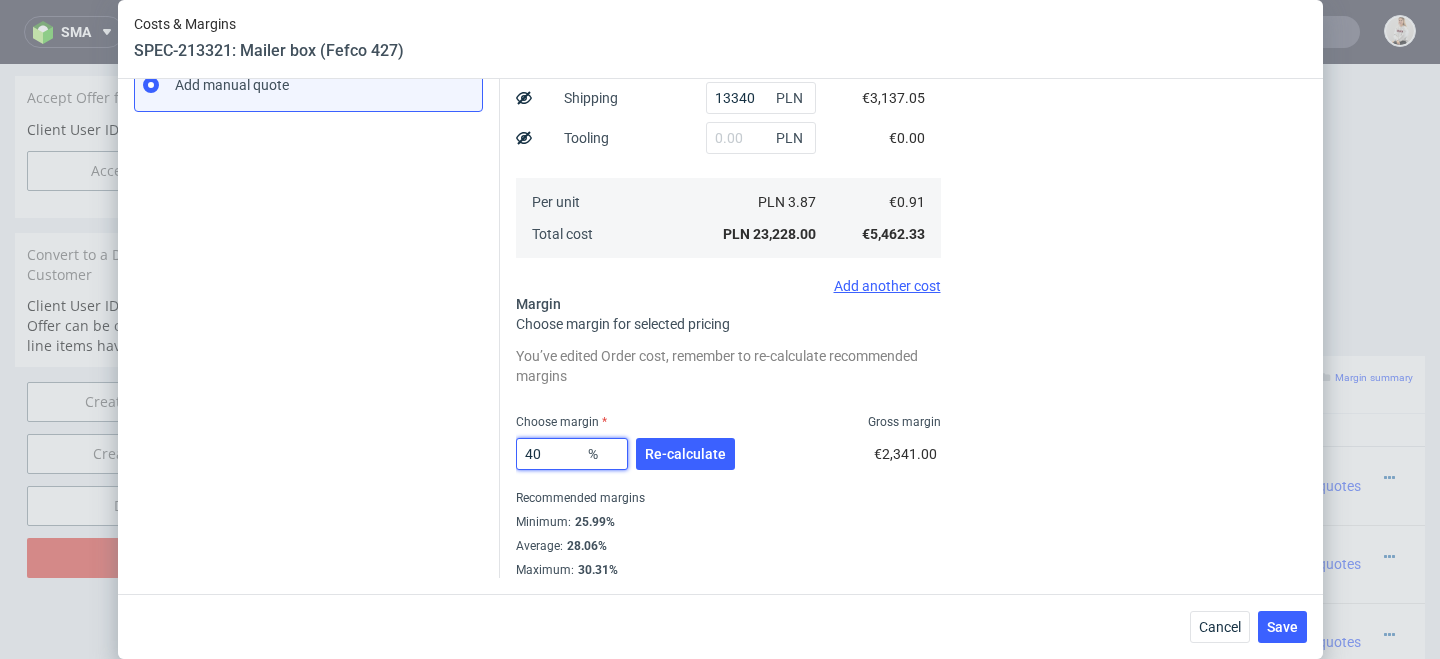 type on "1.51" 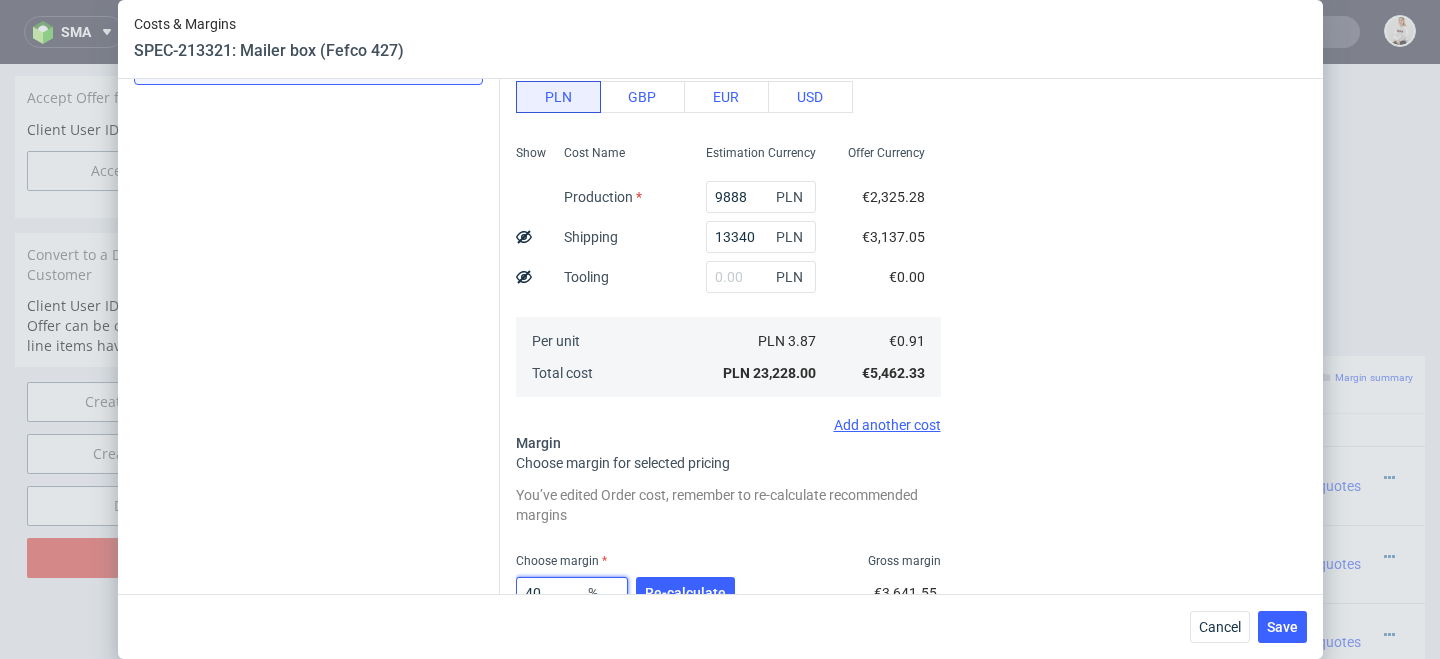 scroll, scrollTop: 461, scrollLeft: 0, axis: vertical 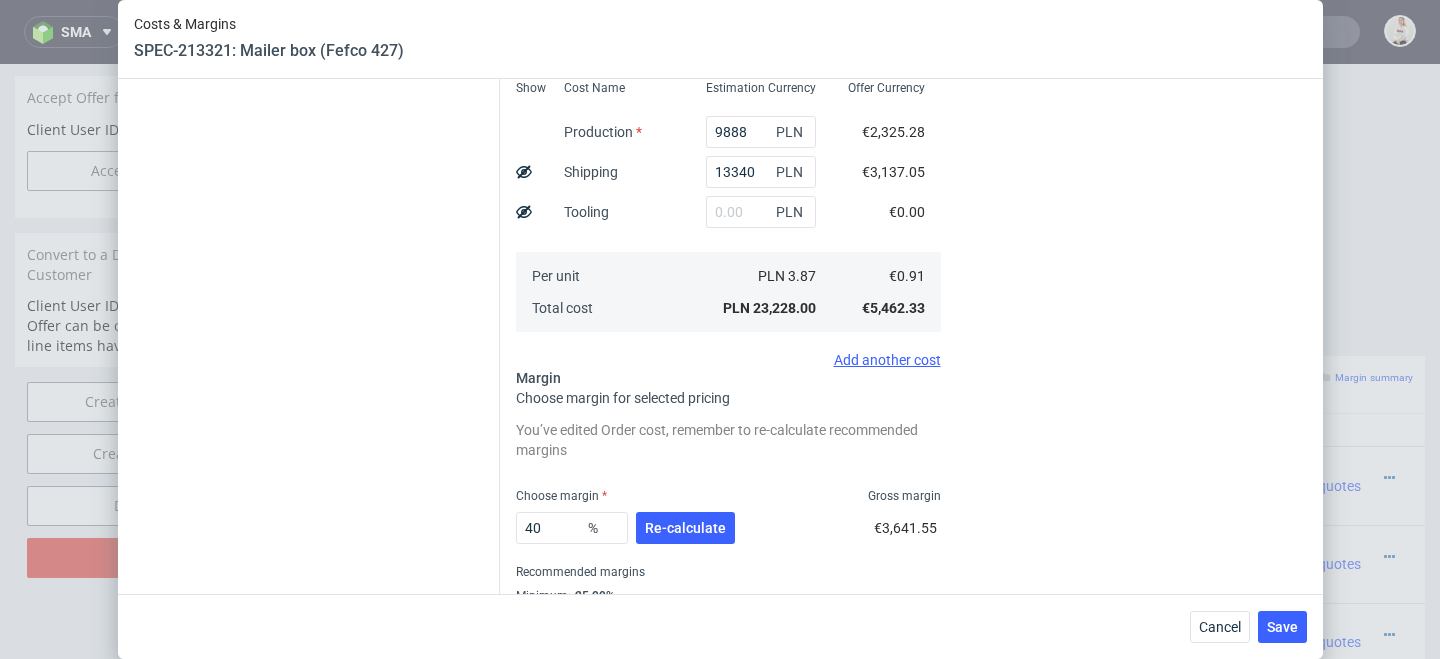 click on "You’ve edited Order cost, remember to re-calculate recommended margins Choose margin Gross margin 40 % Re-calculate €3,641.55 Recommended margins Minimum : 25.99% Average : 28.06% Maximum : 30.31%" at bounding box center (728, 534) 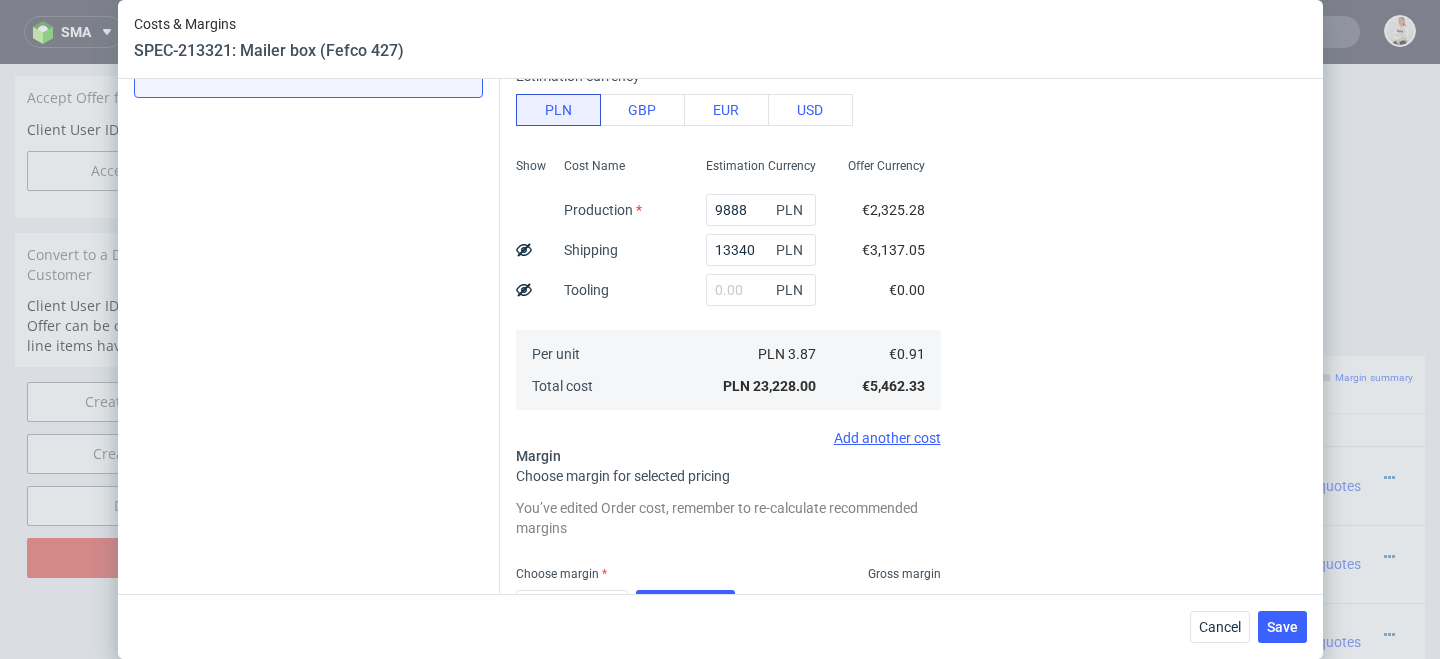 scroll, scrollTop: 535, scrollLeft: 0, axis: vertical 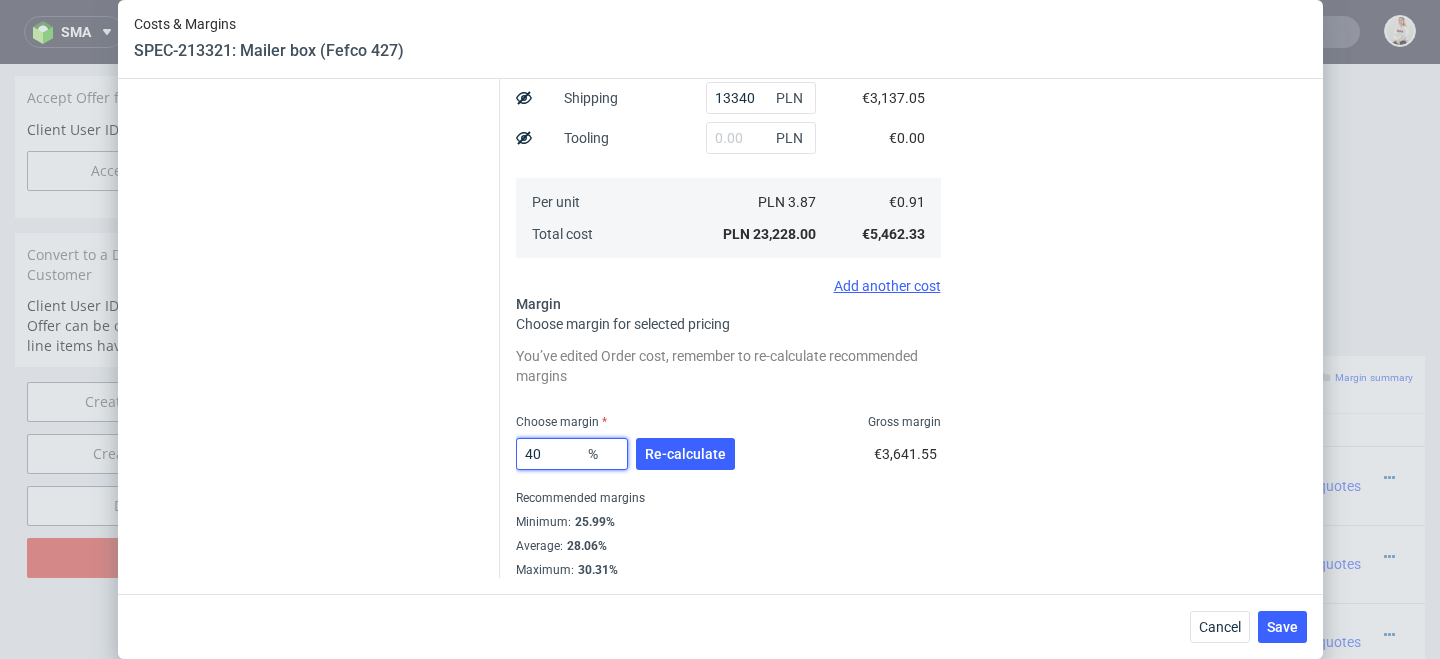 drag, startPoint x: 552, startPoint y: 455, endPoint x: 463, endPoint y: 455, distance: 89 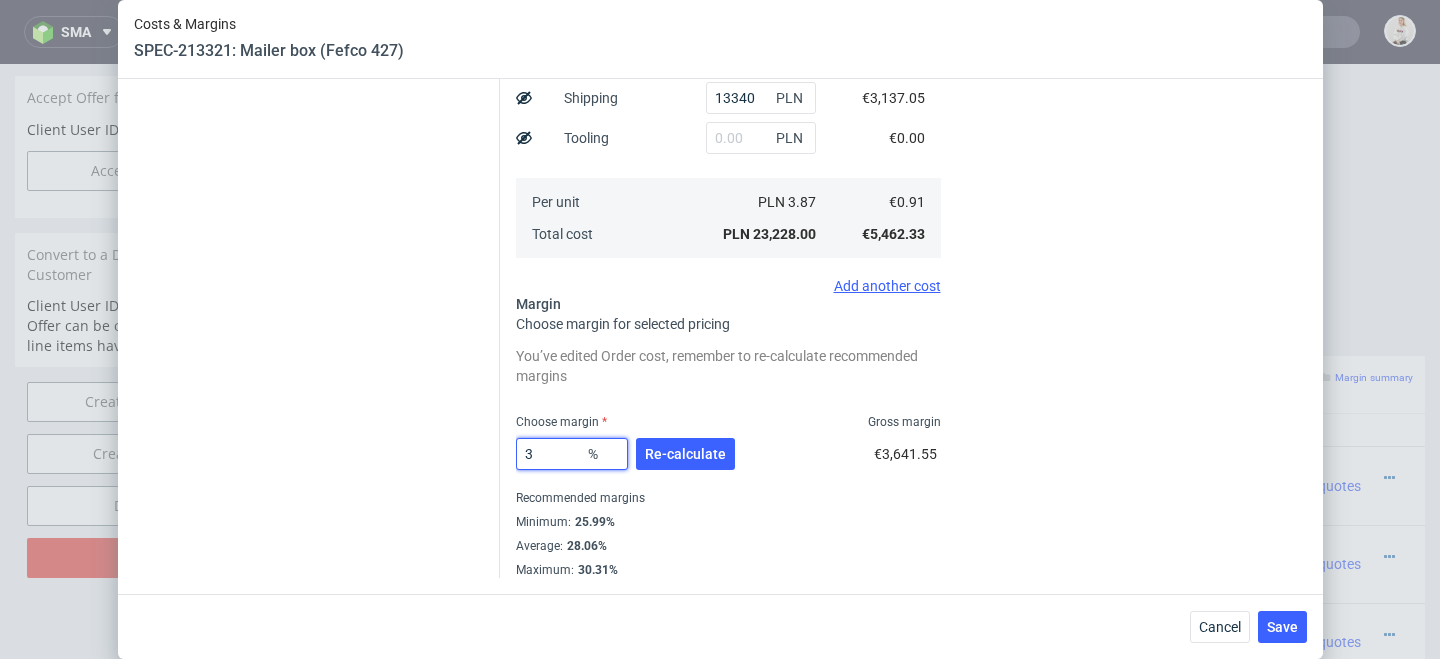 type on "39" 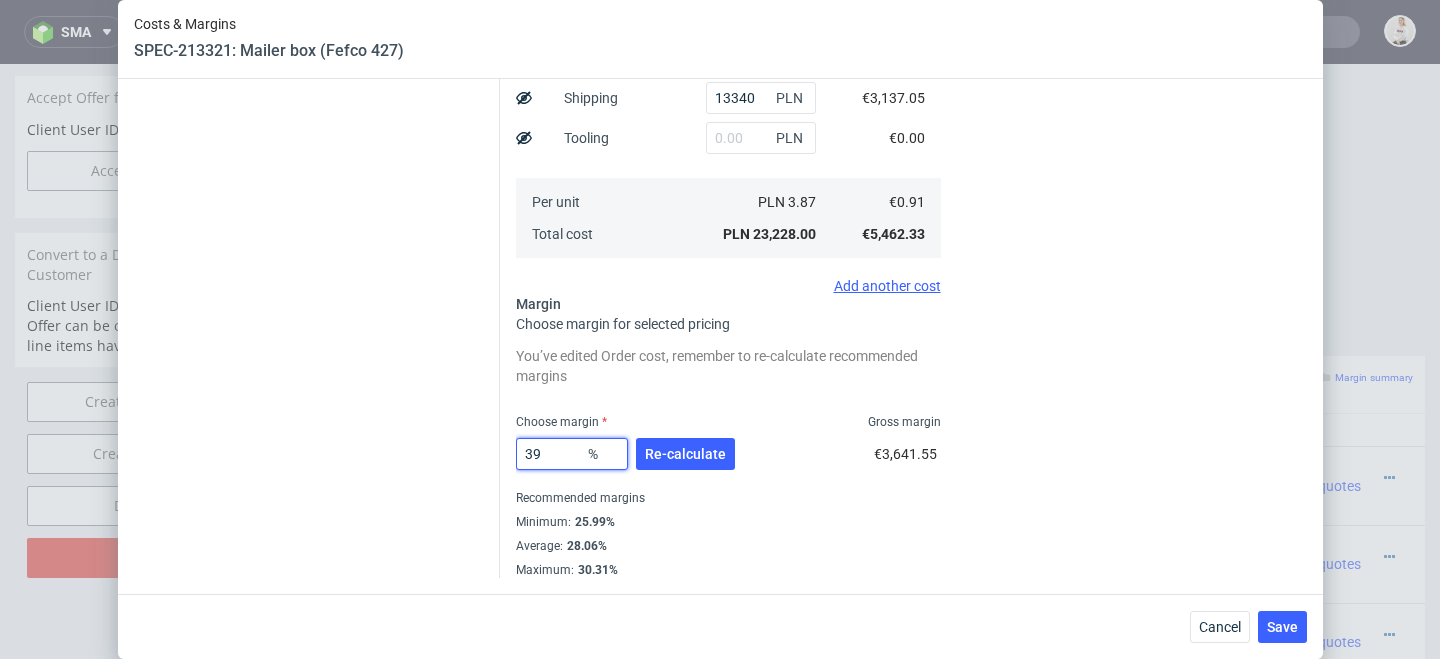 type on "1.49" 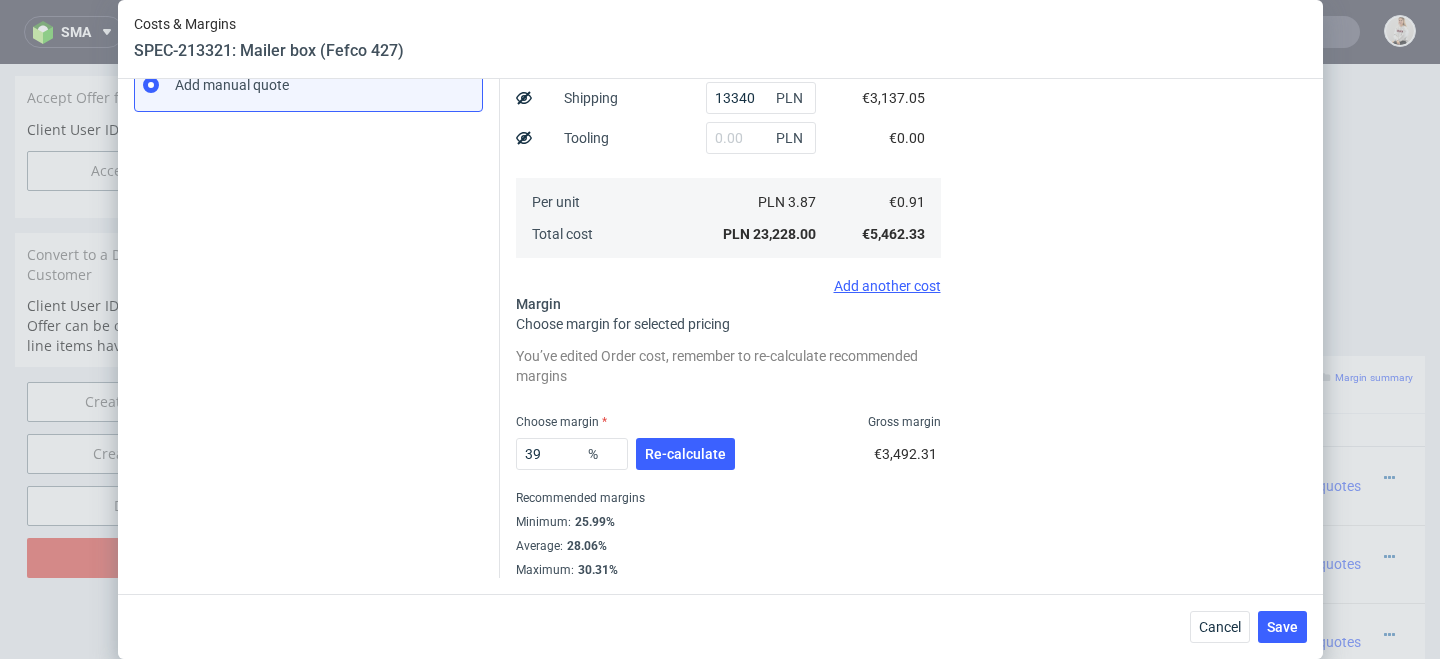 click on "You’ve edited Order cost, remember to re-calculate recommended margins Choose margin Gross margin 39 % Re-calculate €3,492.31 Recommended margins Minimum : 25.99% Average : 28.06% Maximum : 30.31%" at bounding box center (728, 460) 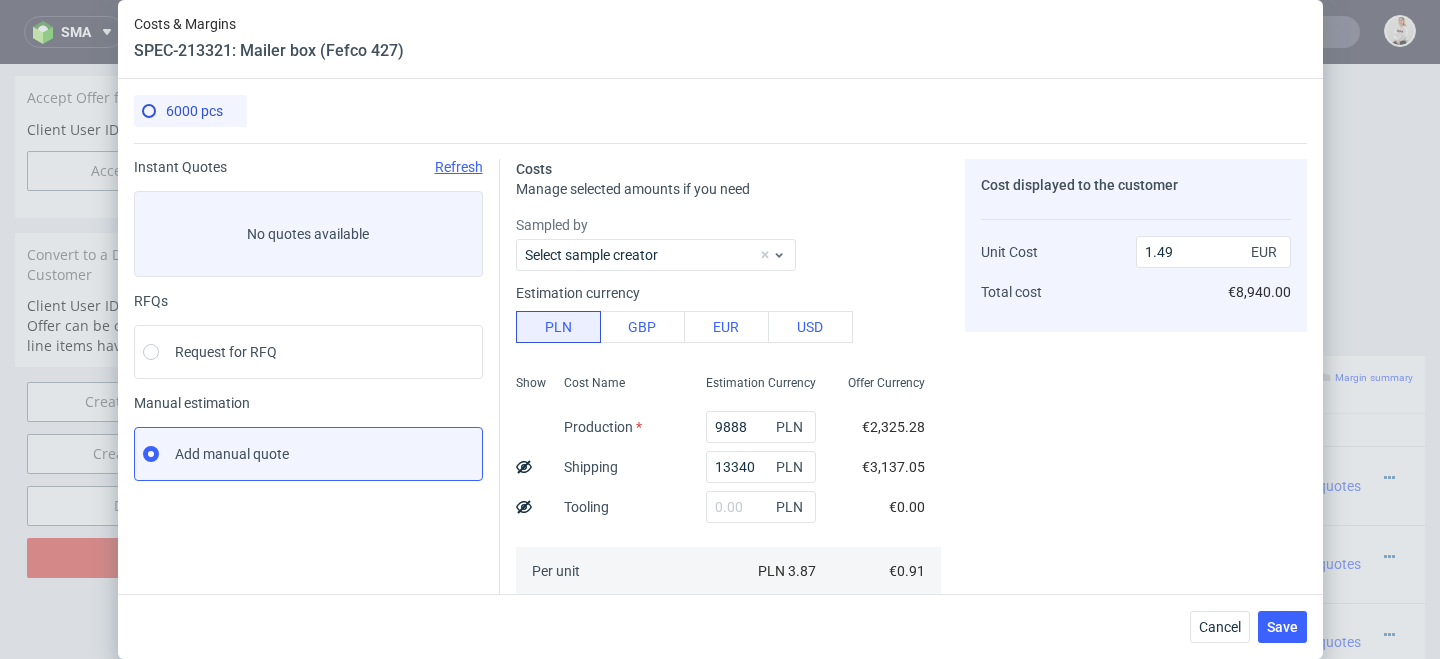 scroll, scrollTop: 369, scrollLeft: 0, axis: vertical 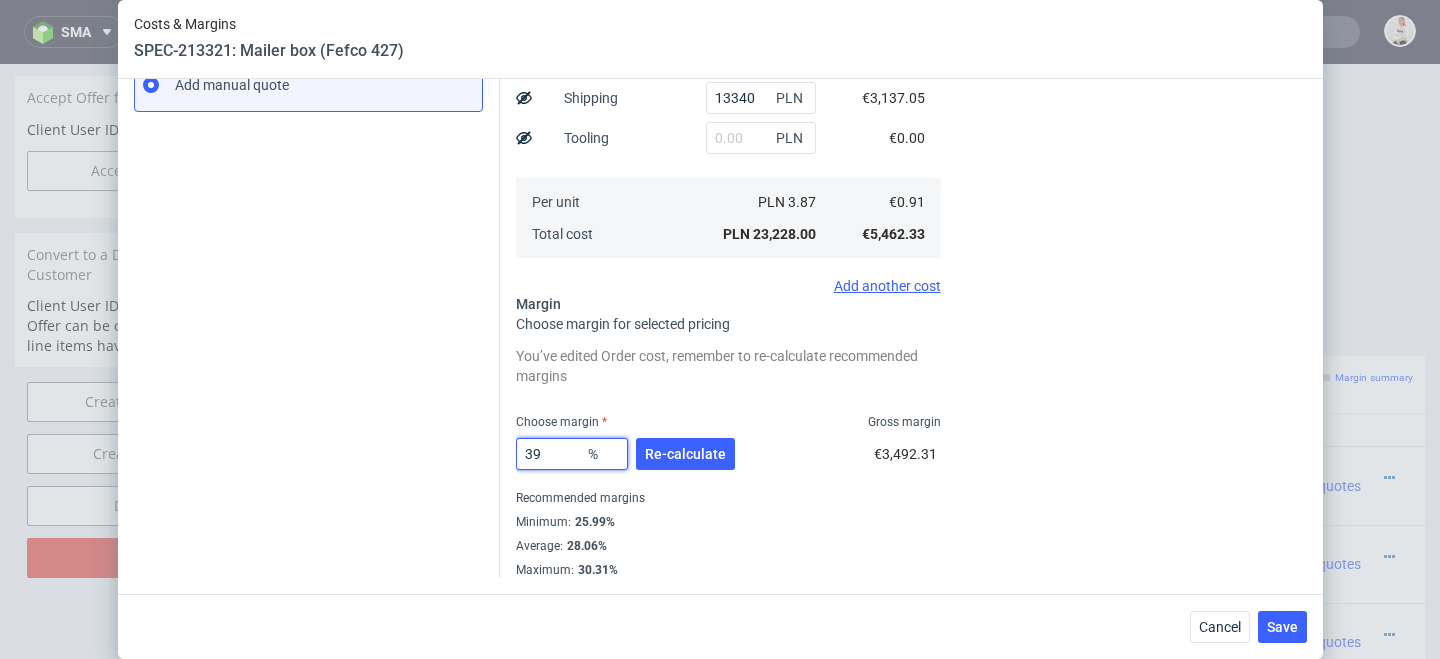 click on "39" at bounding box center [572, 454] 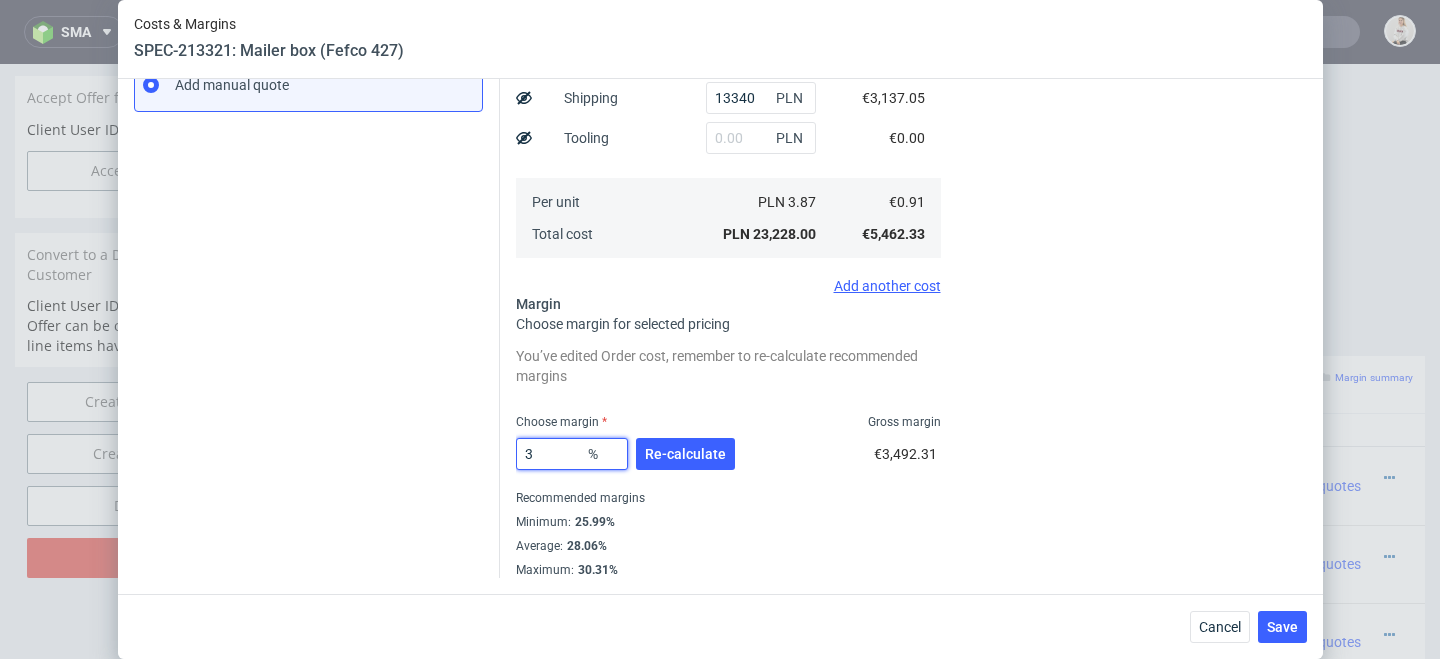 type on "38" 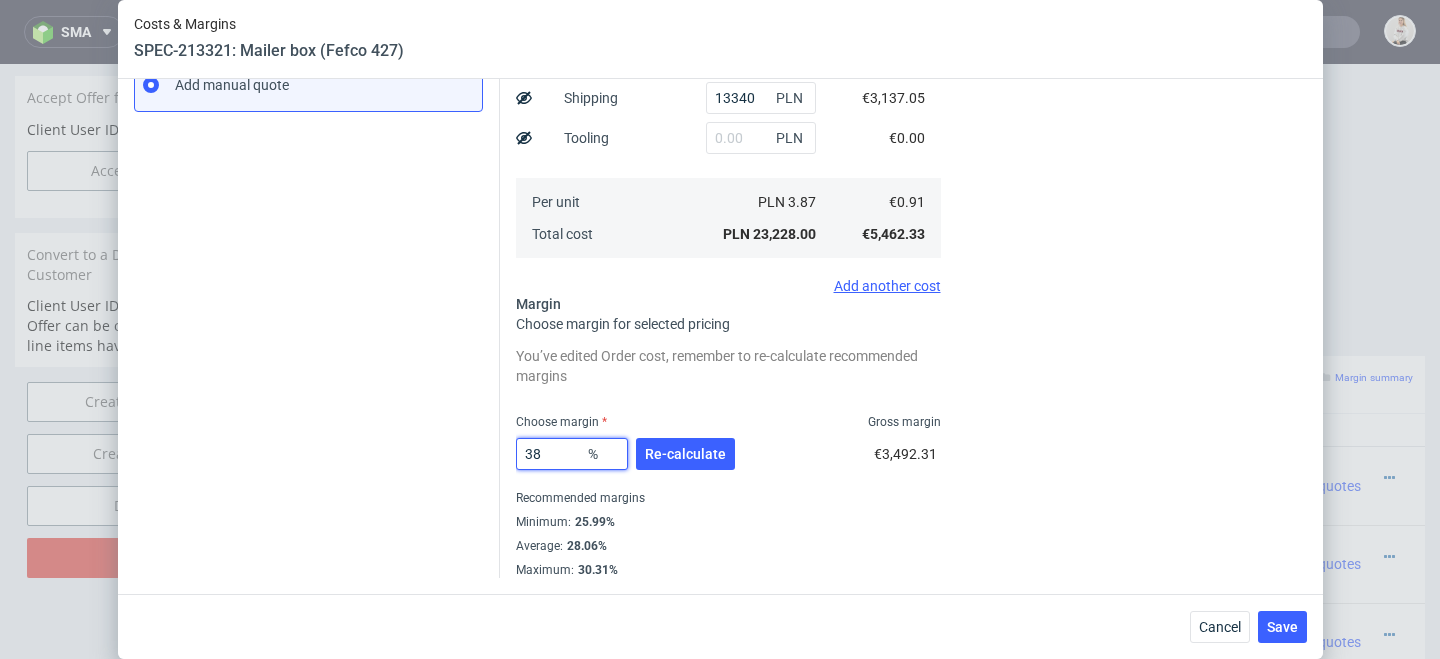 type on "1.47" 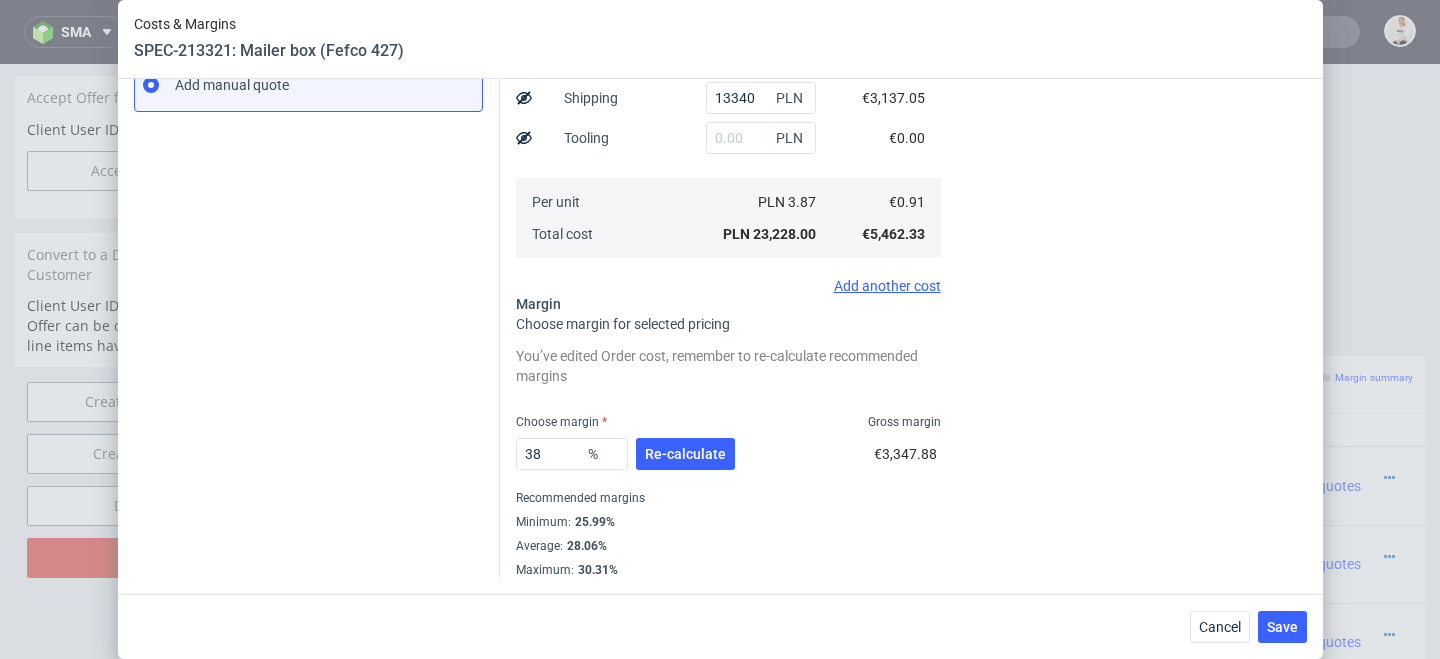click on "38 % Re-calculate €3,347.88" at bounding box center (728, 458) 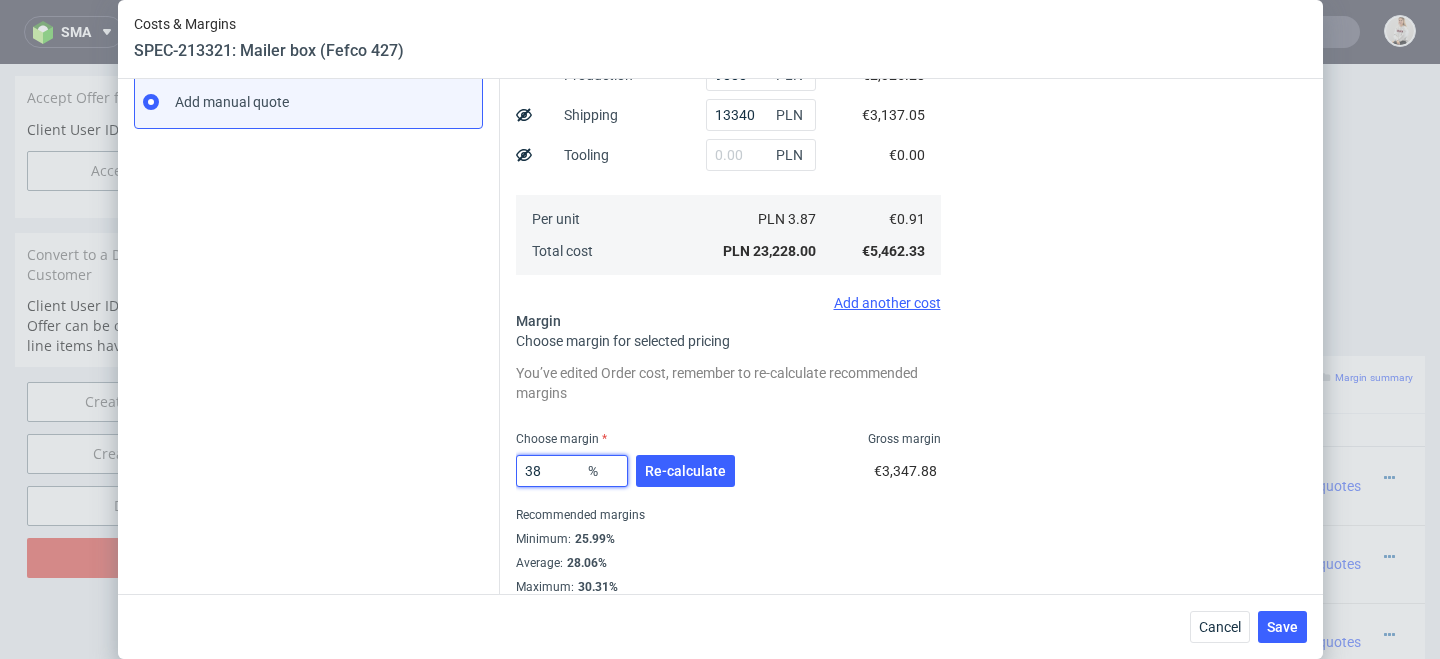 click on "38" at bounding box center [572, 471] 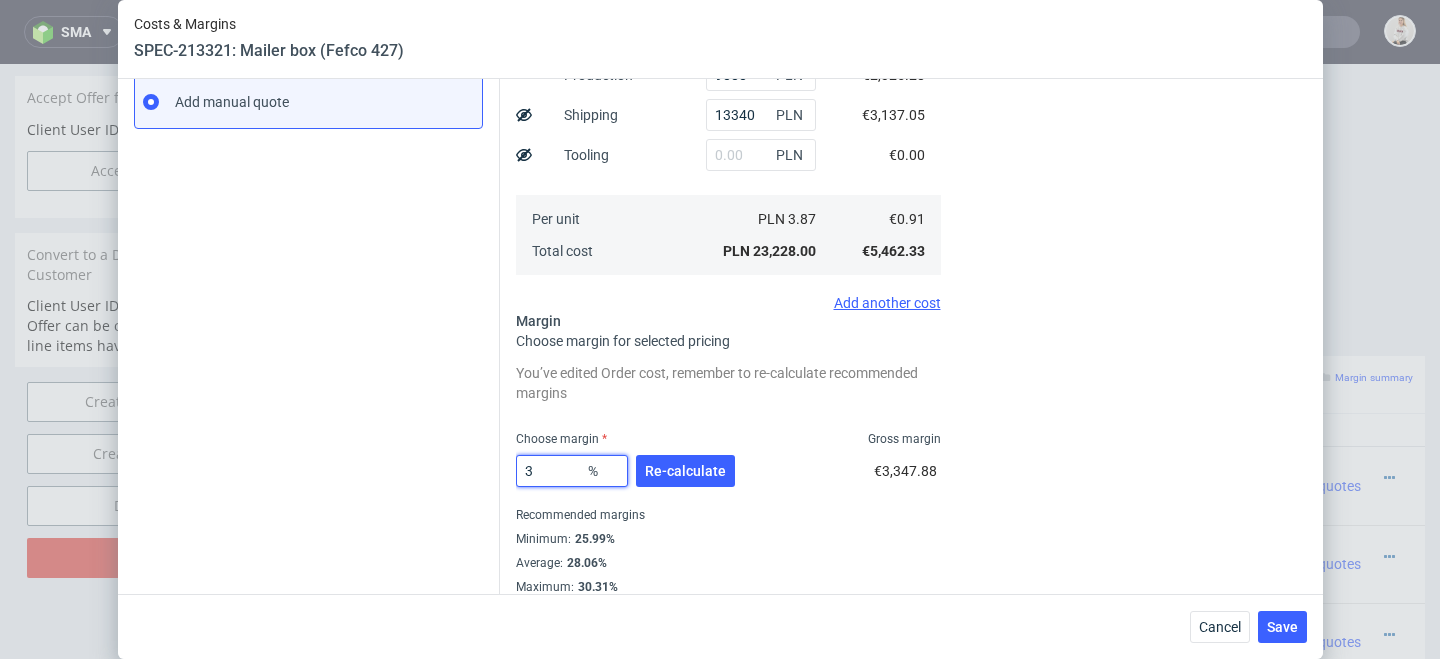 type on "39" 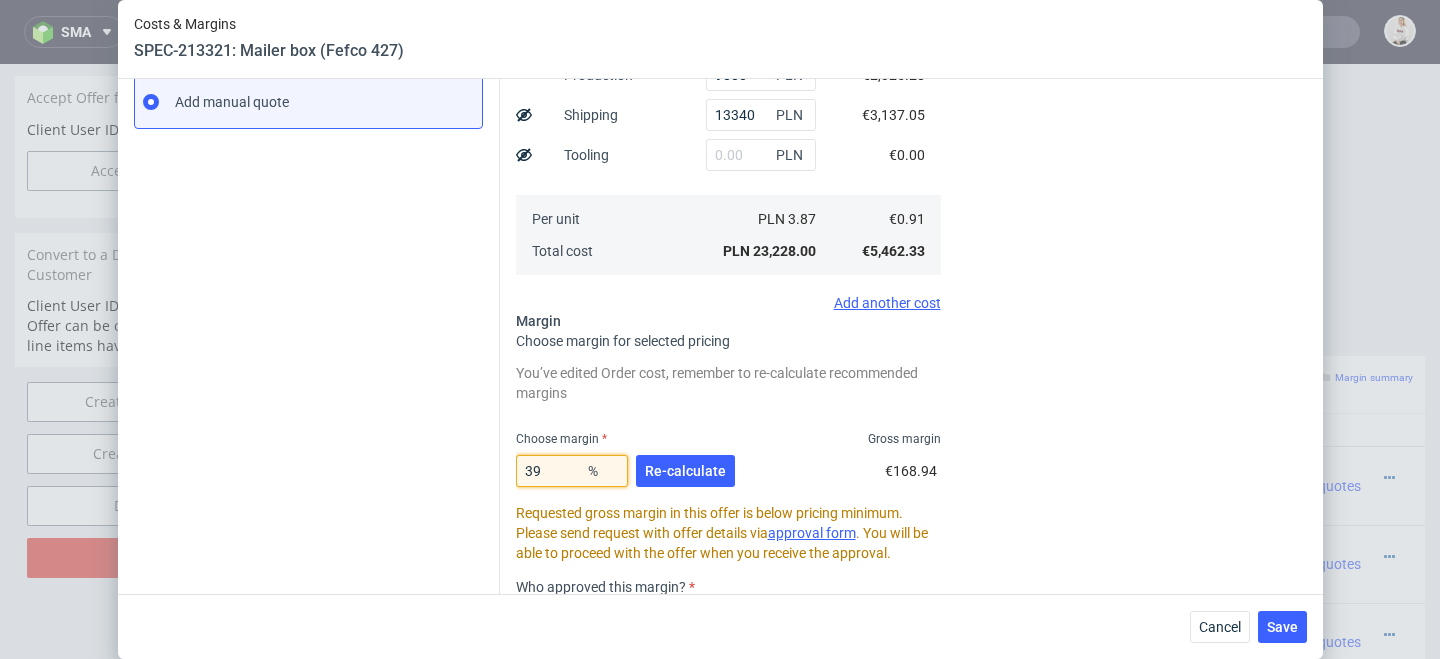 type on "1.49" 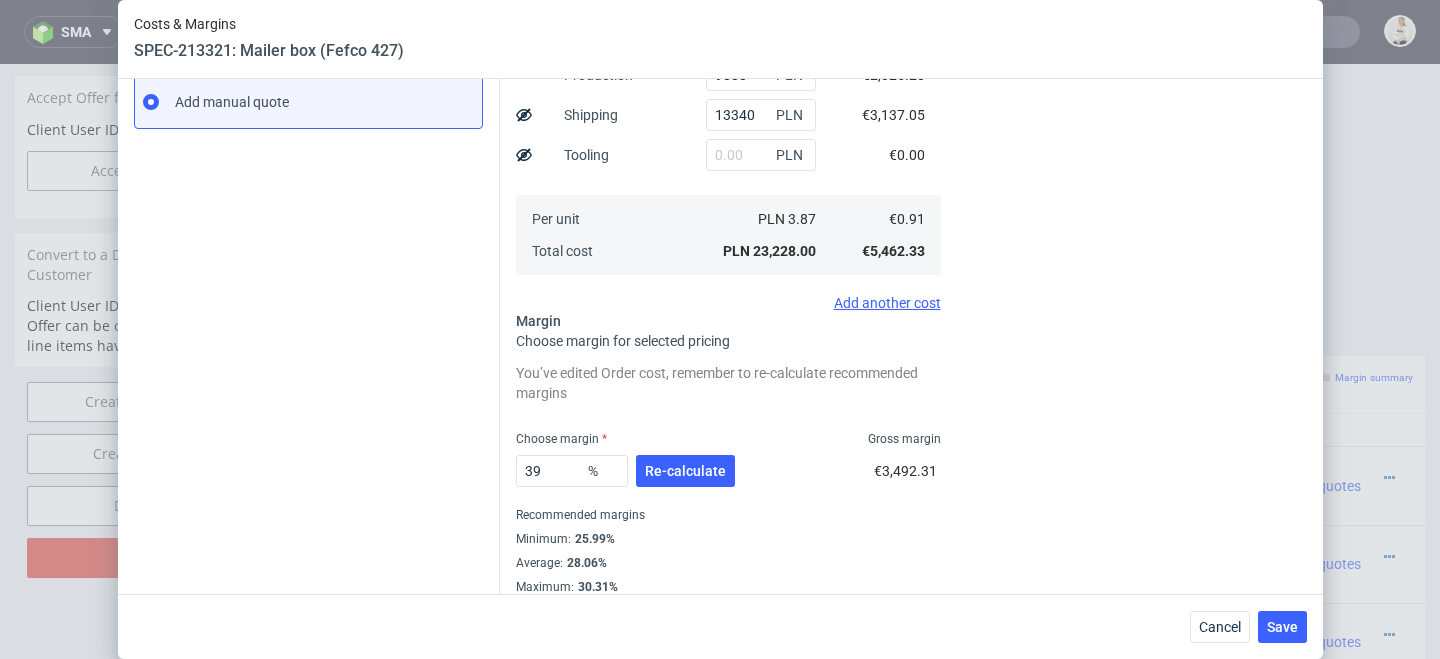 click on "Cost displayed to the customer Unit Cost Total cost 1.49 EUR €8,940.00" at bounding box center (1136, 201) 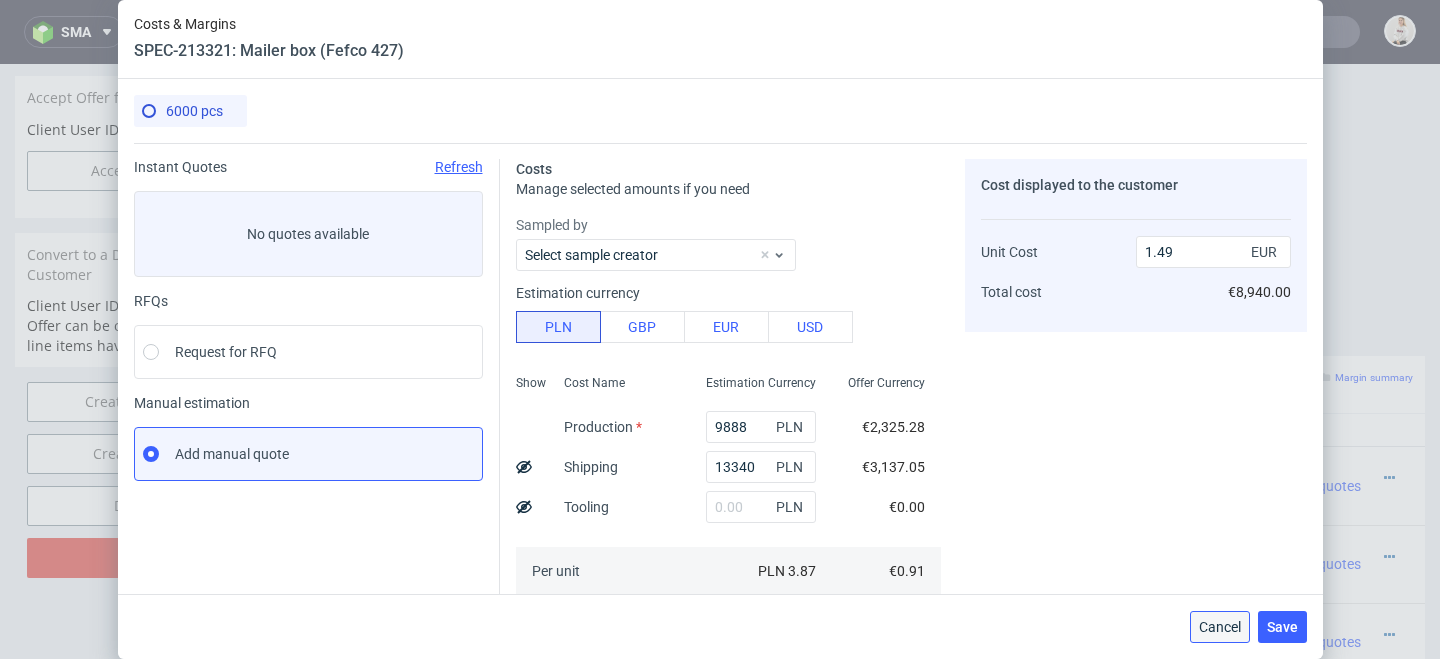 click on "Cancel" at bounding box center [1220, 627] 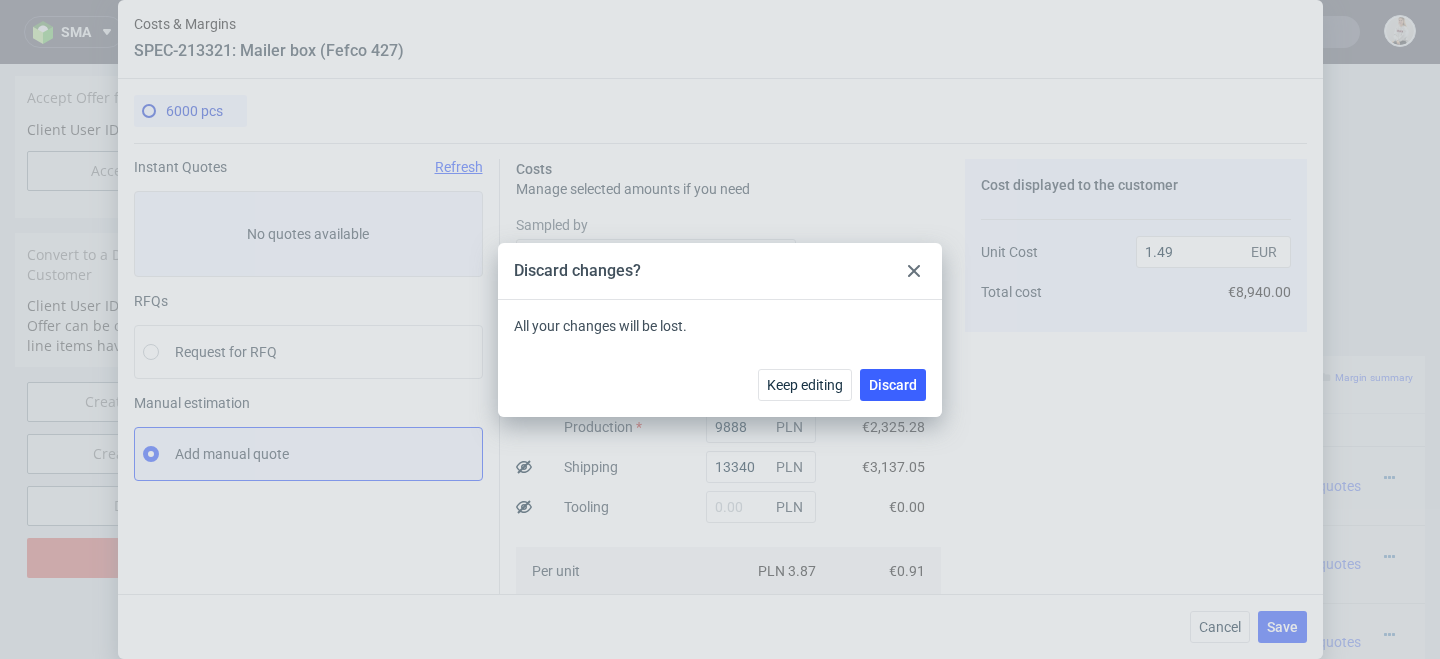 click 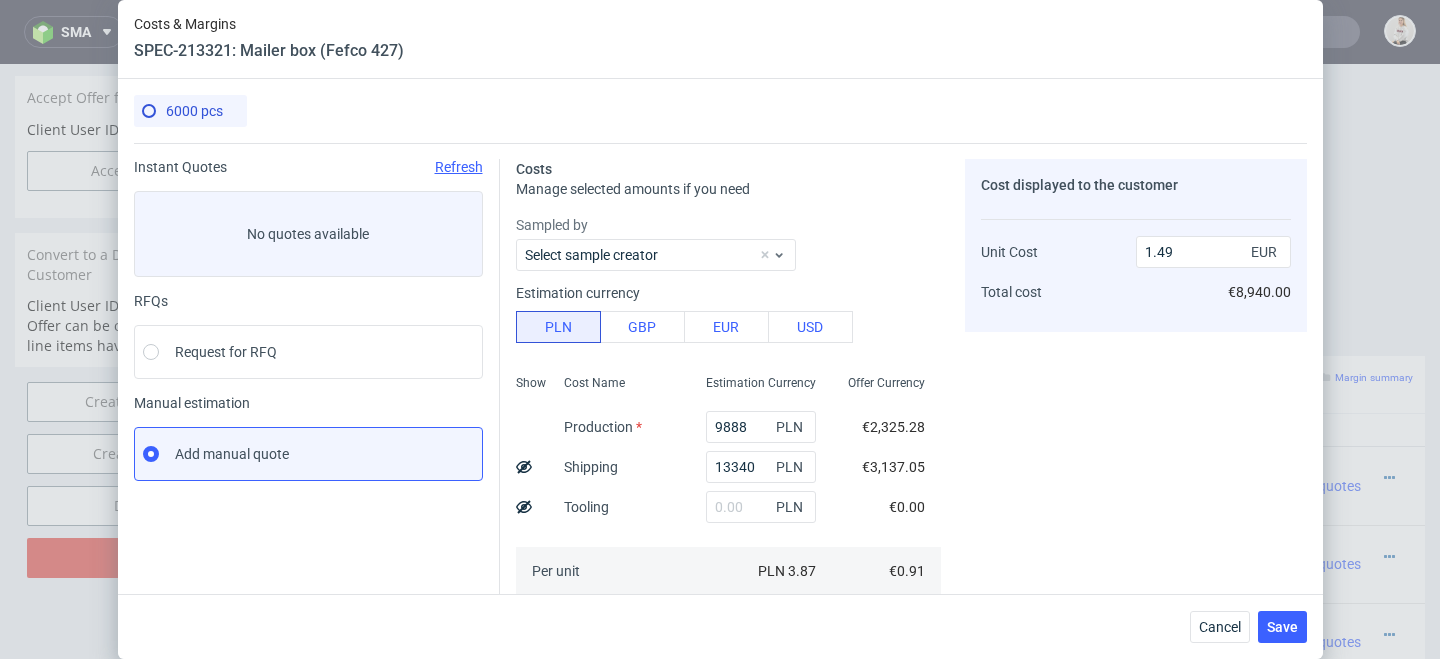 scroll, scrollTop: 369, scrollLeft: 0, axis: vertical 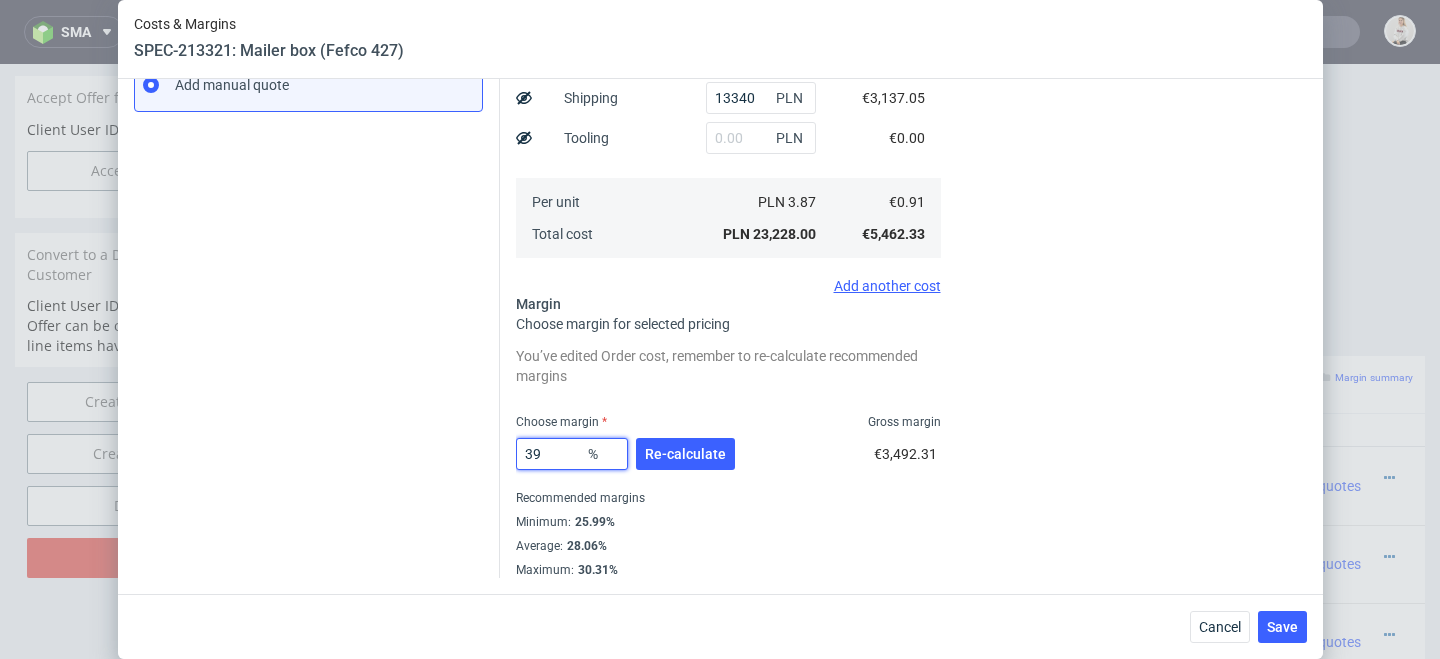 click on "39" at bounding box center [572, 454] 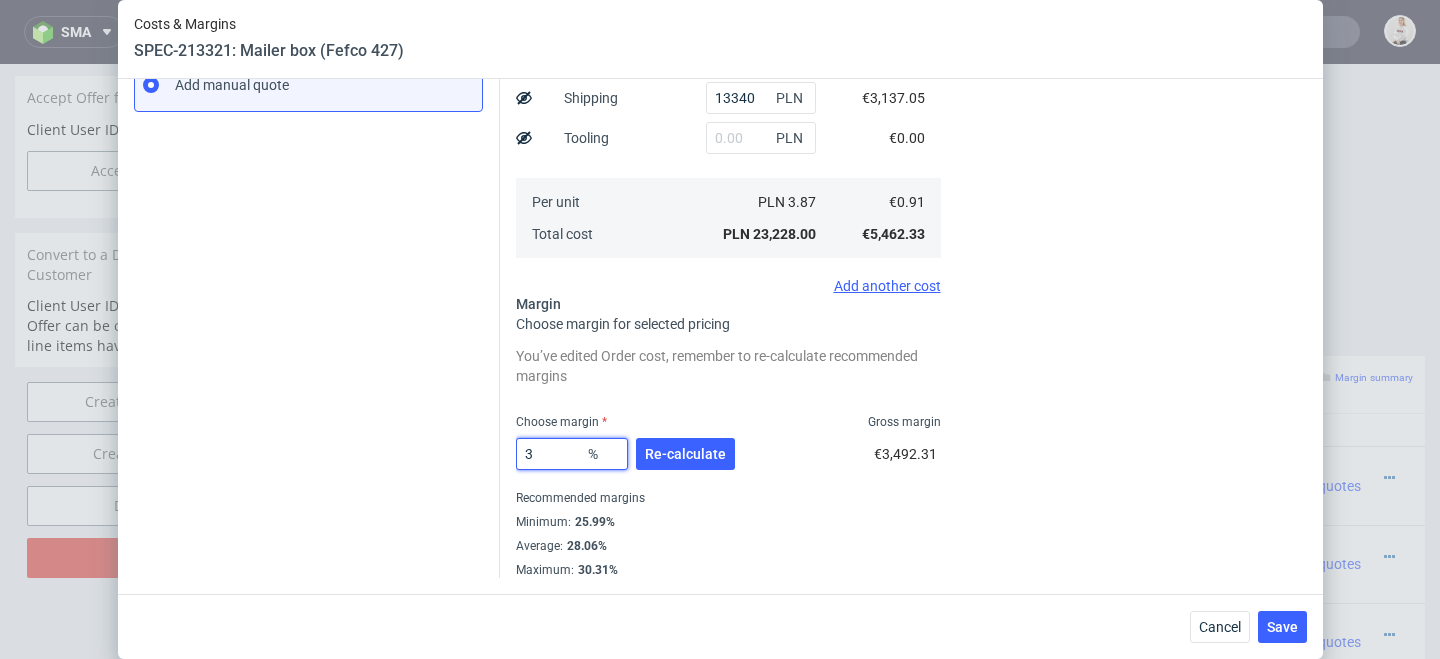 type on "38" 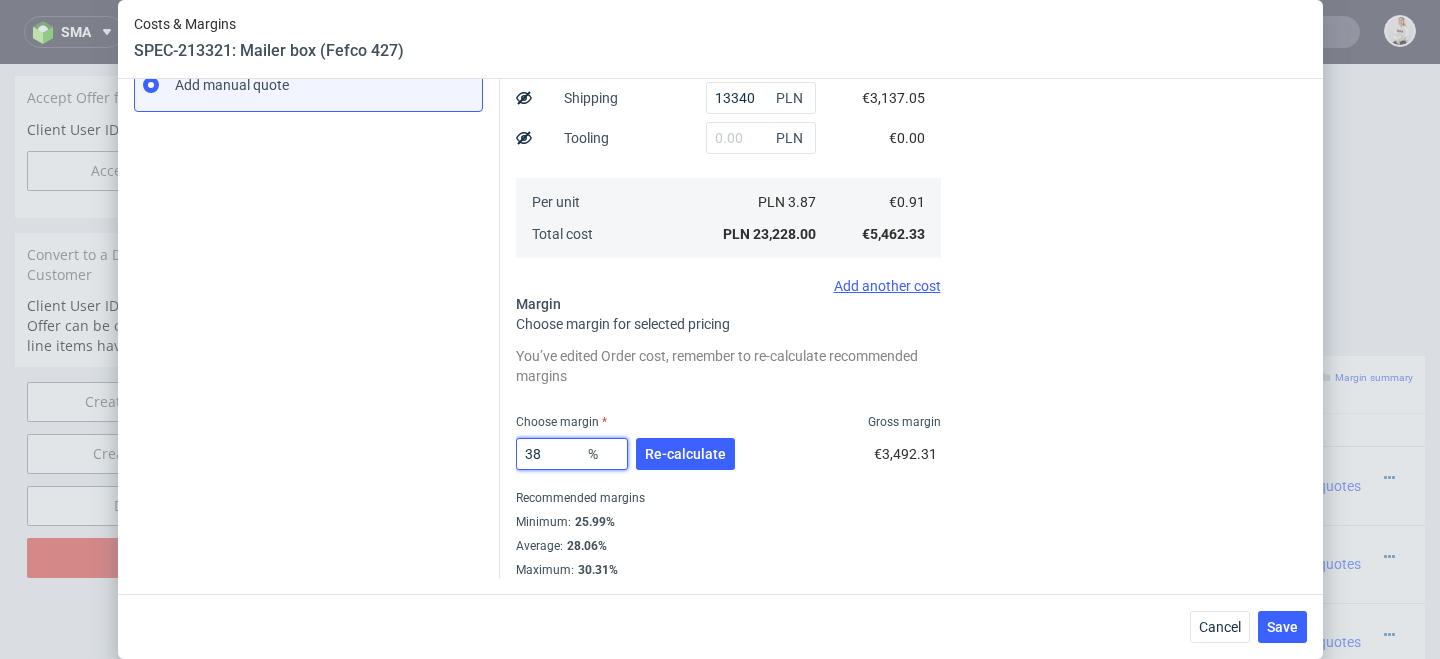 type on "1.47" 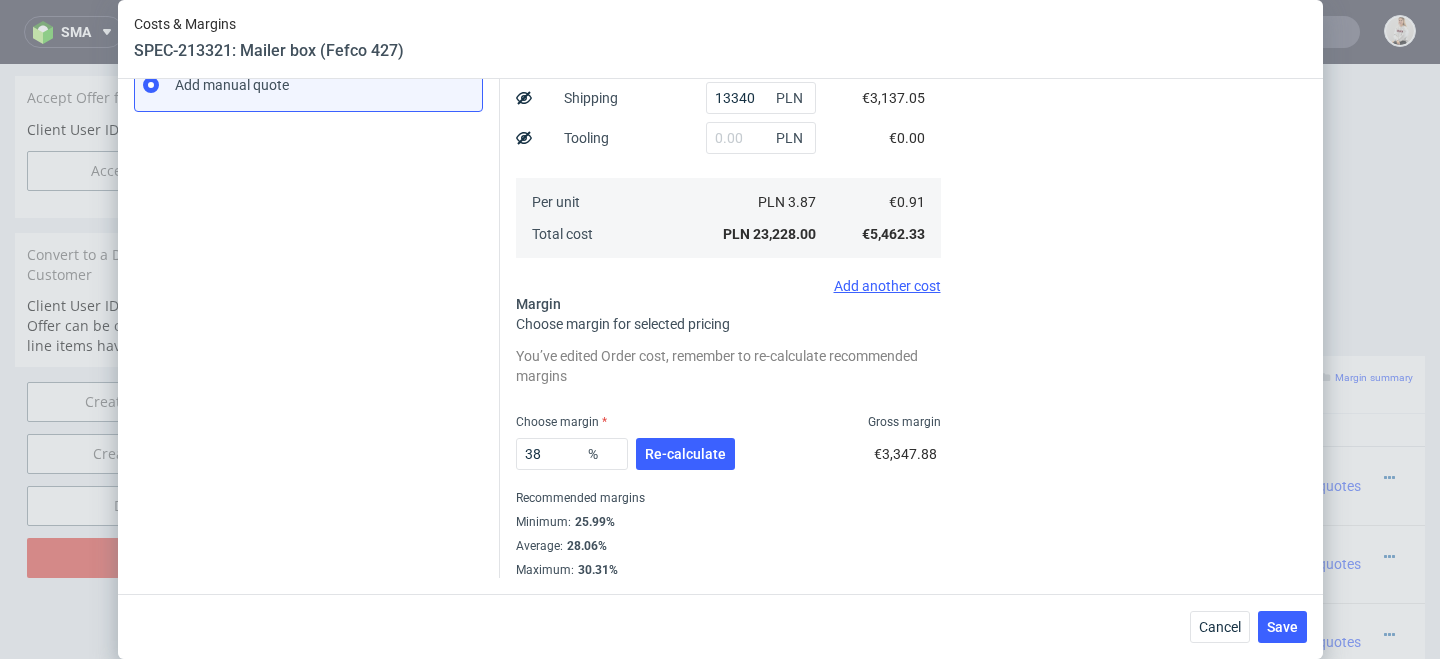 click on "You’ve edited Order cost, remember to re-calculate recommended margins" at bounding box center (728, 366) 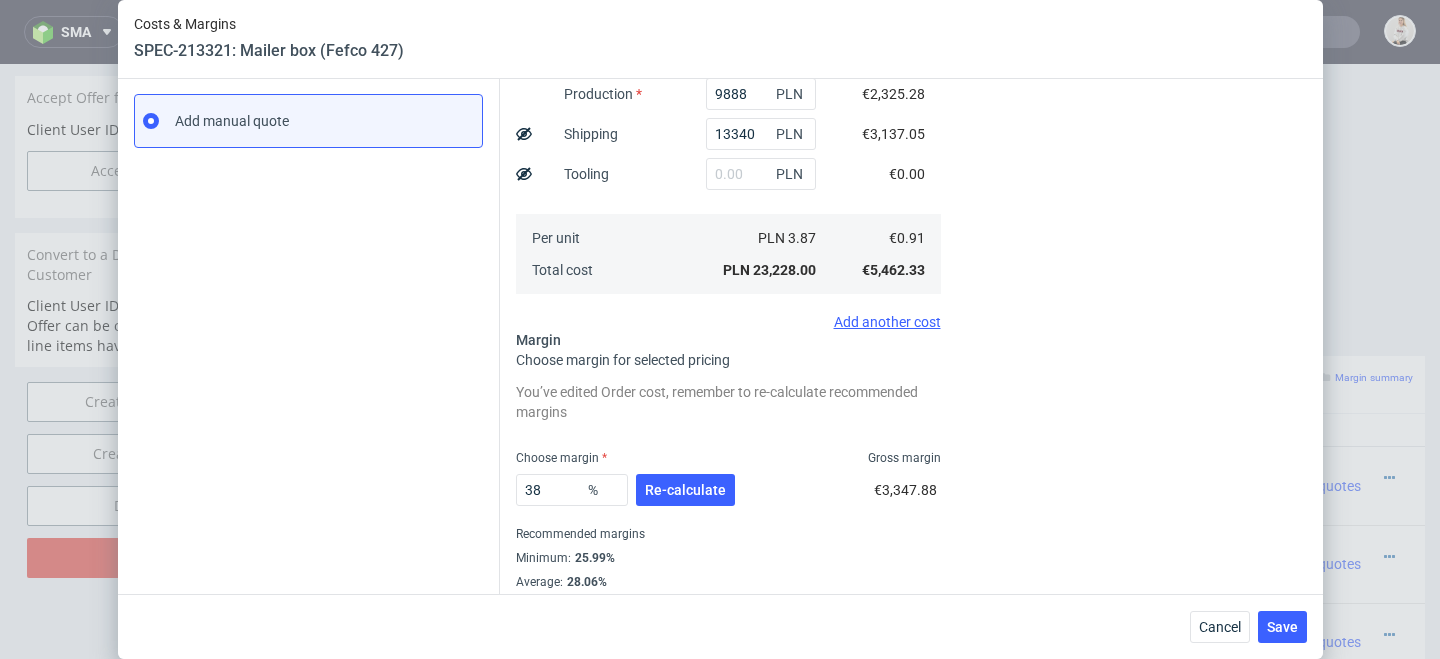 scroll, scrollTop: 369, scrollLeft: 0, axis: vertical 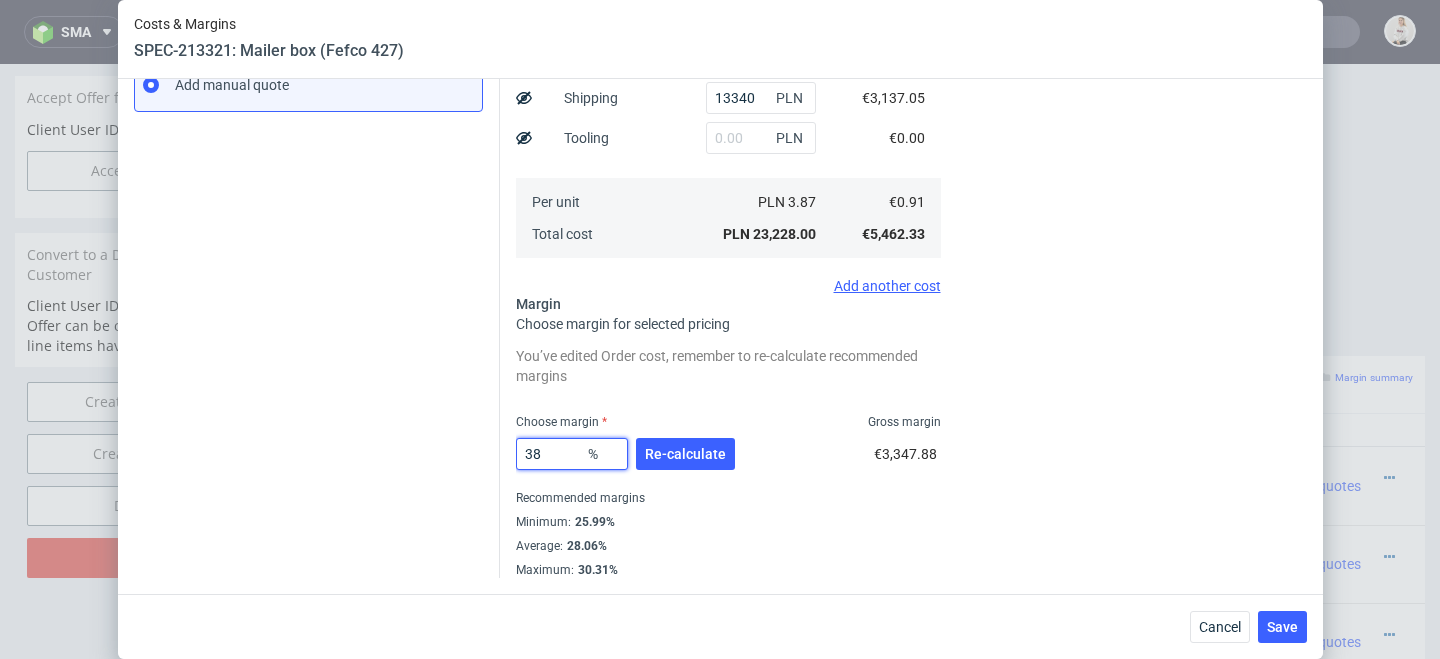 click on "38" at bounding box center [572, 454] 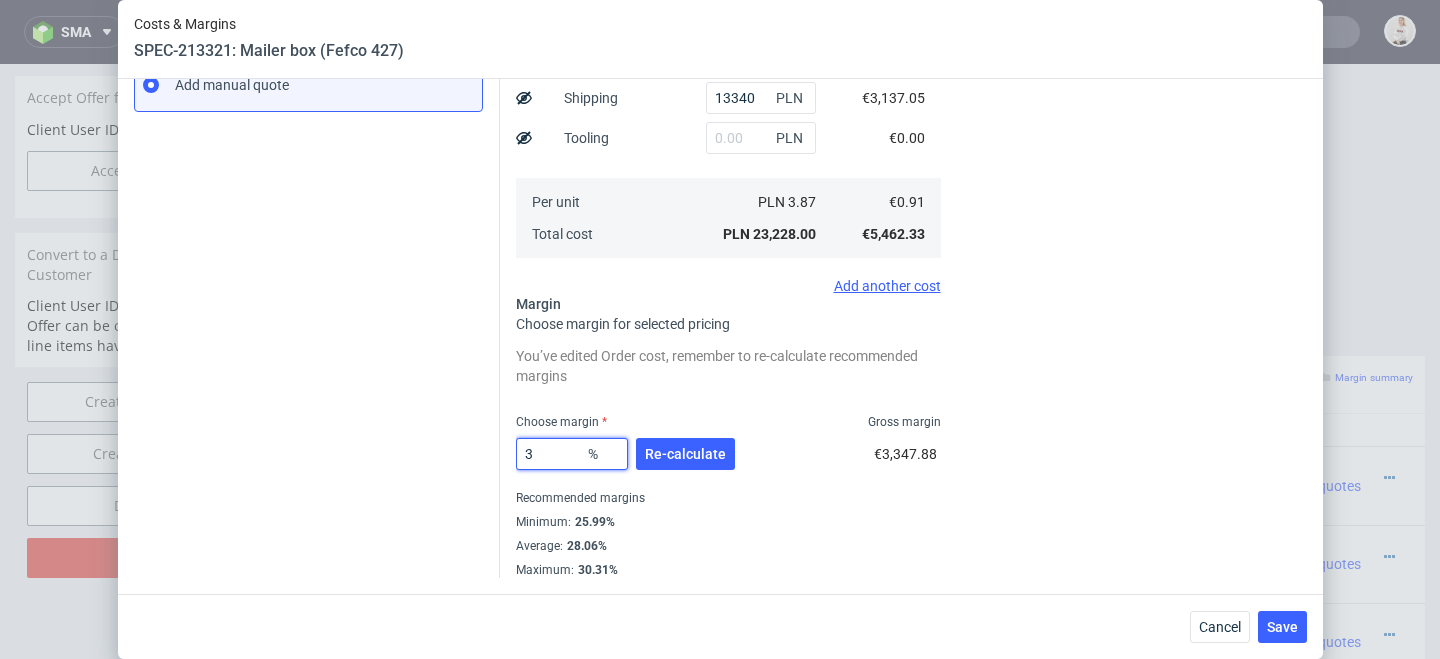type on "39" 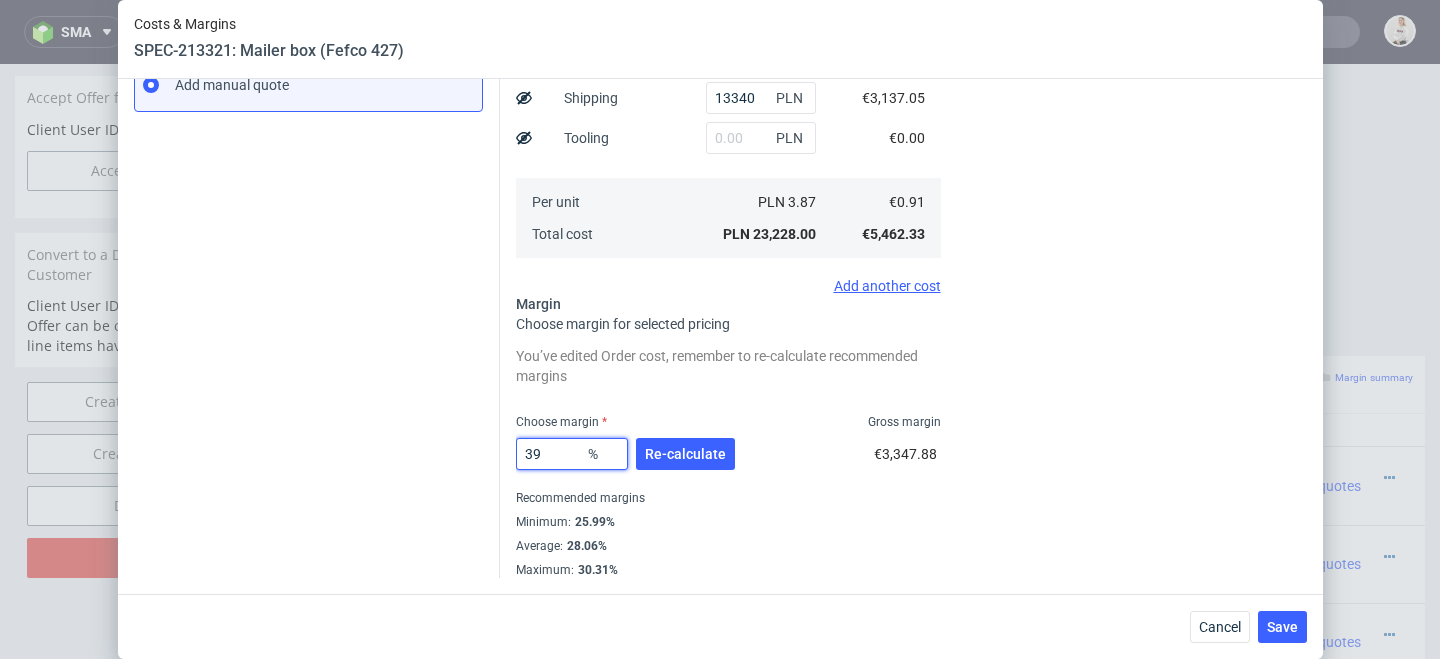 type on "1.49" 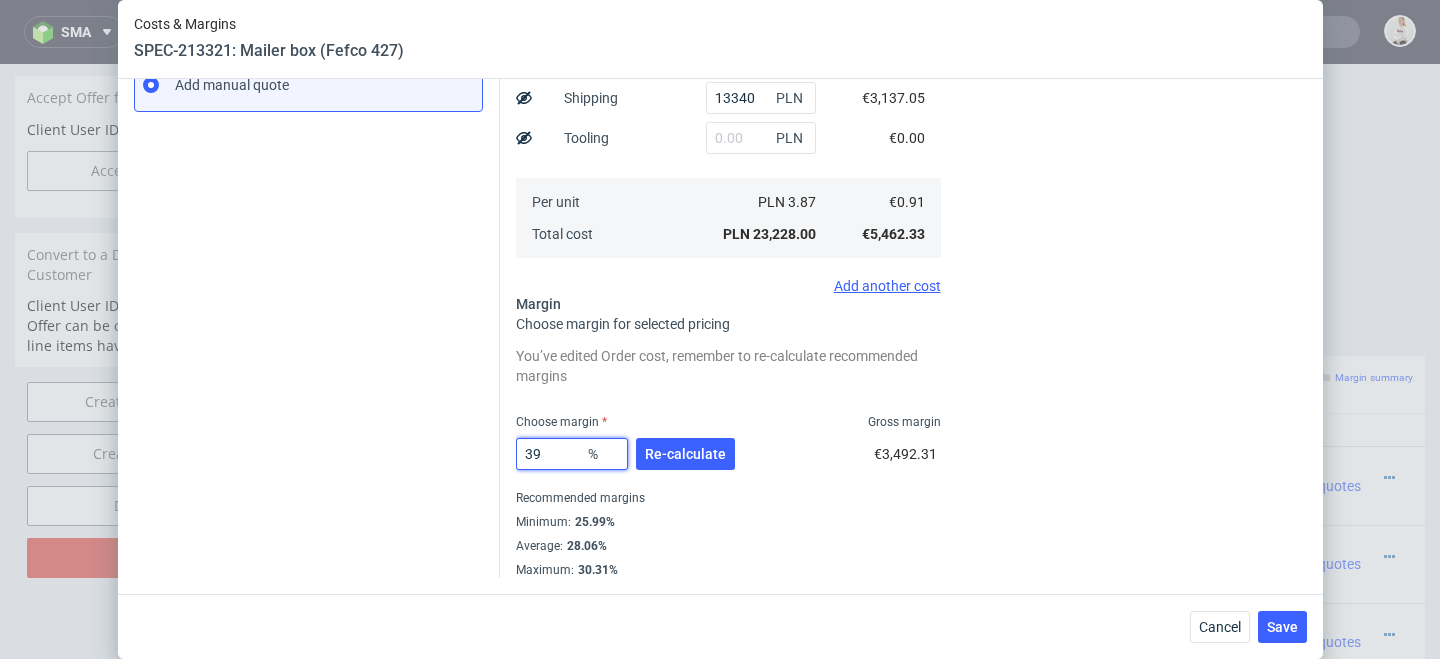 type on "39" 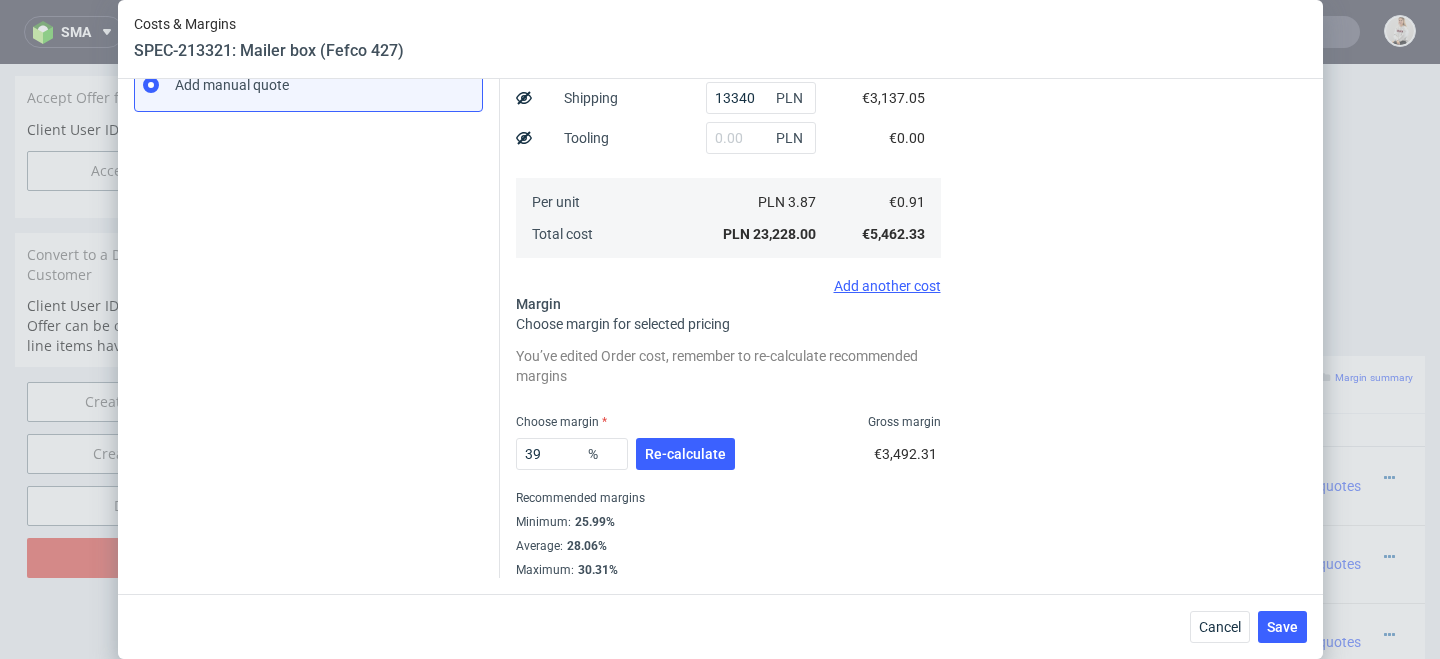 click on "Recommended margins" at bounding box center (728, 498) 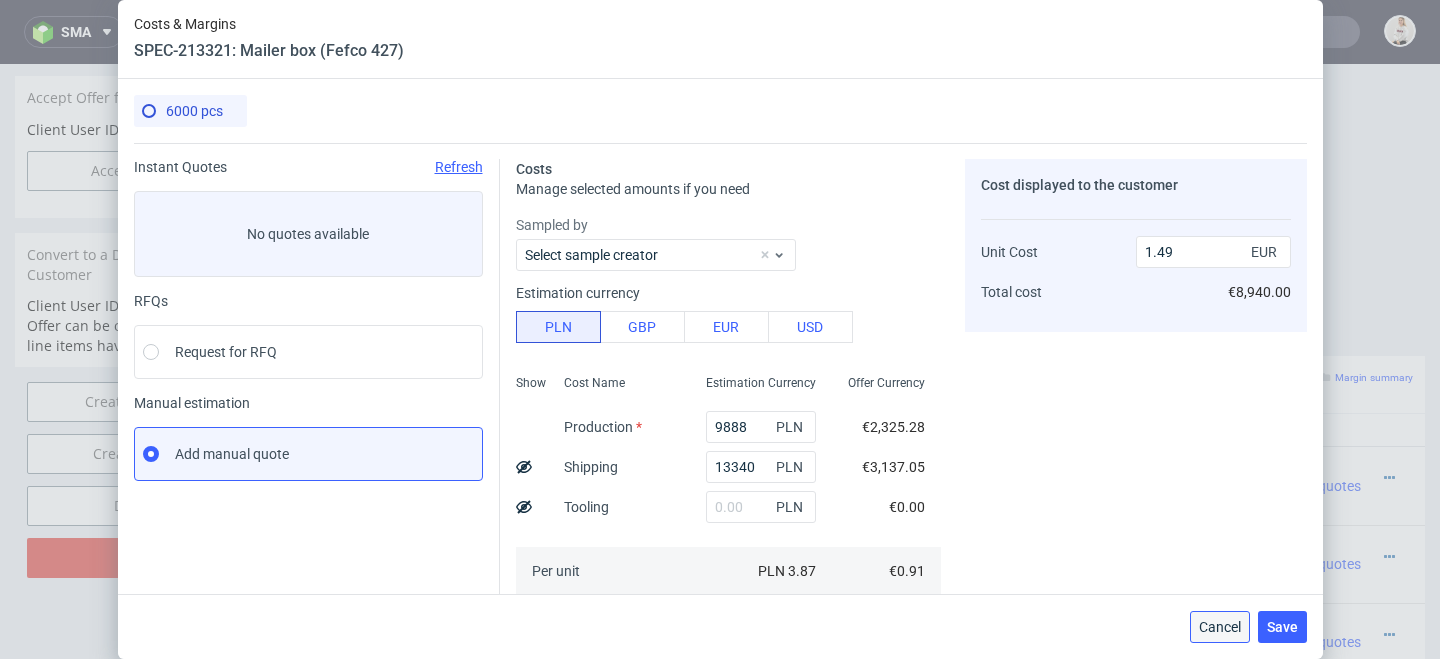 click on "Cancel" at bounding box center (1220, 627) 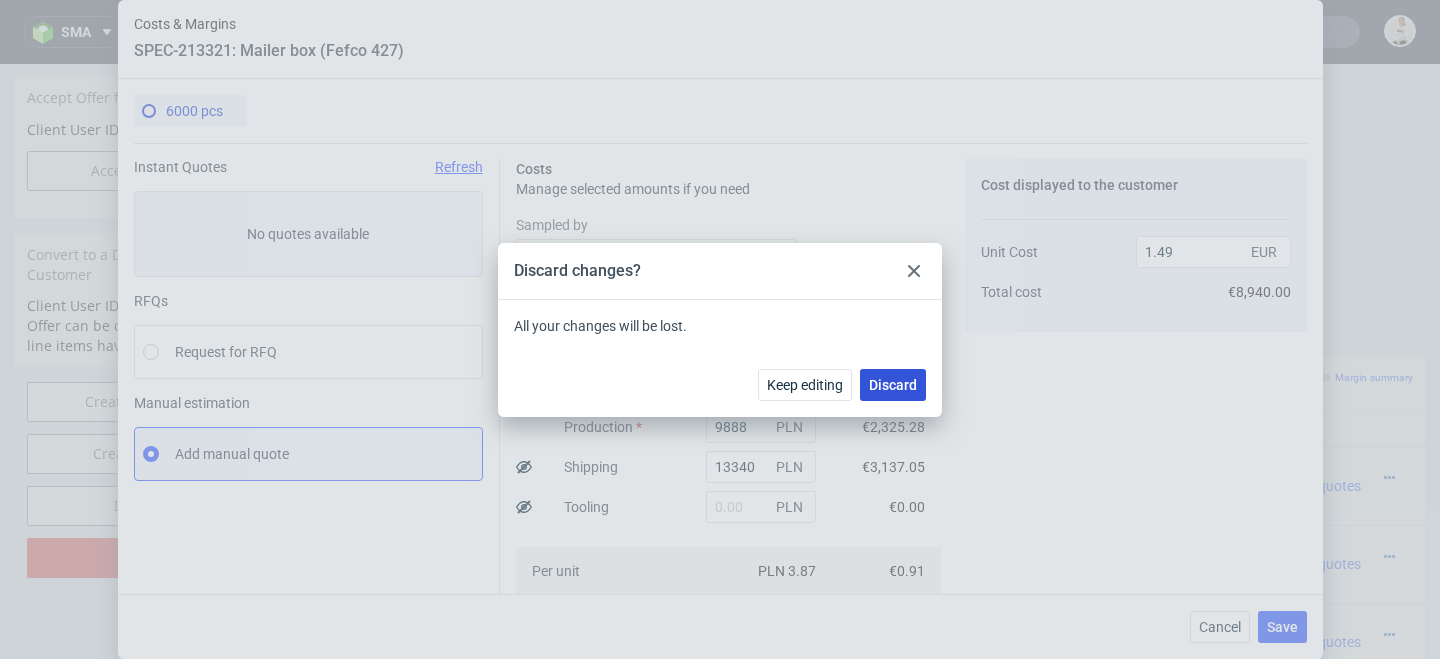 click on "Discard" at bounding box center [893, 385] 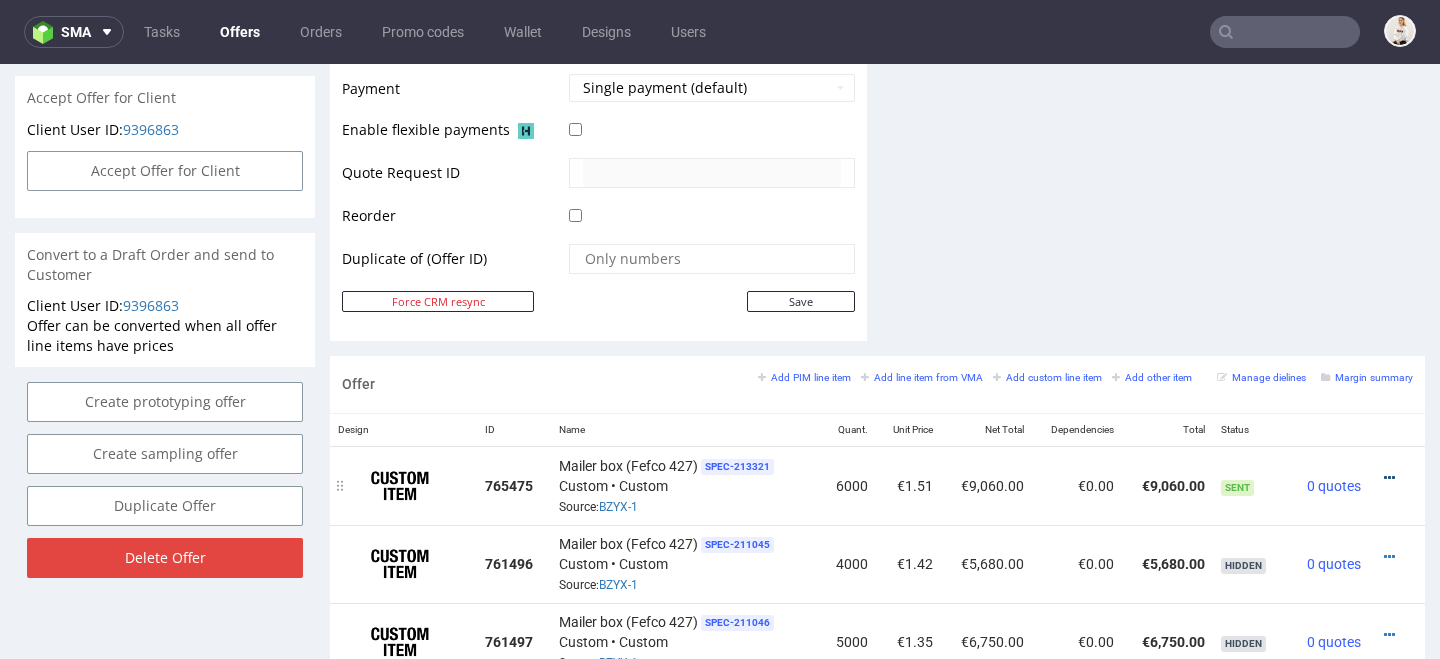 click at bounding box center [1389, 478] 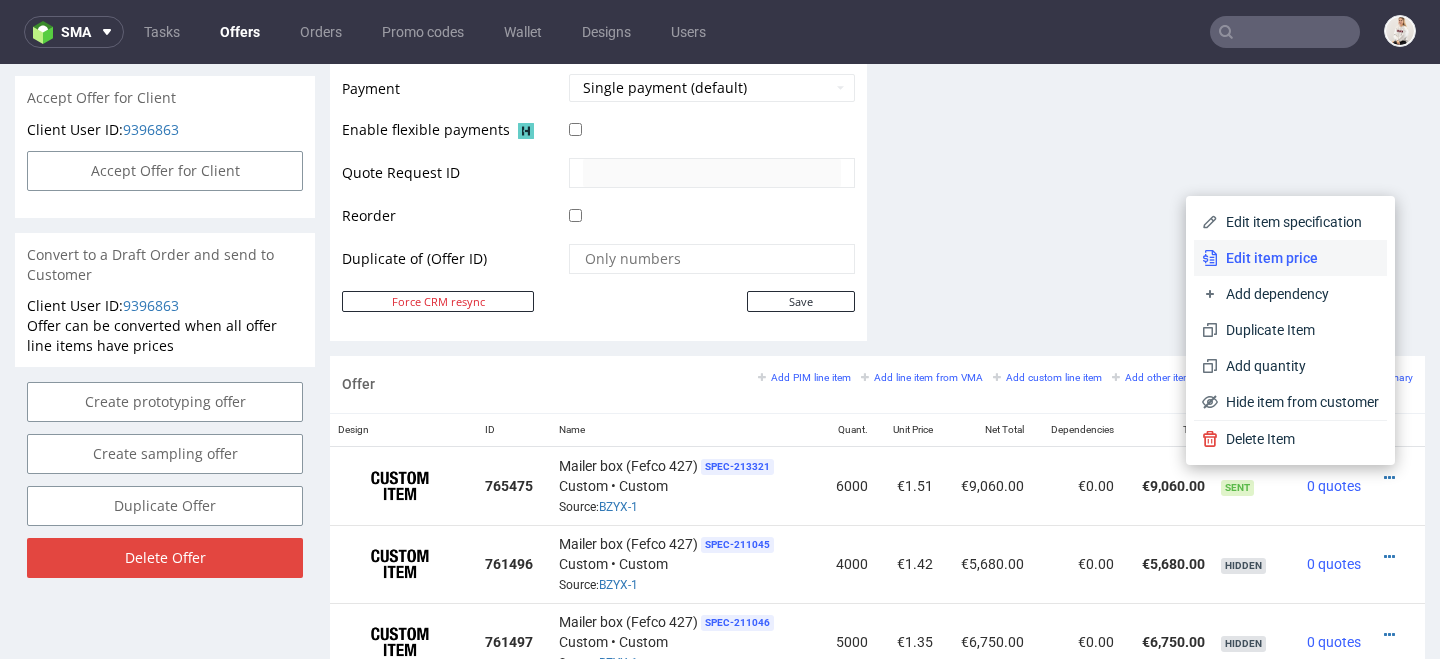 click on "Edit item price" at bounding box center (1298, 258) 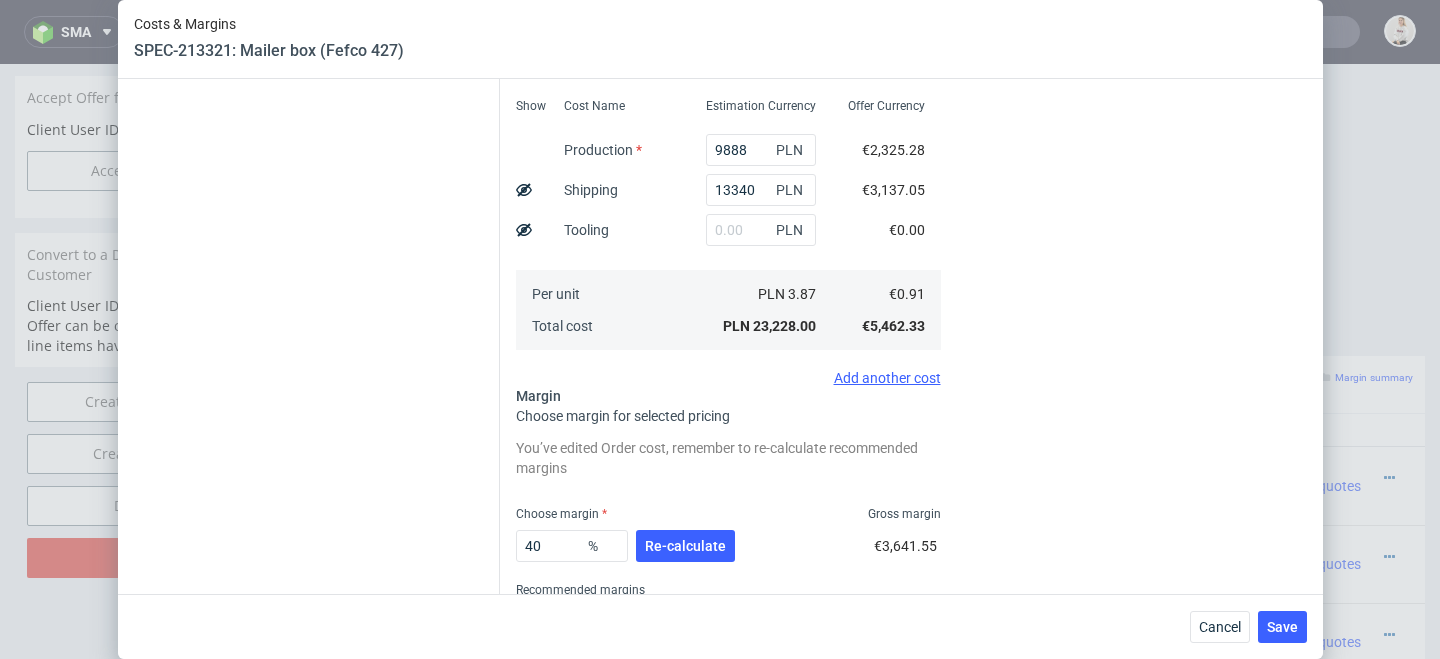 scroll, scrollTop: 523, scrollLeft: 0, axis: vertical 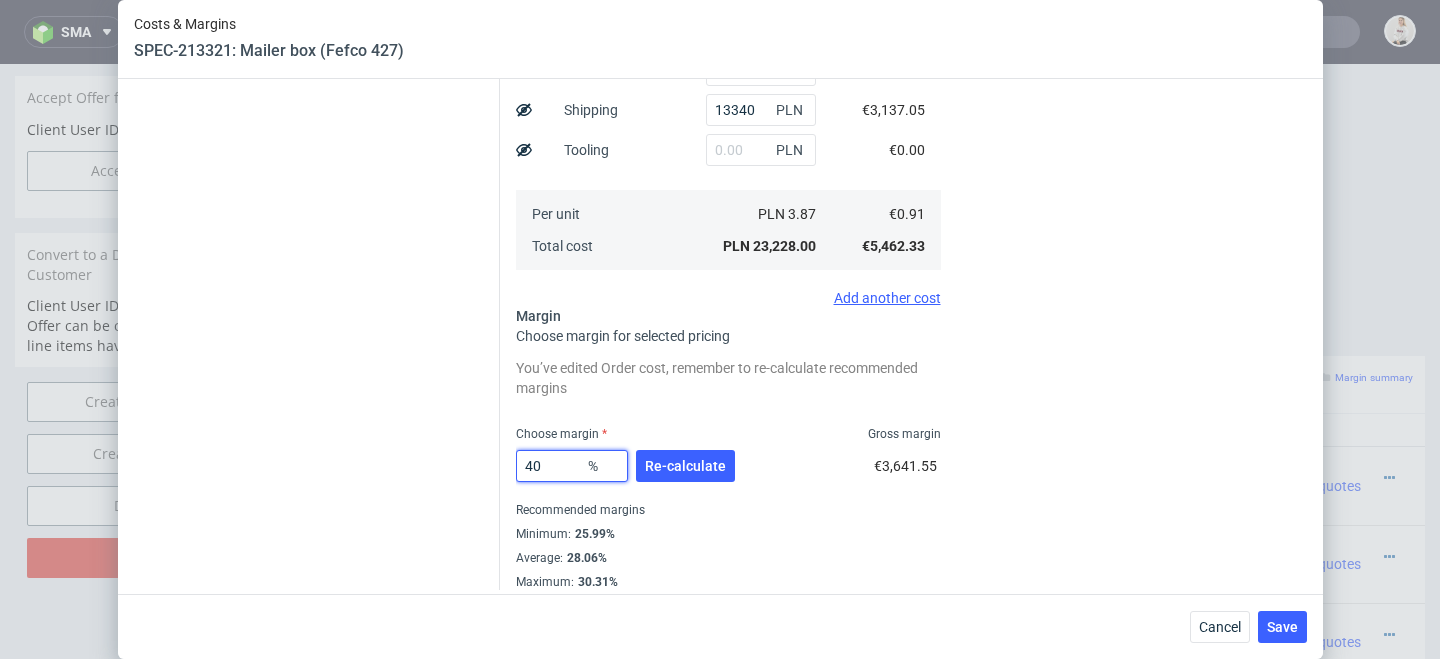 drag, startPoint x: 569, startPoint y: 469, endPoint x: 289, endPoint y: 462, distance: 280.0875 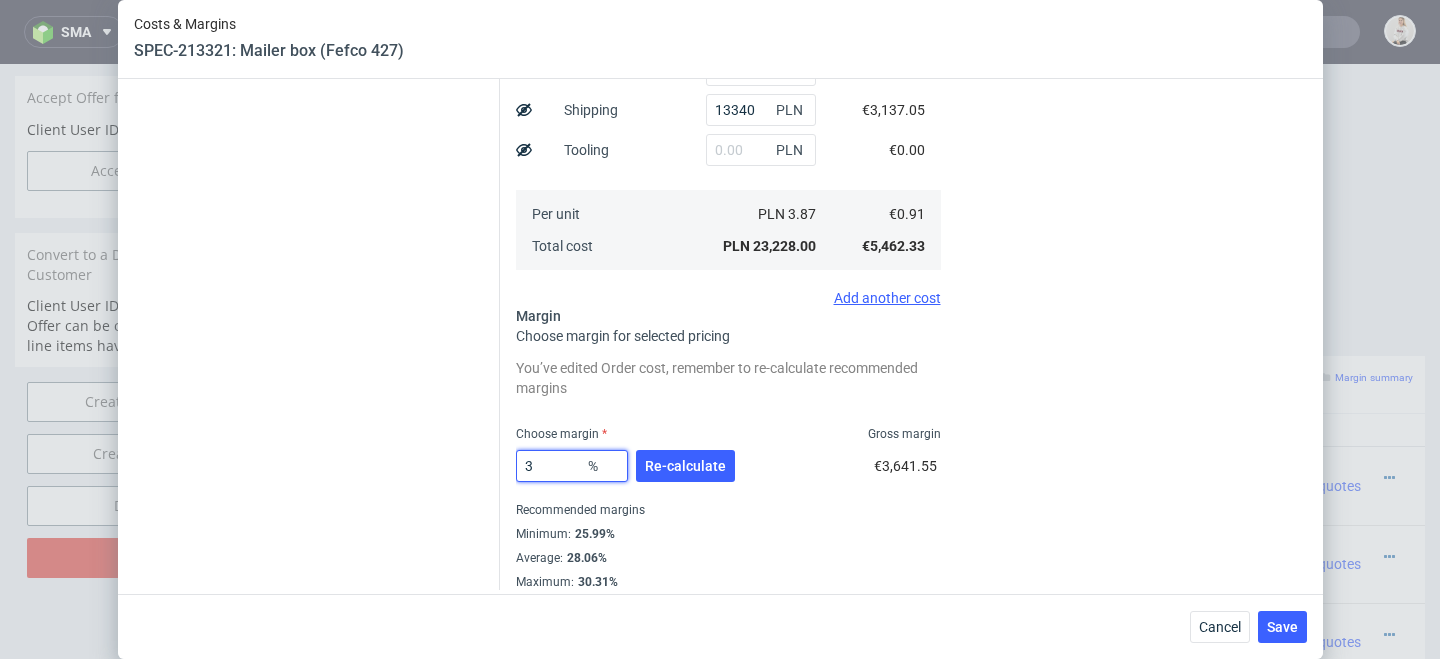 type on "39" 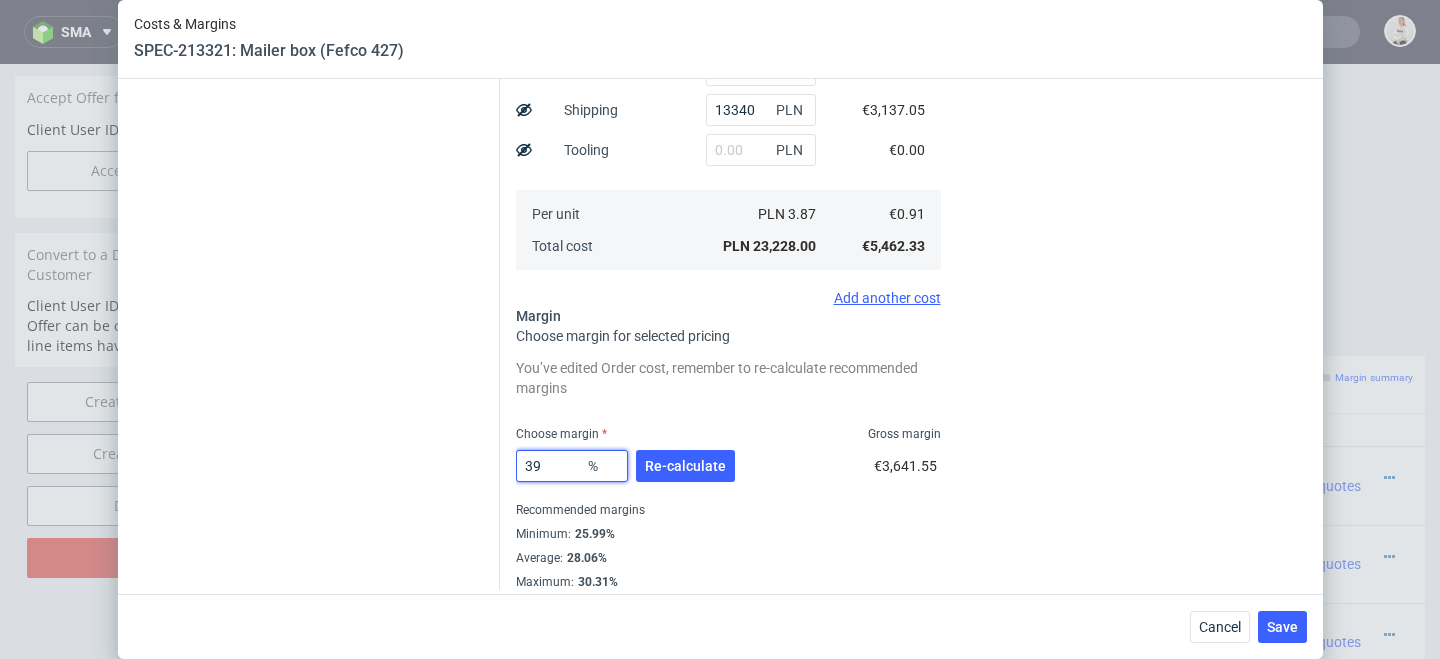 type on "1.49" 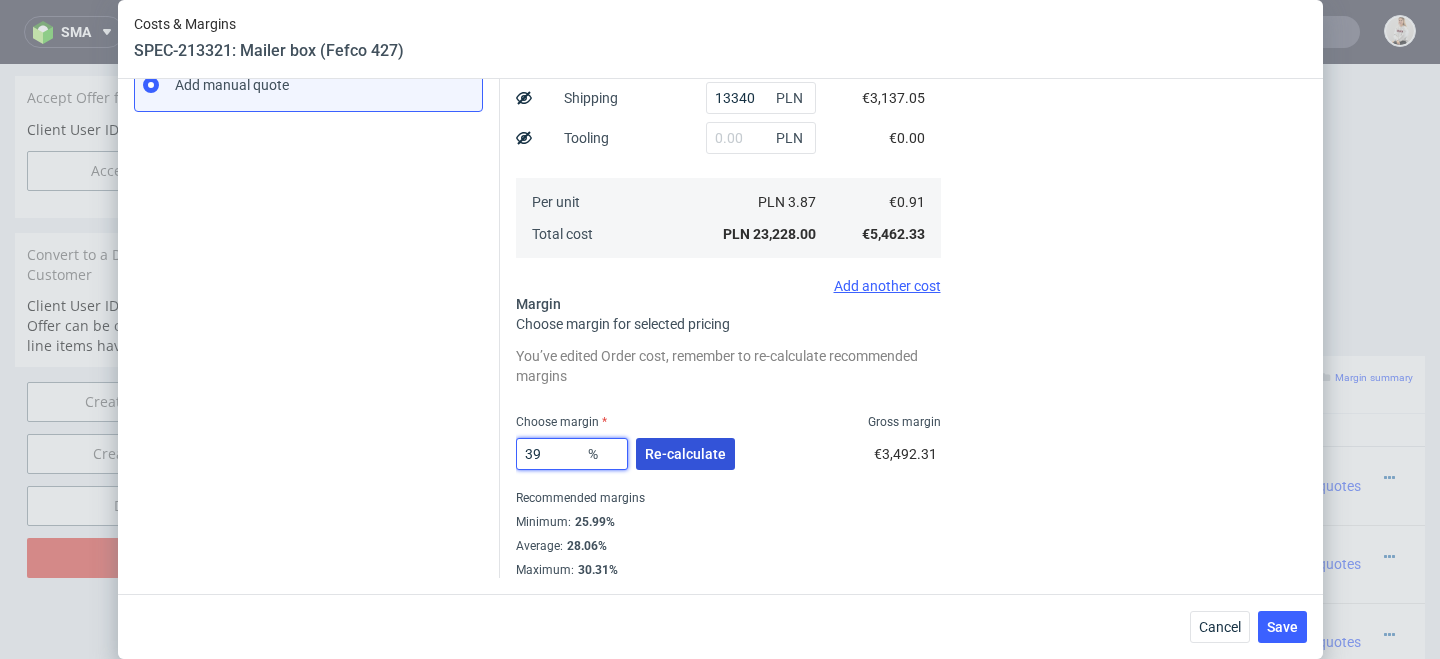 type on "39" 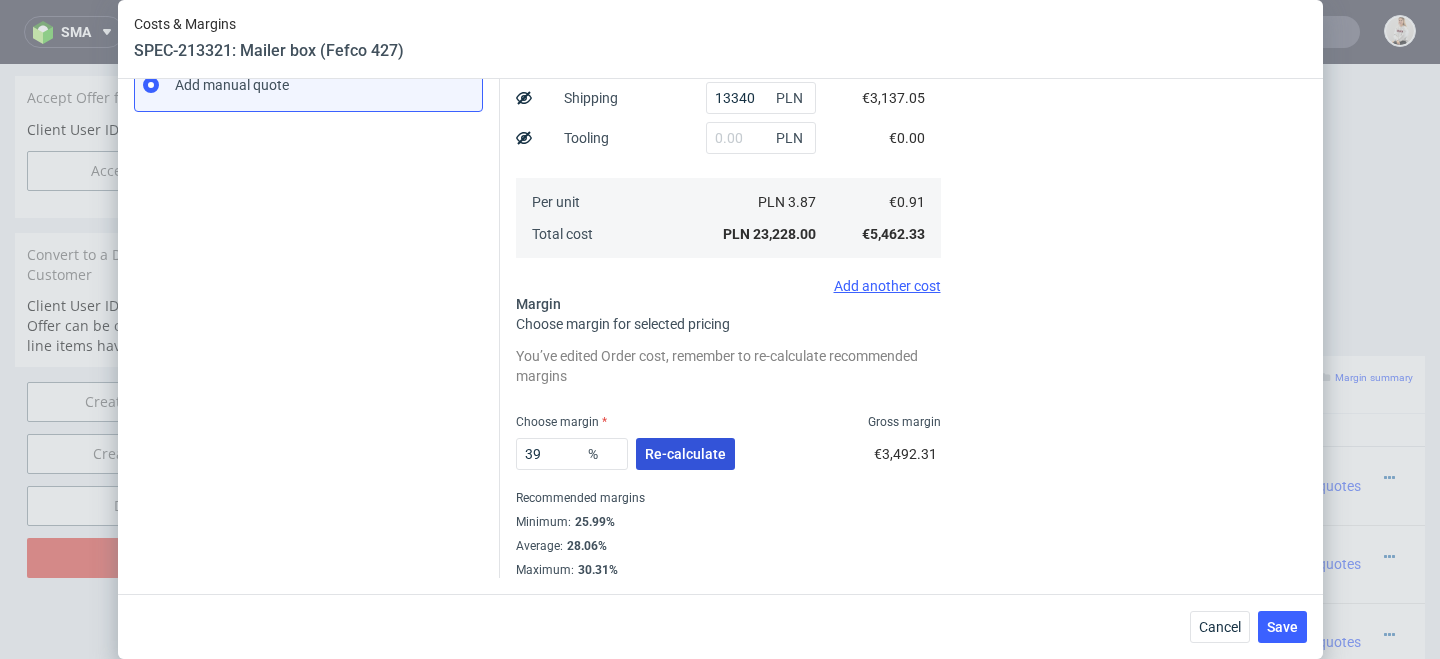 click on "Re-calculate" at bounding box center (685, 454) 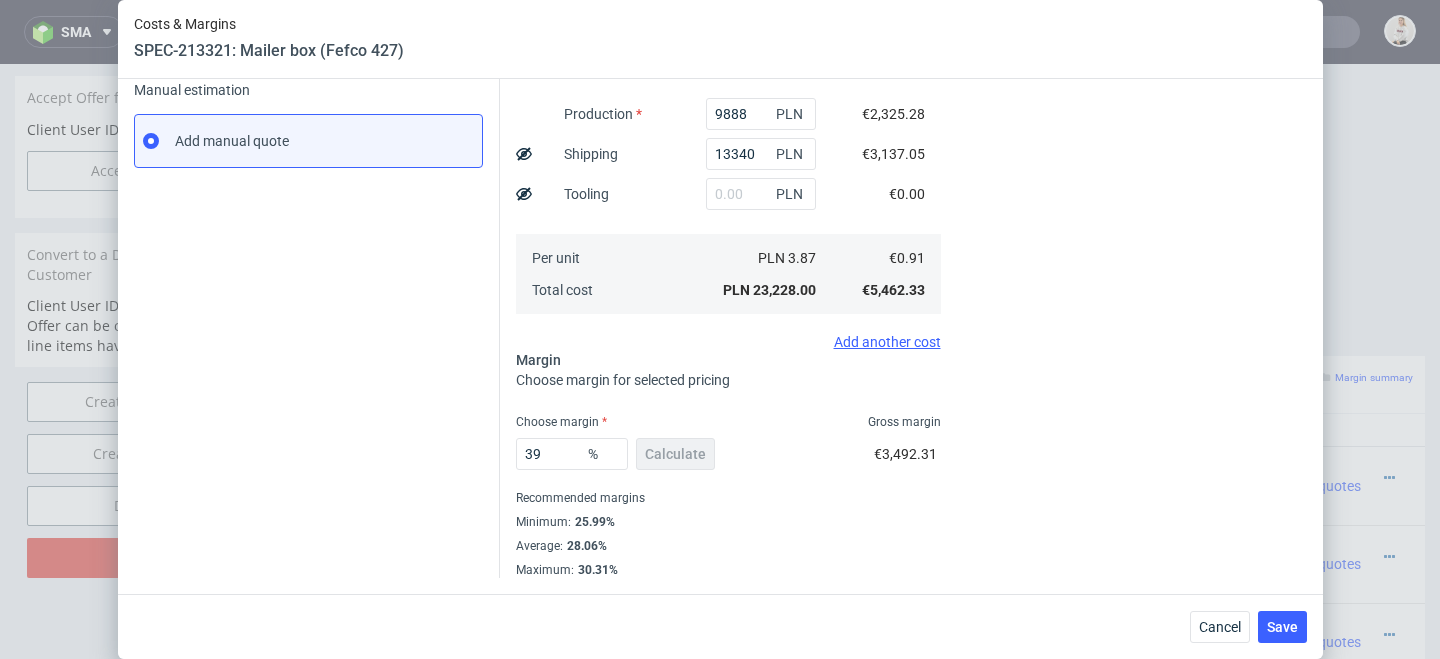 scroll, scrollTop: 0, scrollLeft: 0, axis: both 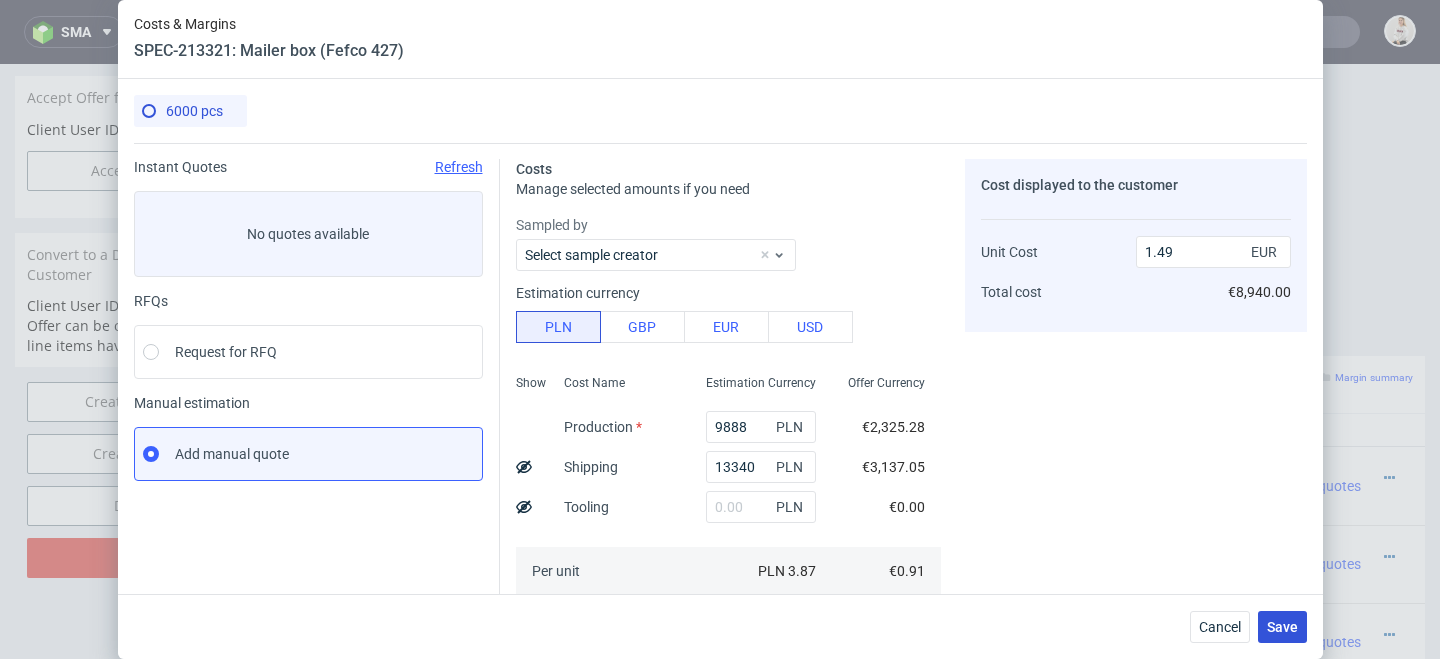click on "Save" at bounding box center [1282, 627] 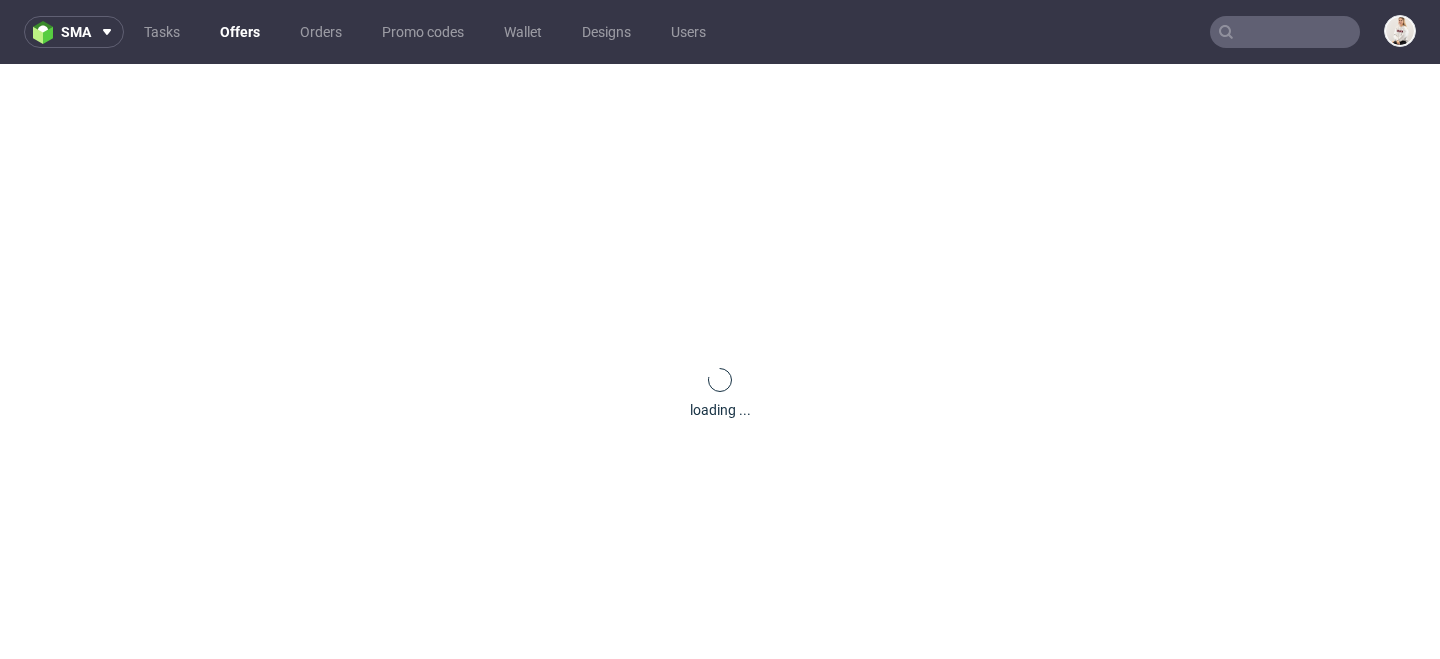 scroll, scrollTop: 0, scrollLeft: 0, axis: both 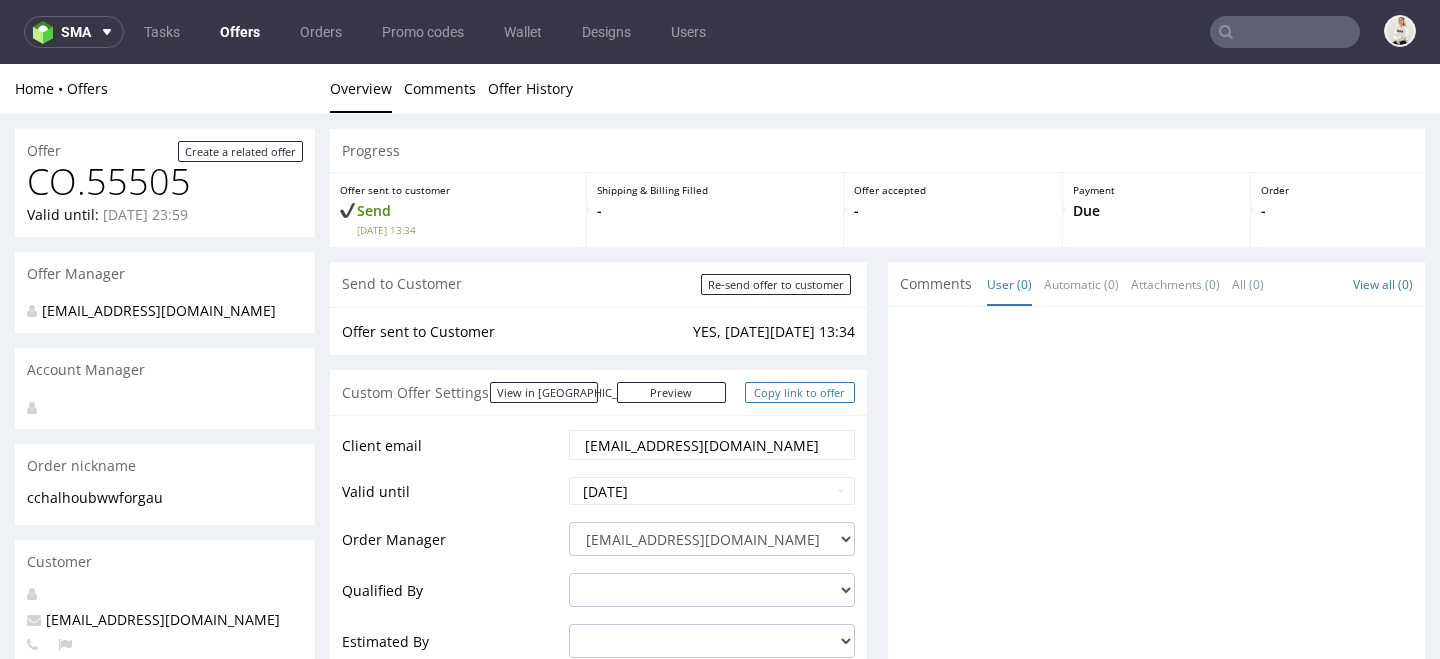 click on "Copy link to offer" at bounding box center [800, 392] 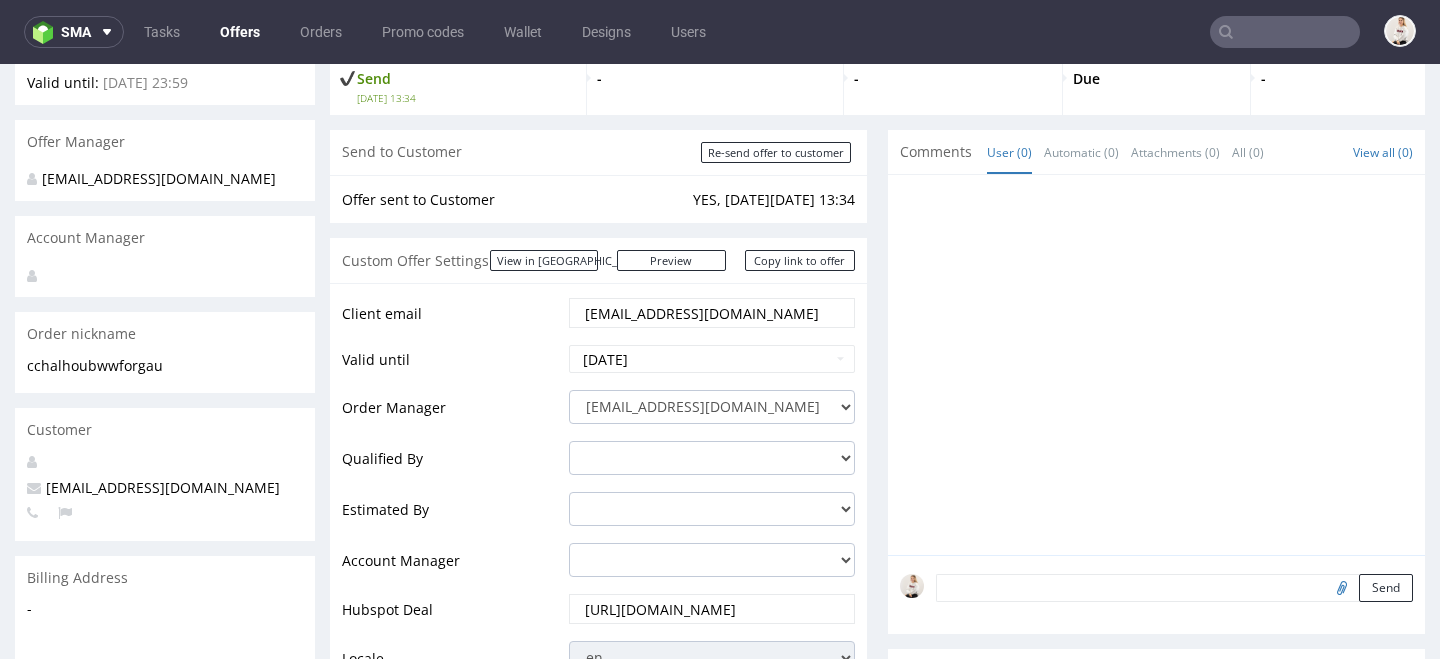 scroll, scrollTop: 0, scrollLeft: 0, axis: both 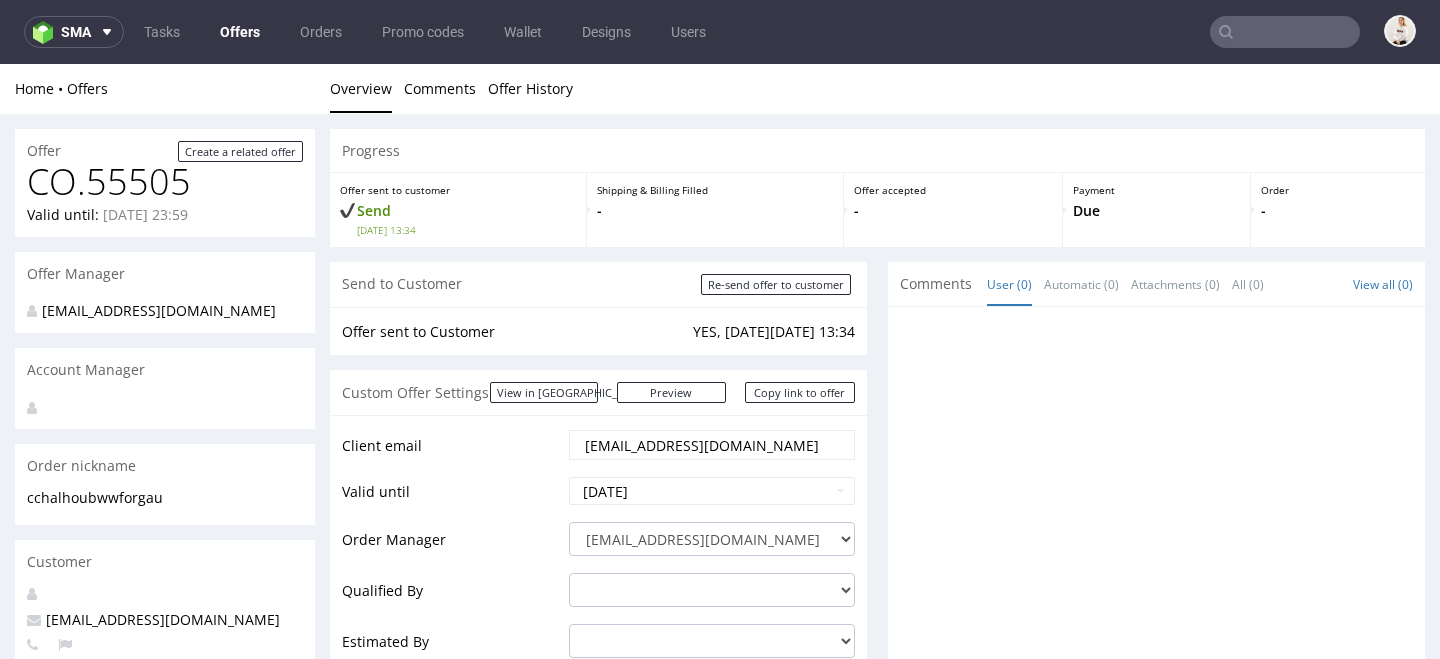 drag, startPoint x: 744, startPoint y: 445, endPoint x: 328, endPoint y: 435, distance: 416.12018 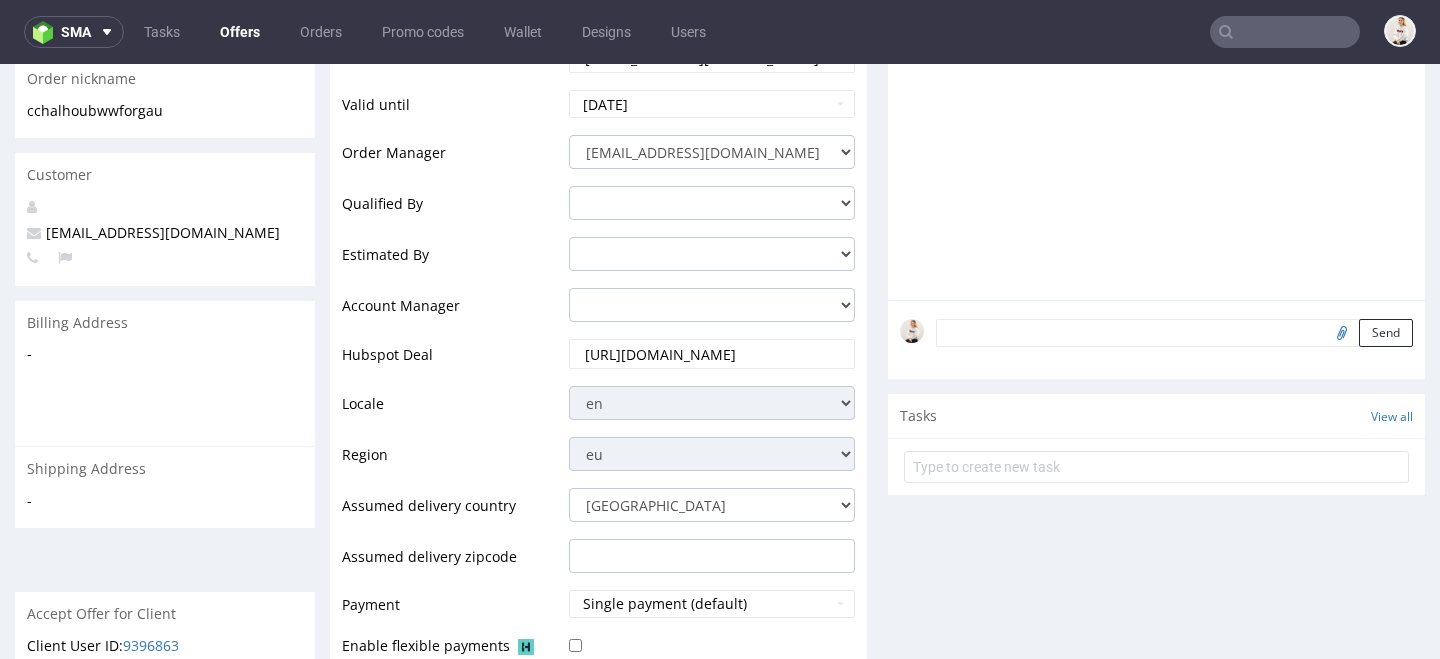 scroll, scrollTop: 633, scrollLeft: 0, axis: vertical 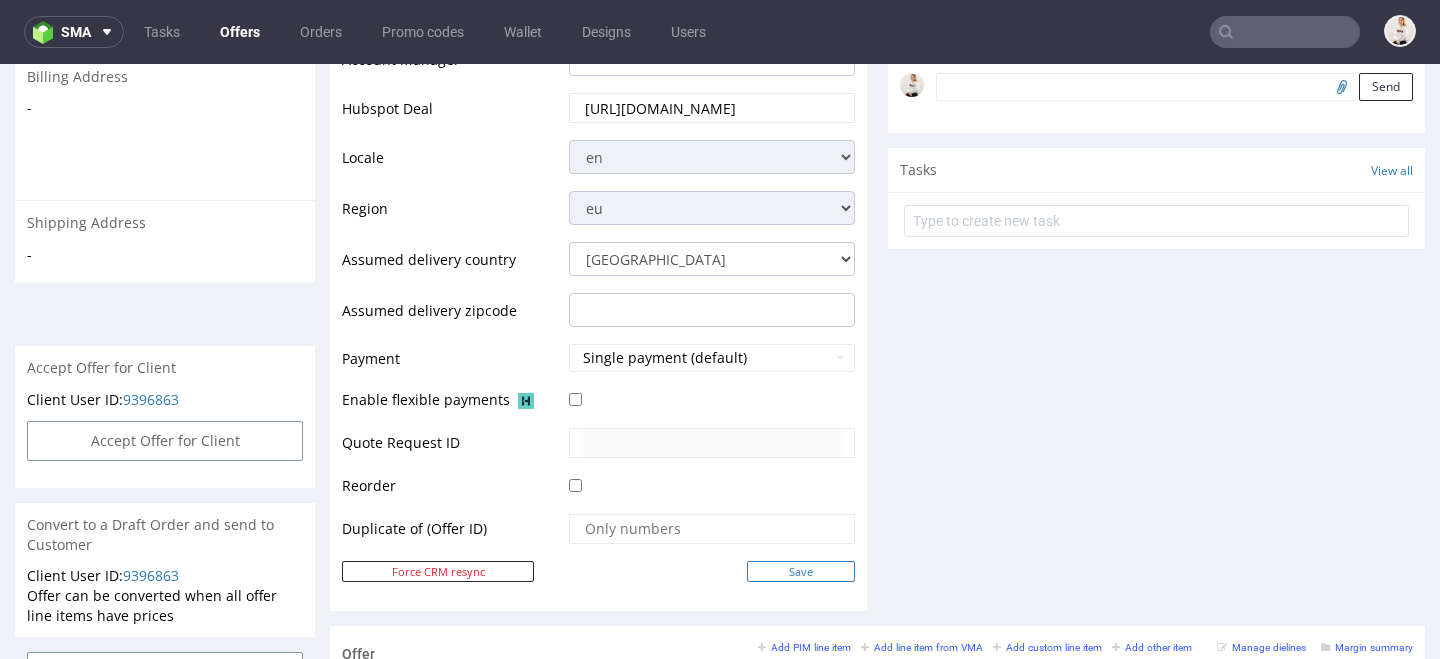 type on "MLewit@wwf.org.au" 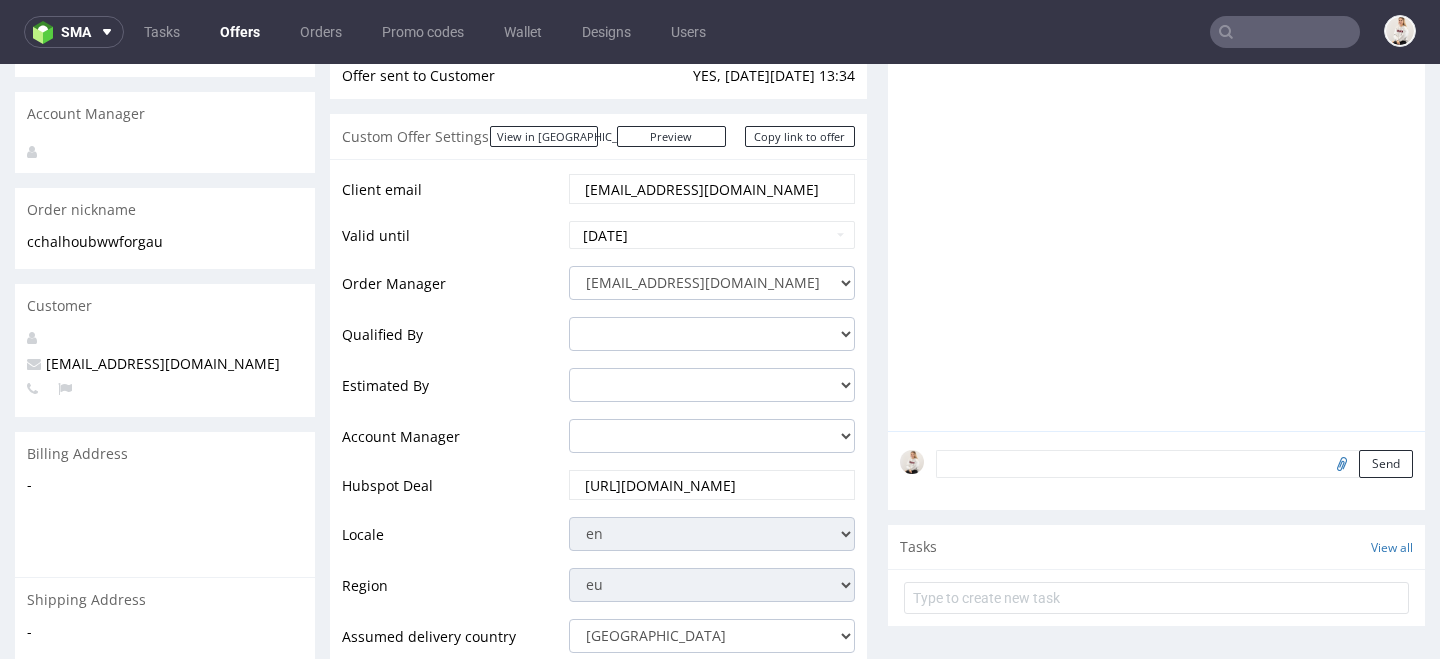 scroll, scrollTop: 233, scrollLeft: 0, axis: vertical 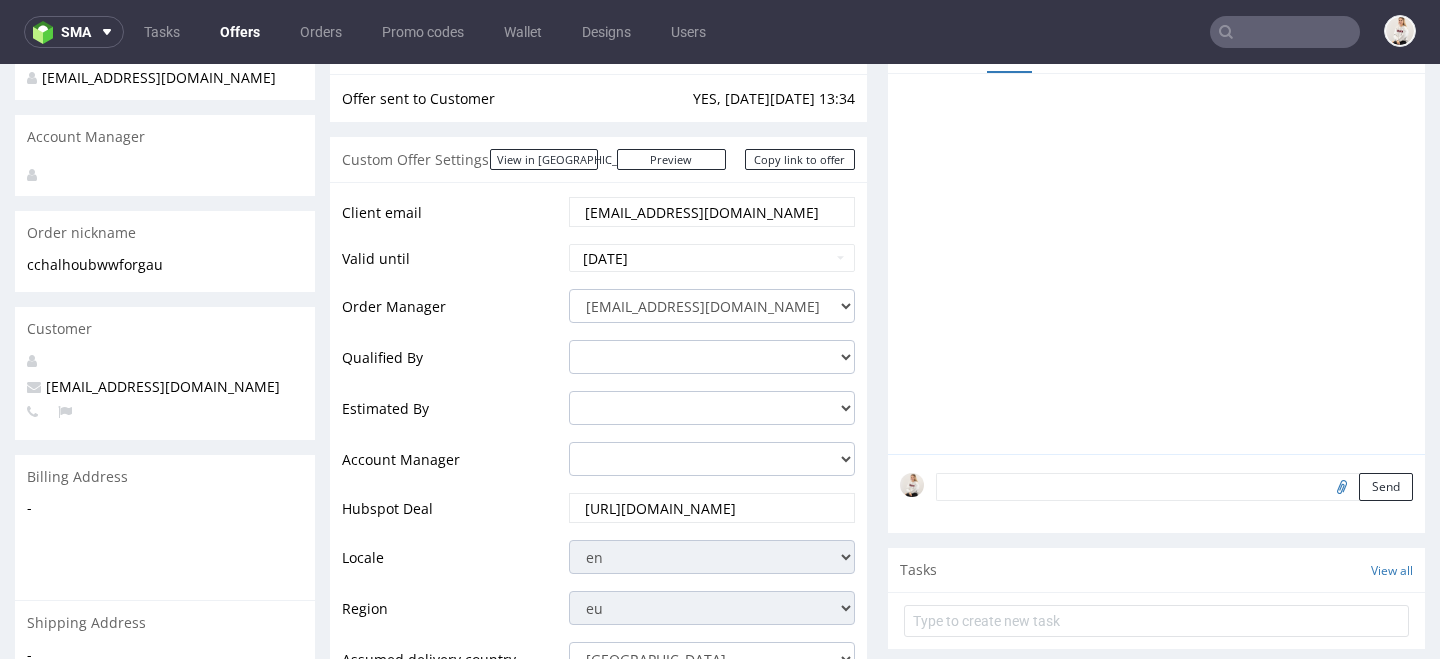 drag, startPoint x: 722, startPoint y: 209, endPoint x: 629, endPoint y: 209, distance: 93 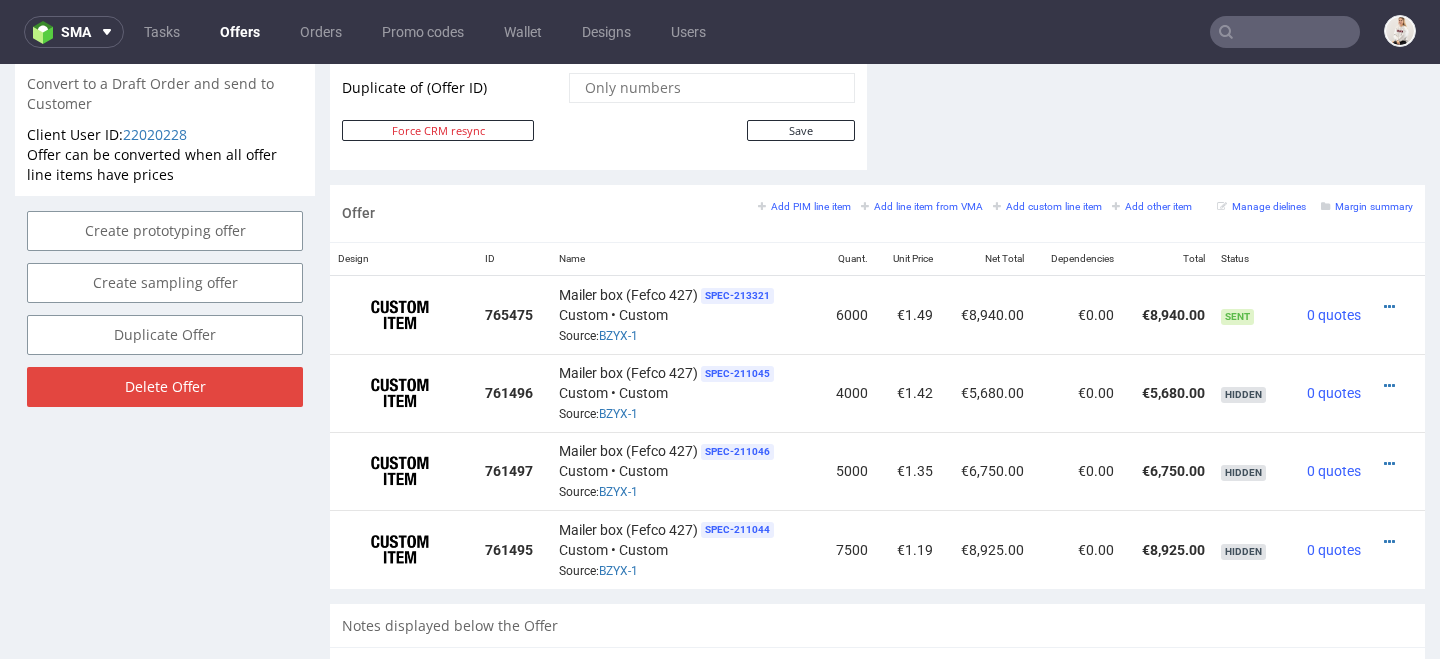 scroll, scrollTop: 1073, scrollLeft: 0, axis: vertical 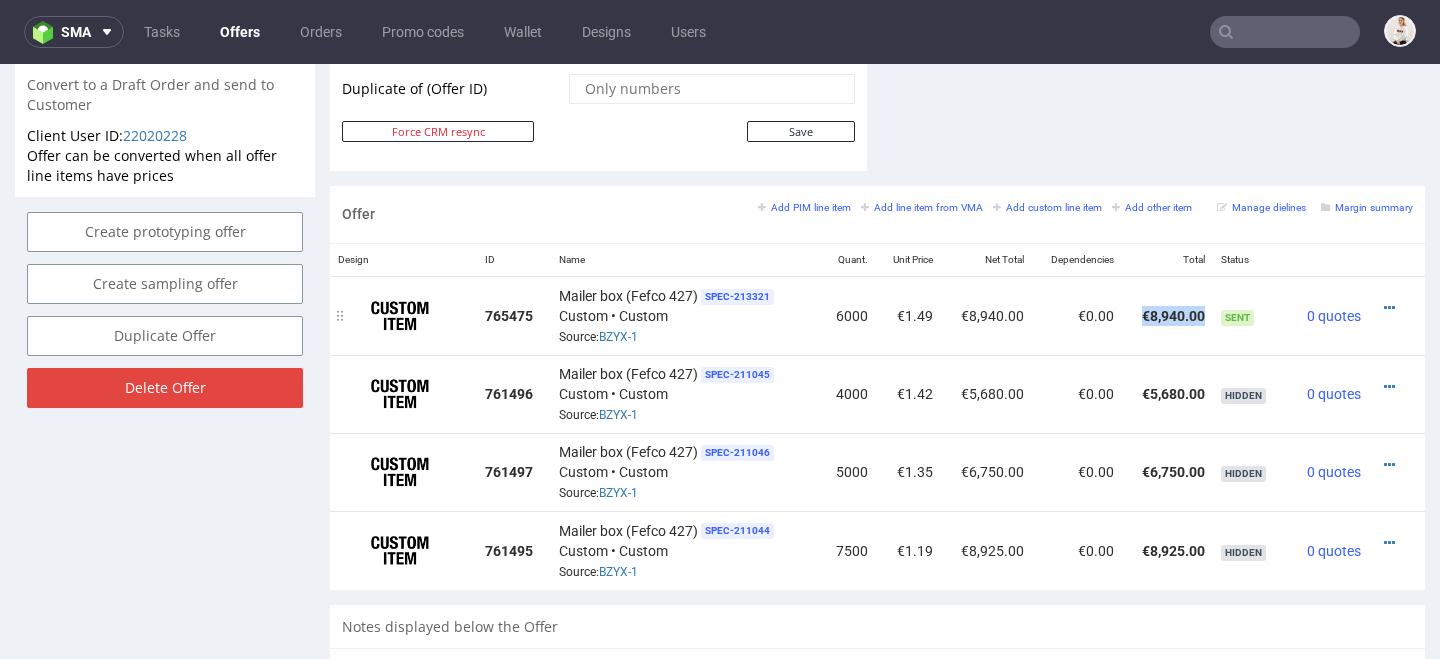 drag, startPoint x: 1195, startPoint y: 314, endPoint x: 1128, endPoint y: 316, distance: 67.02985 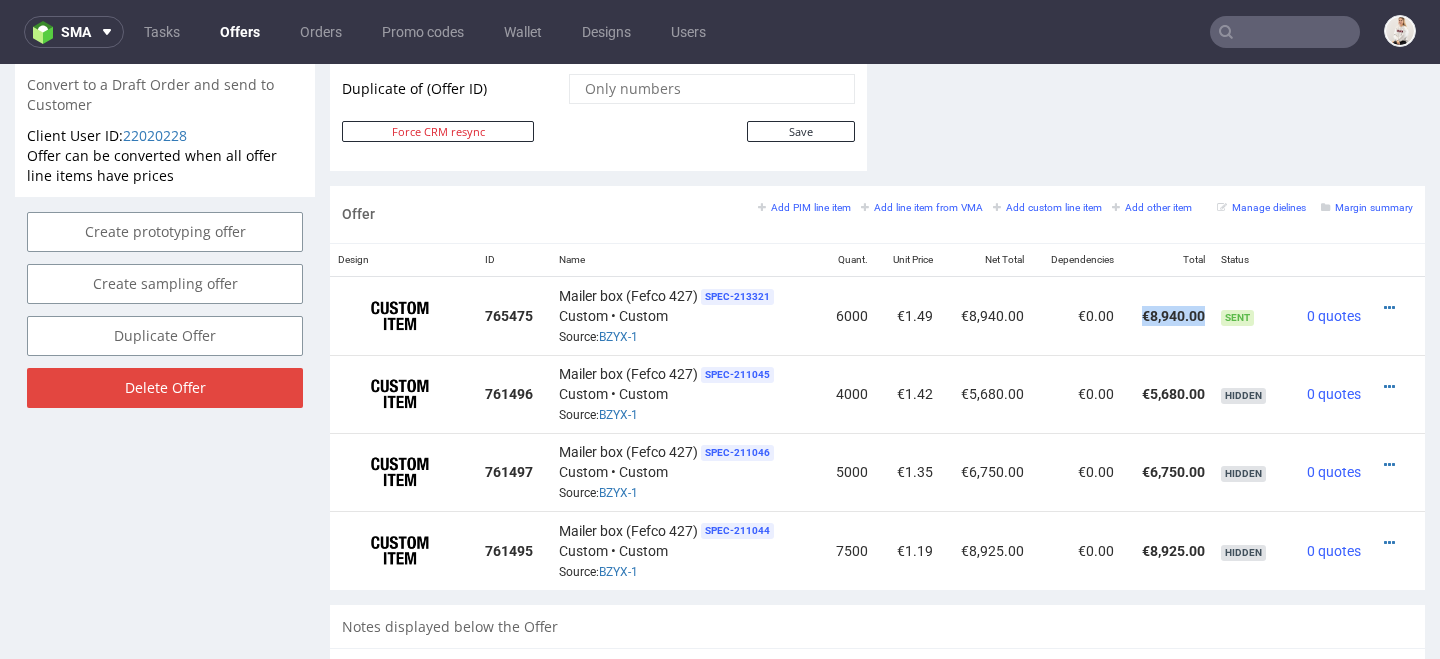 copy on "€8,940.00" 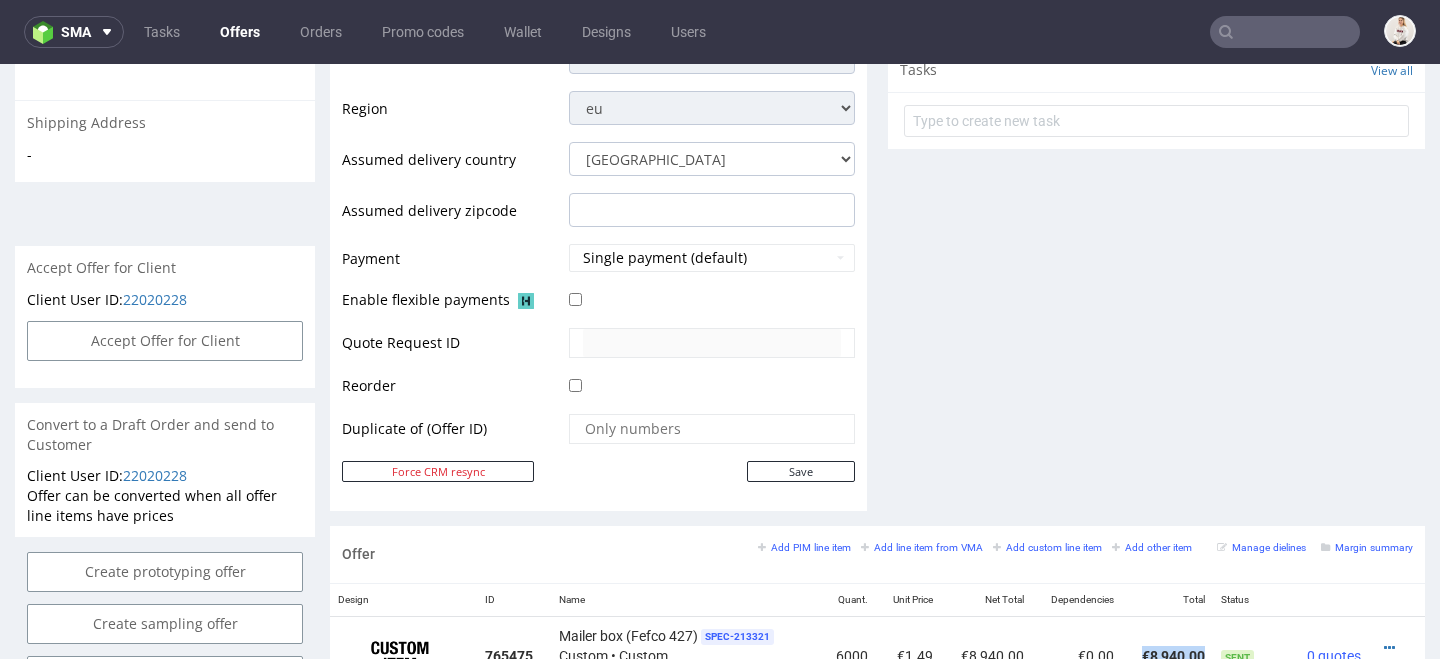 scroll, scrollTop: 844, scrollLeft: 0, axis: vertical 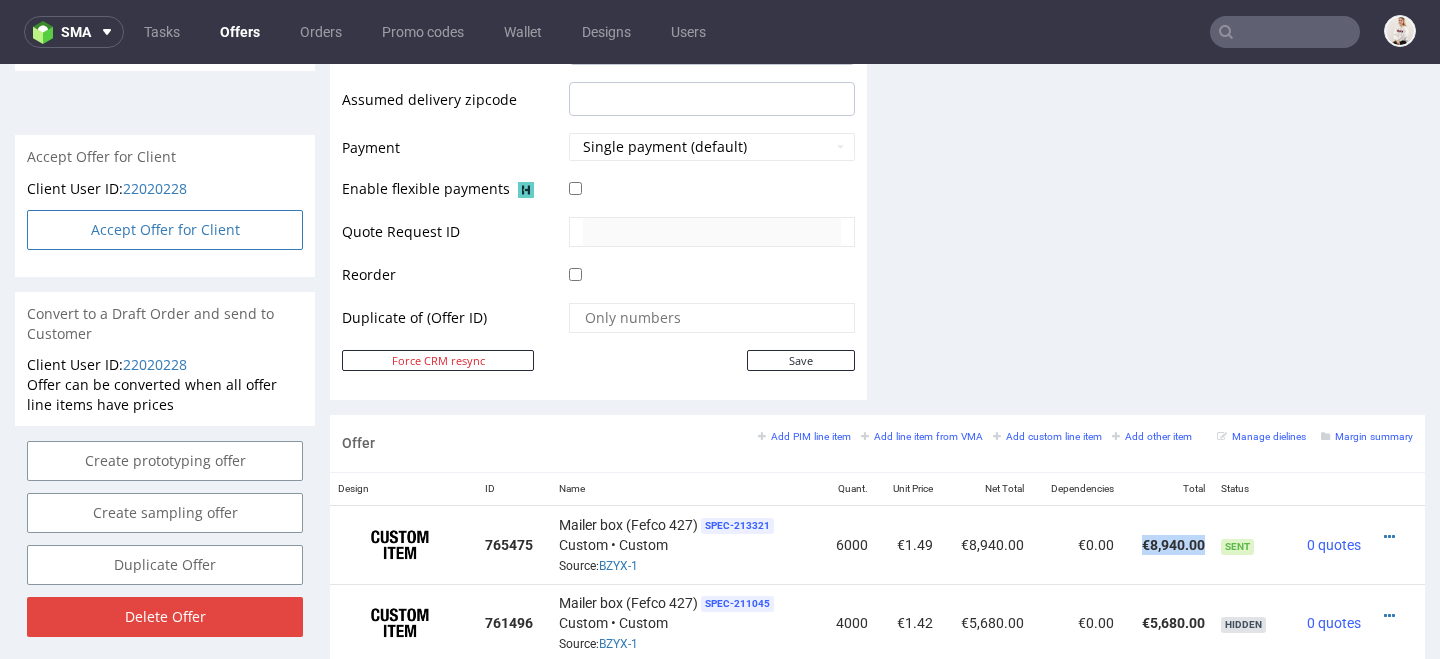 click on "Accept Offer for Client" at bounding box center (165, 230) 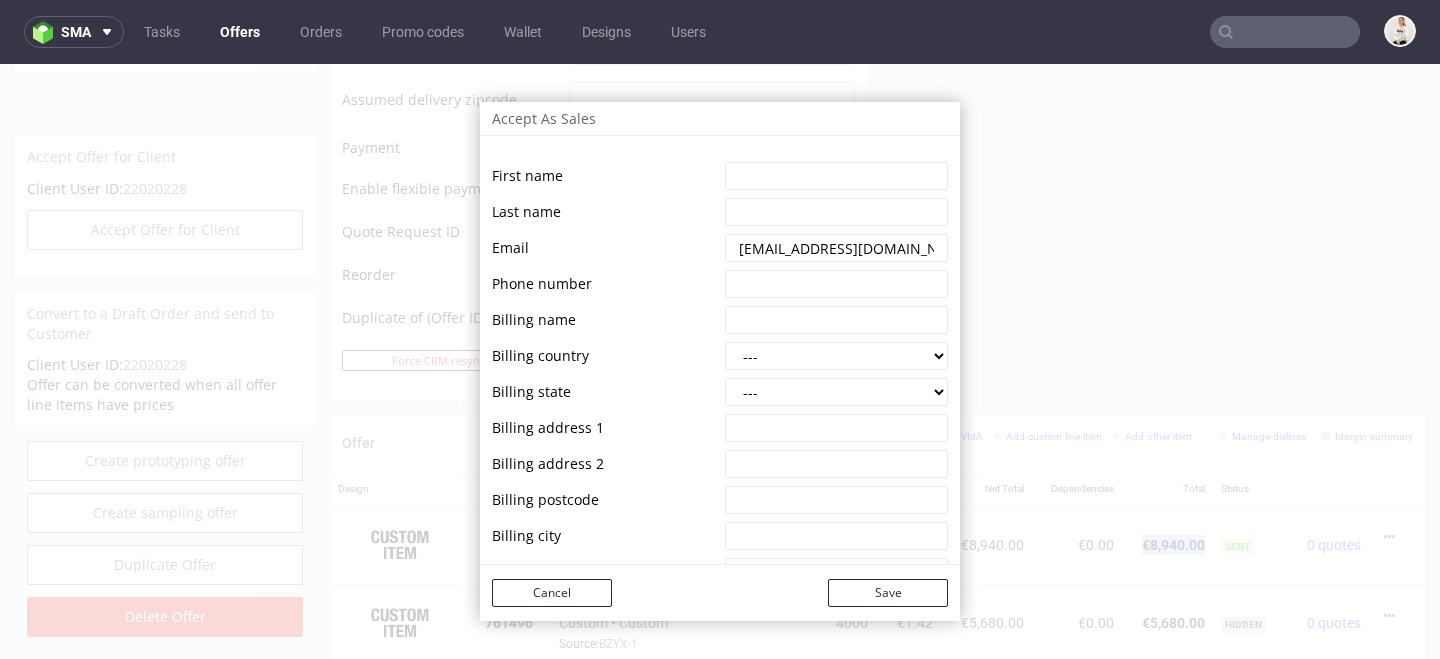 scroll, scrollTop: 361, scrollLeft: 0, axis: vertical 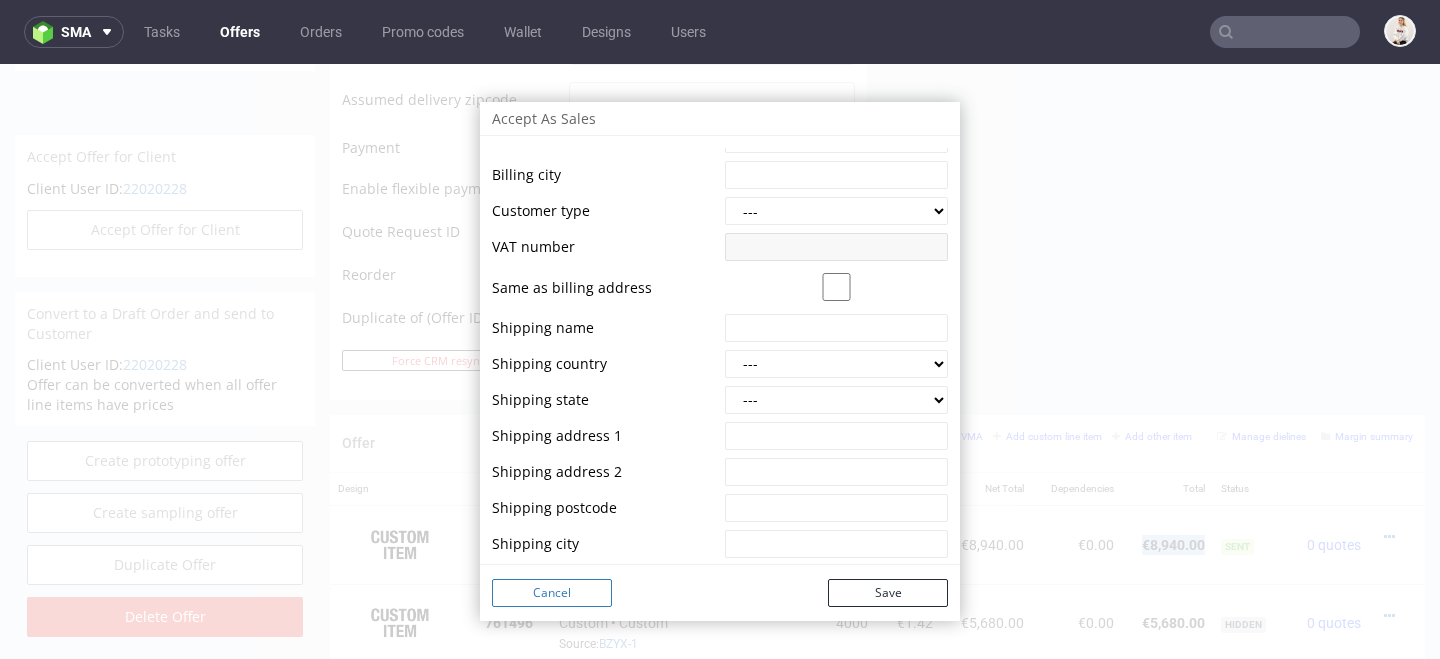 click on "Cancel" at bounding box center [552, 593] 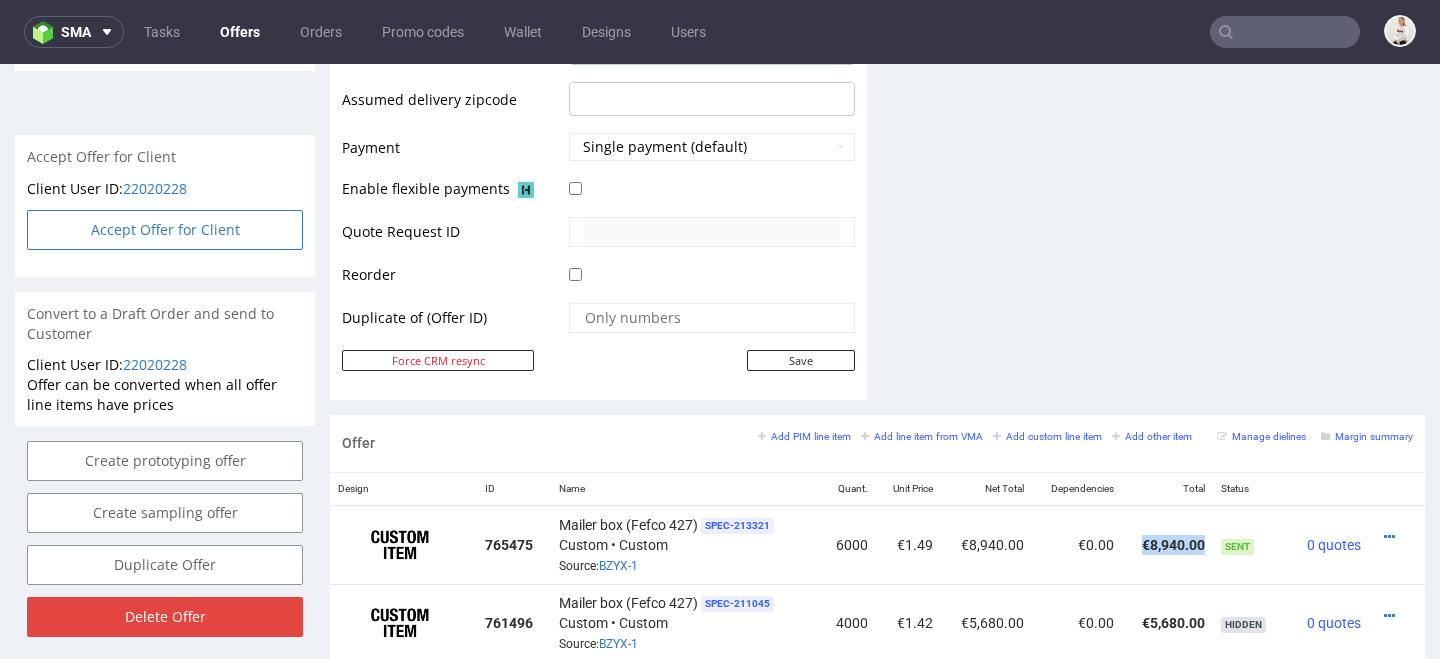 click on "Accept Offer for Client" at bounding box center (165, 230) 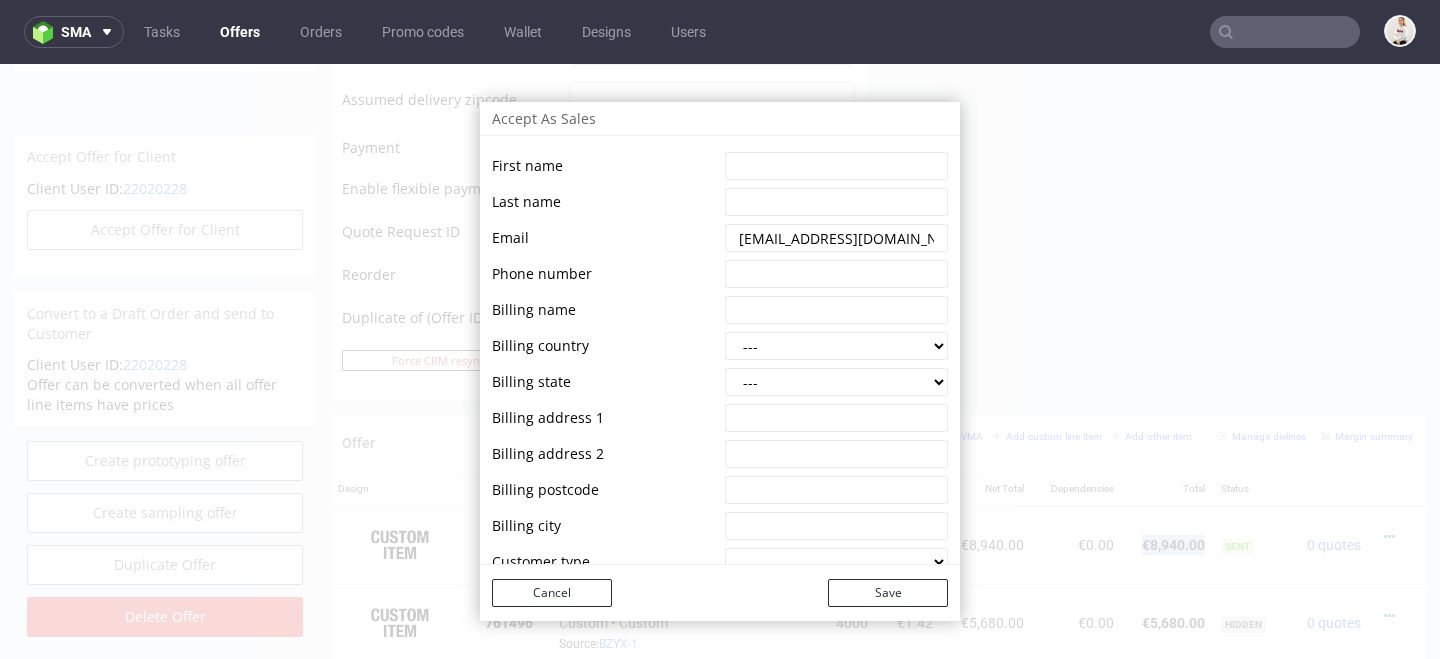 scroll, scrollTop: 0, scrollLeft: 0, axis: both 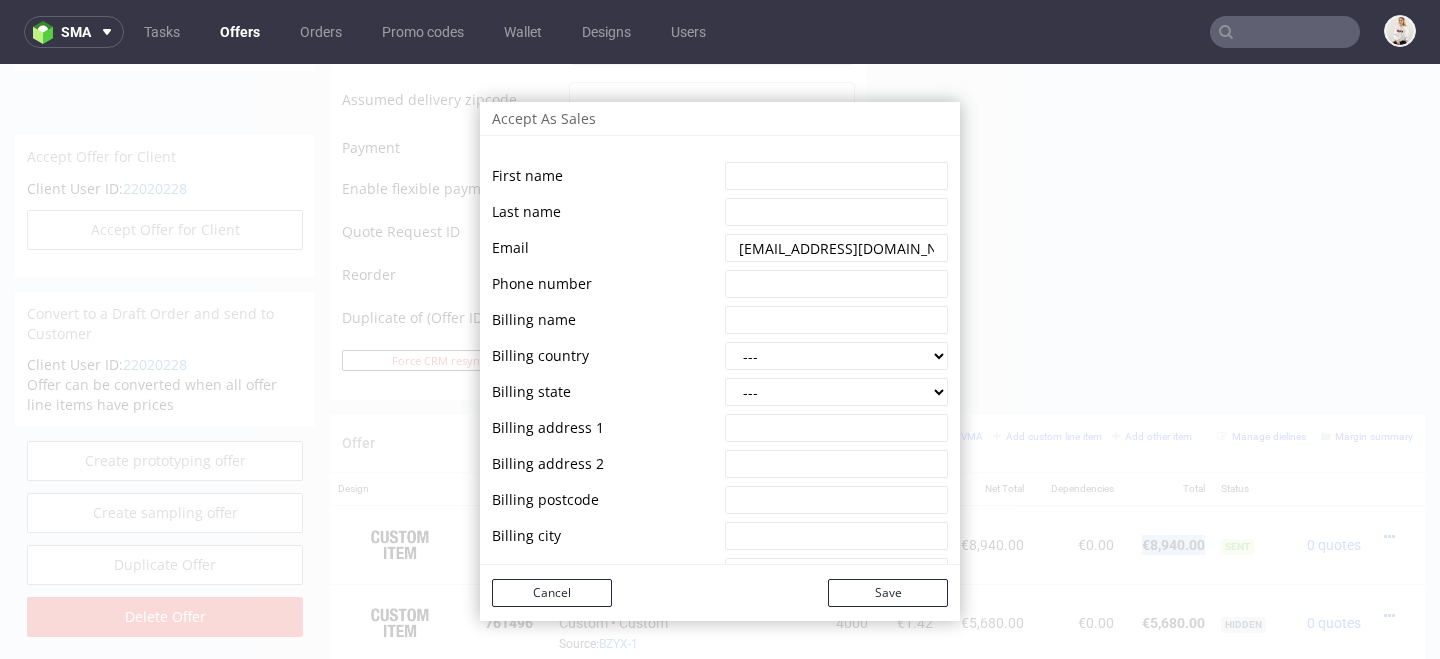 type 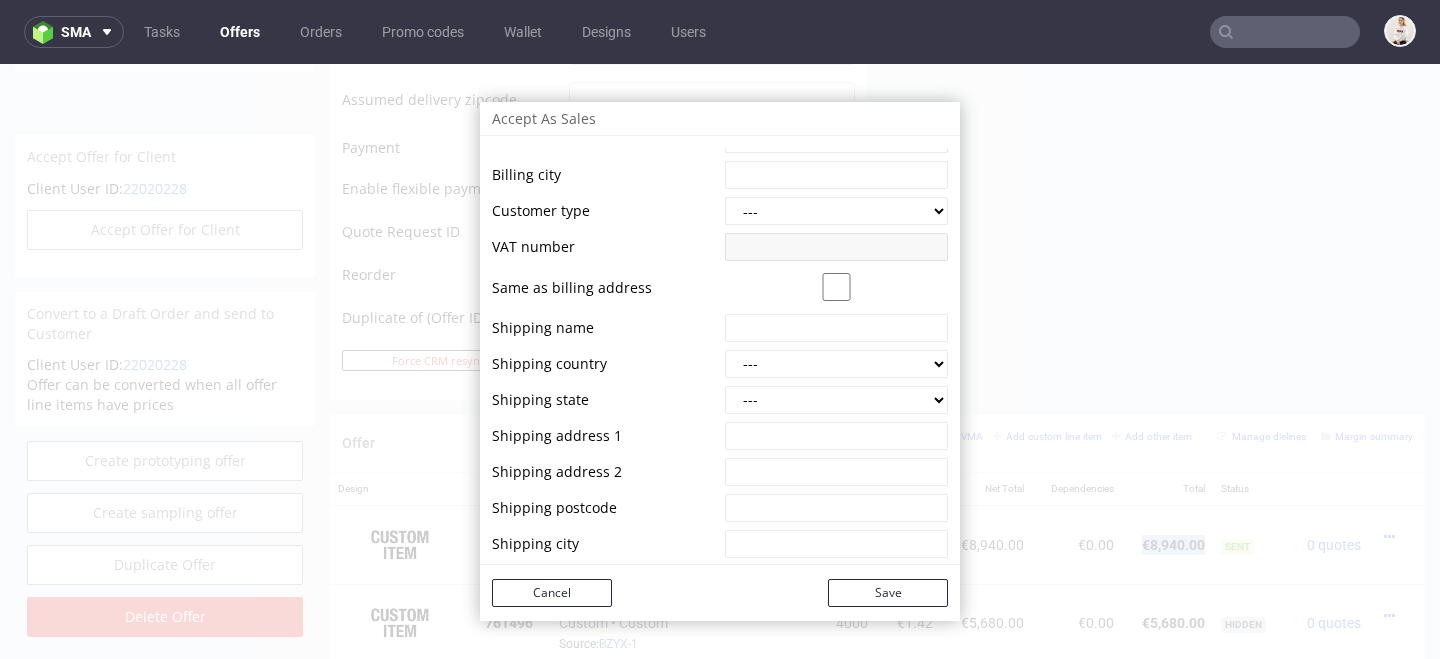 scroll, scrollTop: 0, scrollLeft: 0, axis: both 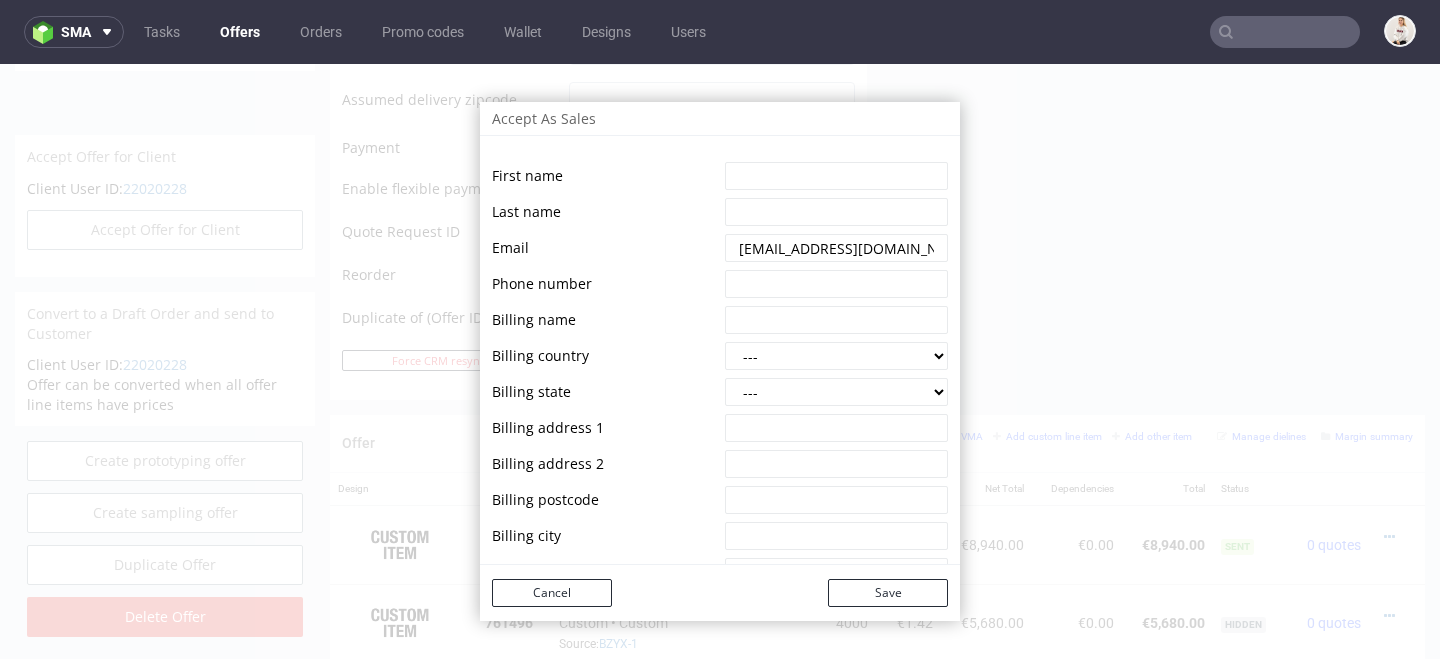 click at bounding box center [836, 176] 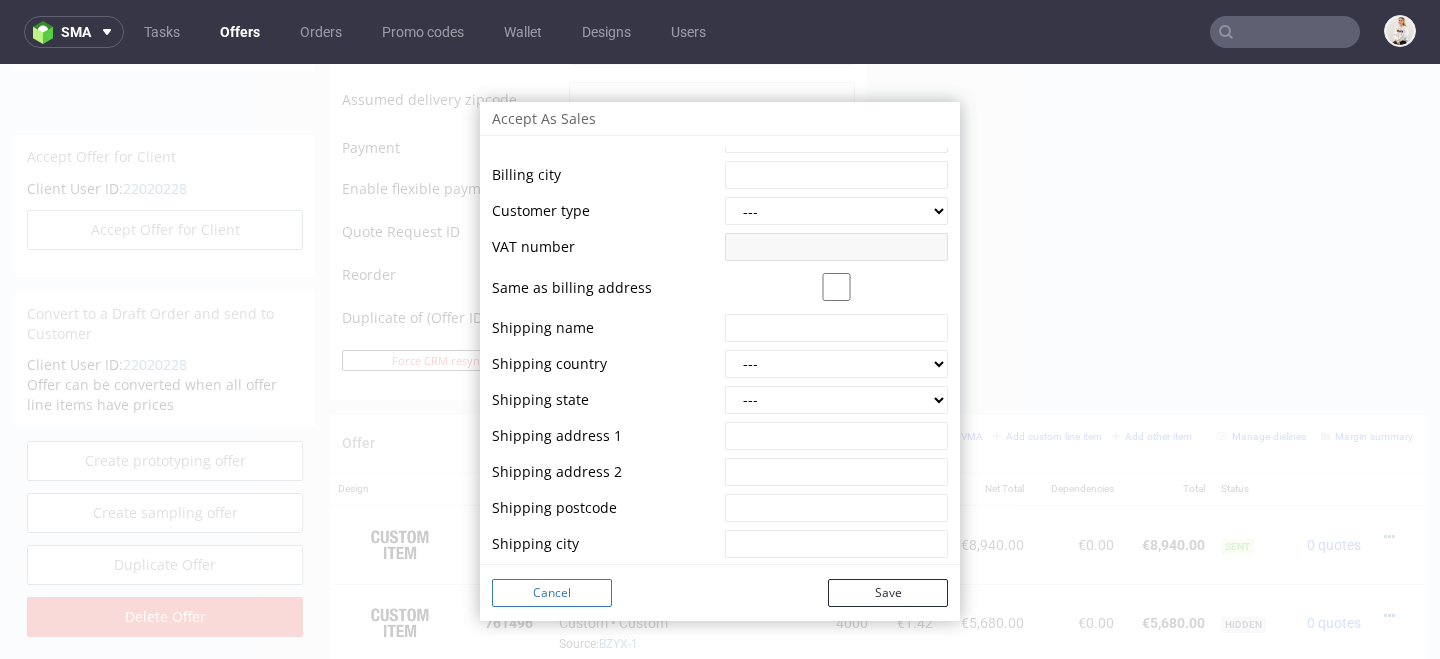 click on "Cancel" at bounding box center (552, 593) 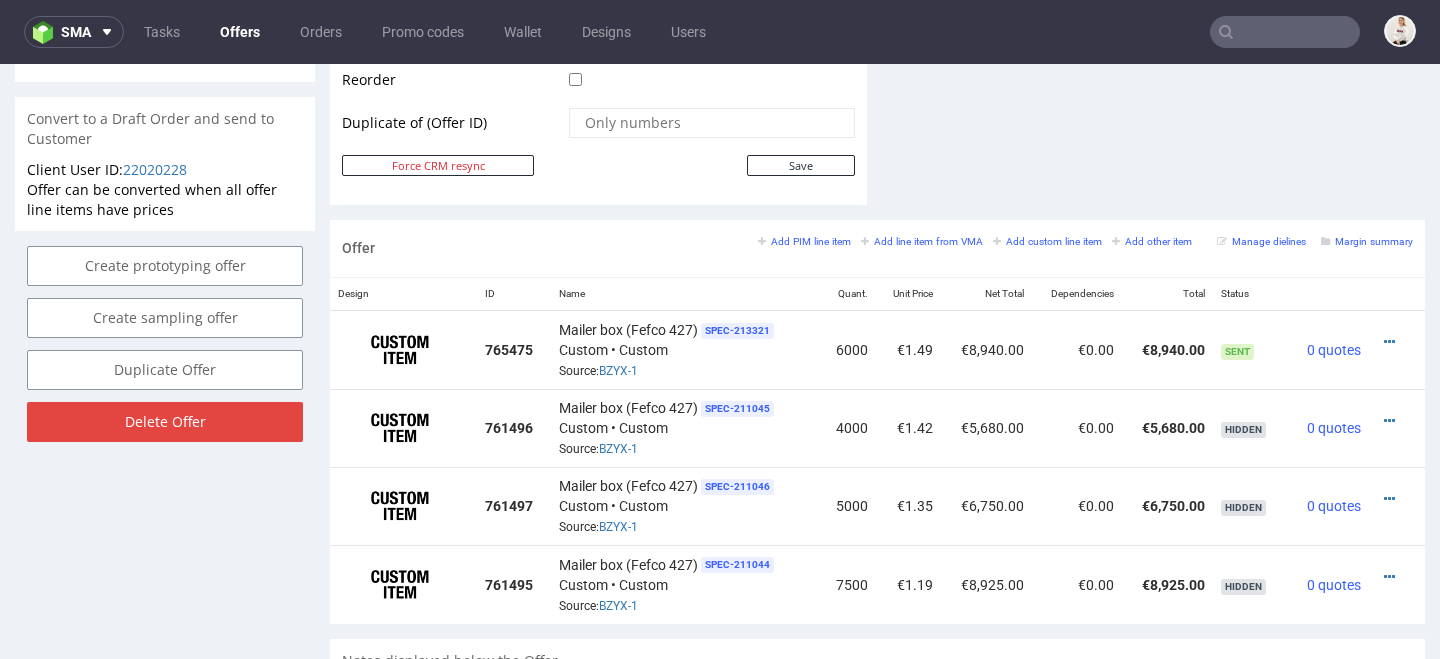 scroll, scrollTop: 1038, scrollLeft: 0, axis: vertical 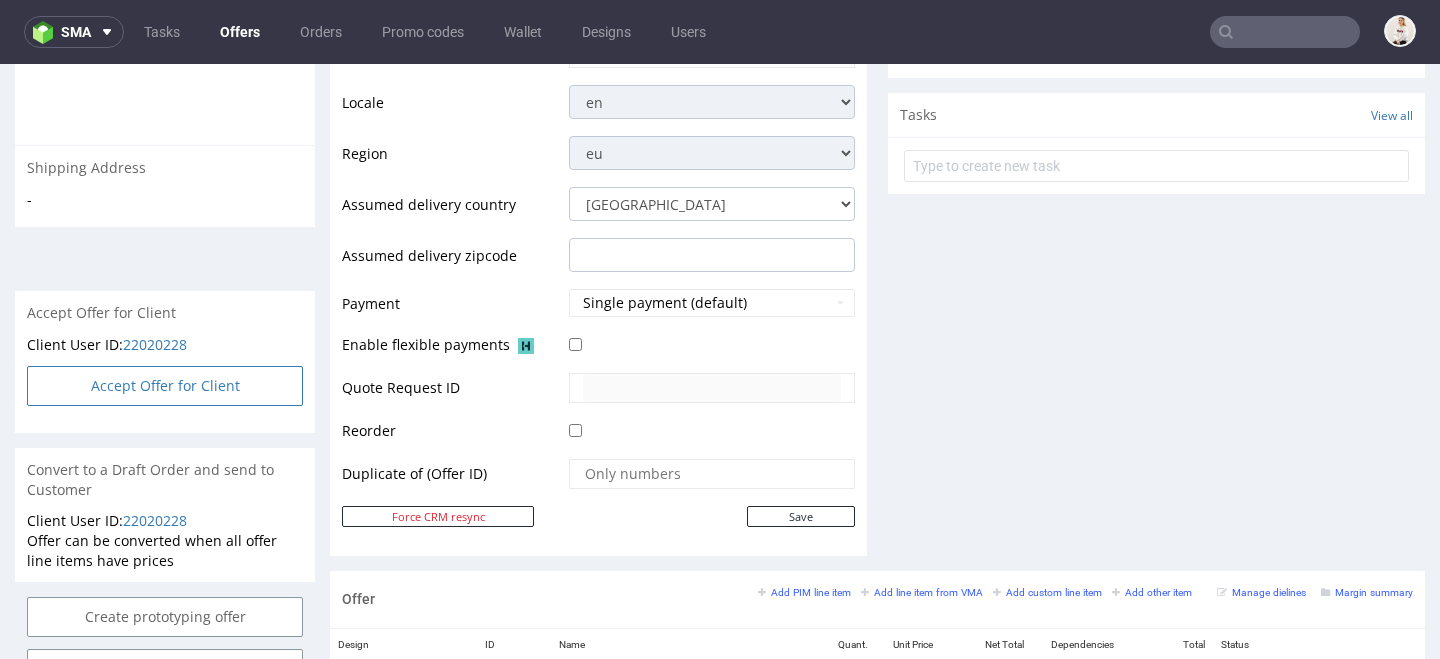 click on "Accept Offer for Client" at bounding box center [165, 386] 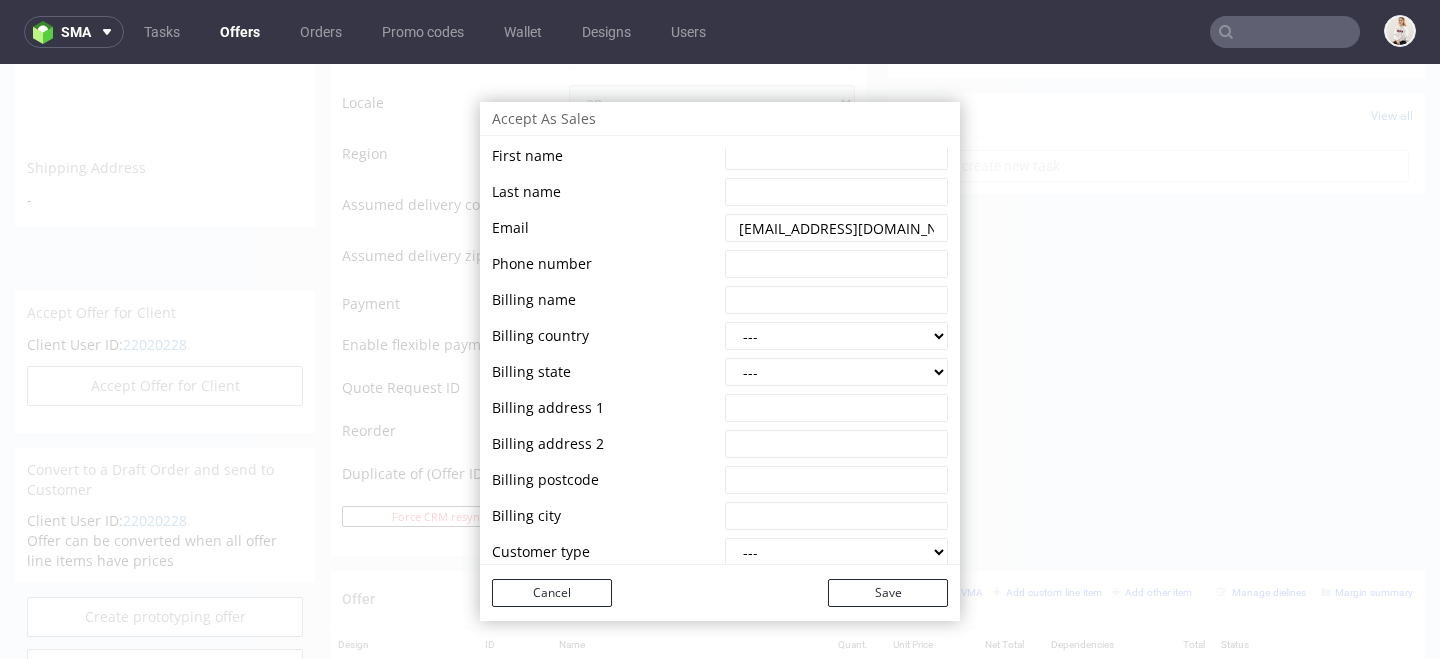 scroll, scrollTop: 14, scrollLeft: 0, axis: vertical 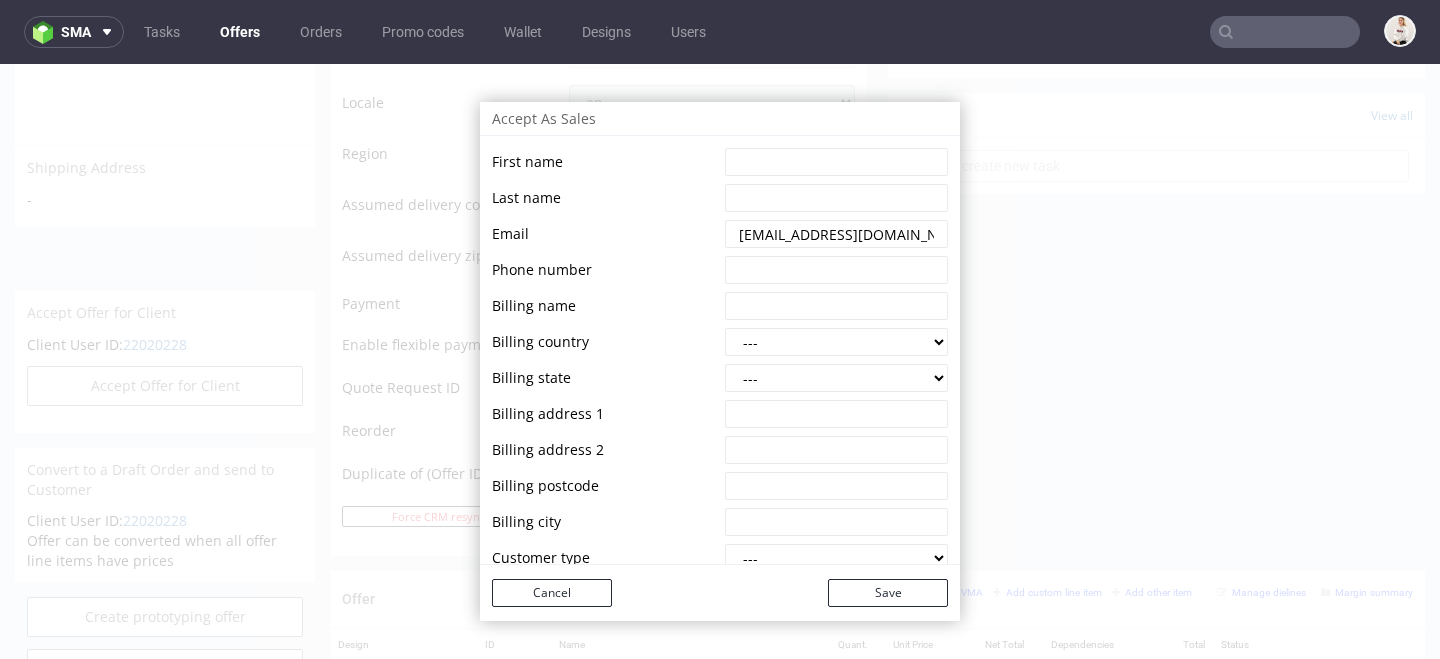 type 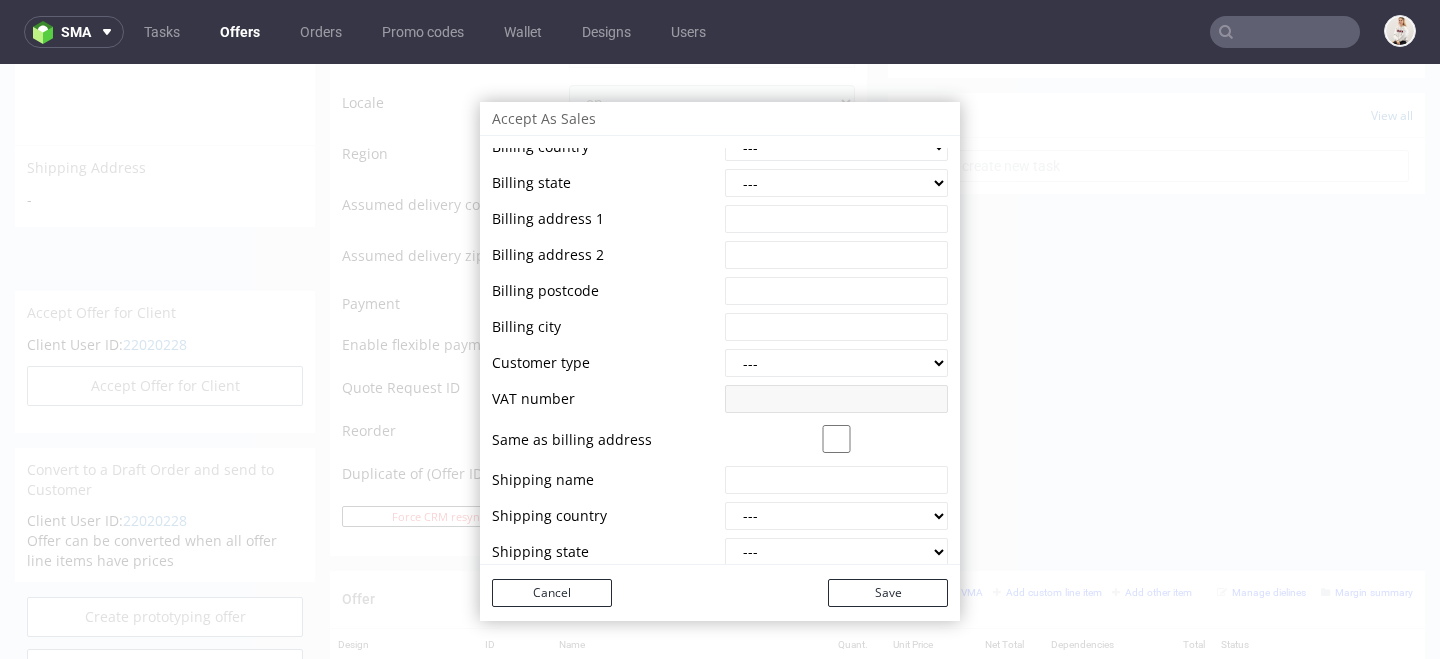 scroll, scrollTop: 361, scrollLeft: 0, axis: vertical 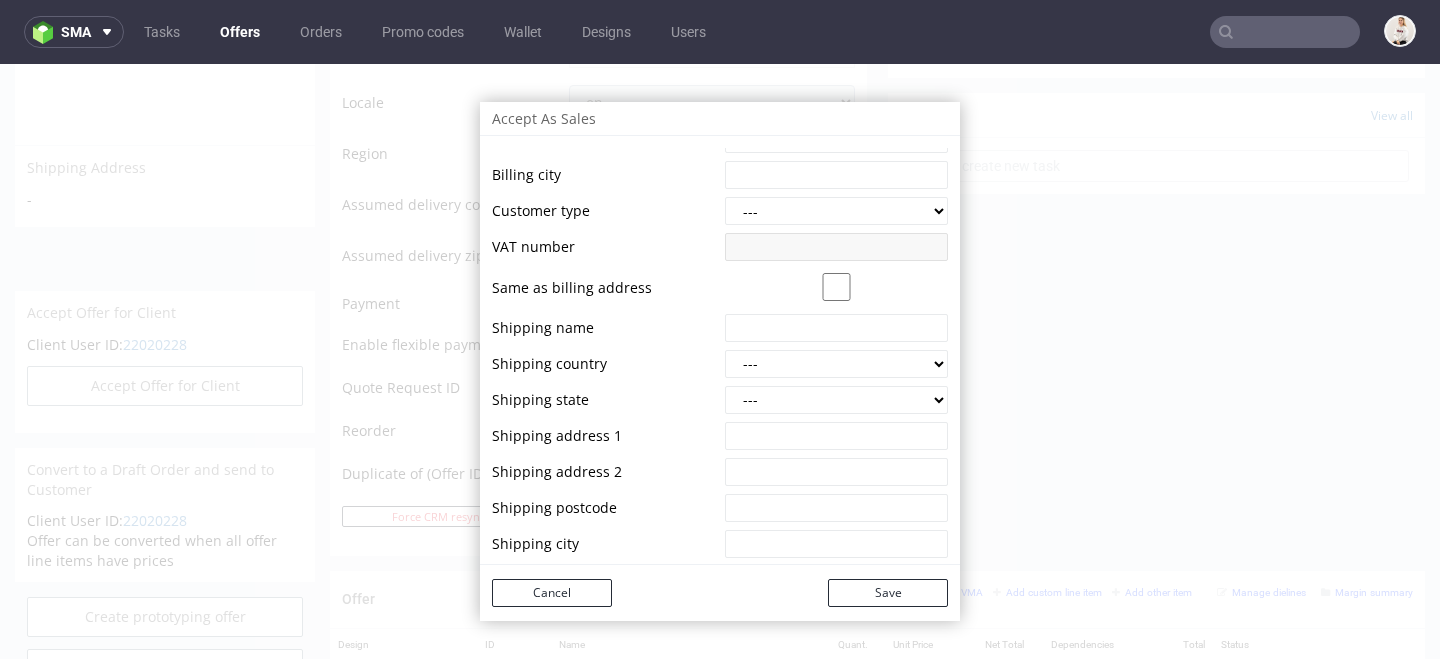 click at bounding box center (836, 328) 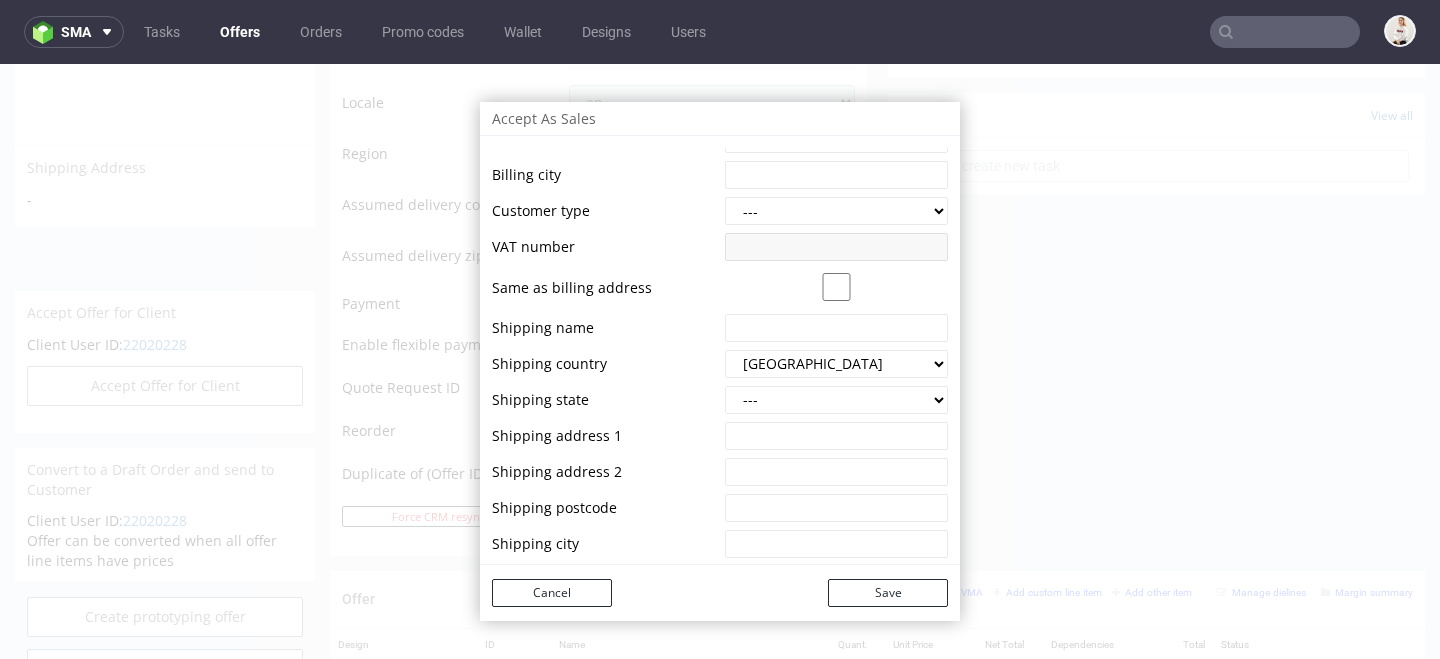 click on "--- Australian Capital Territory New South Wales Northern Territory Queensland South Australia Tasmania Victoria Western Australia" at bounding box center (836, 400) 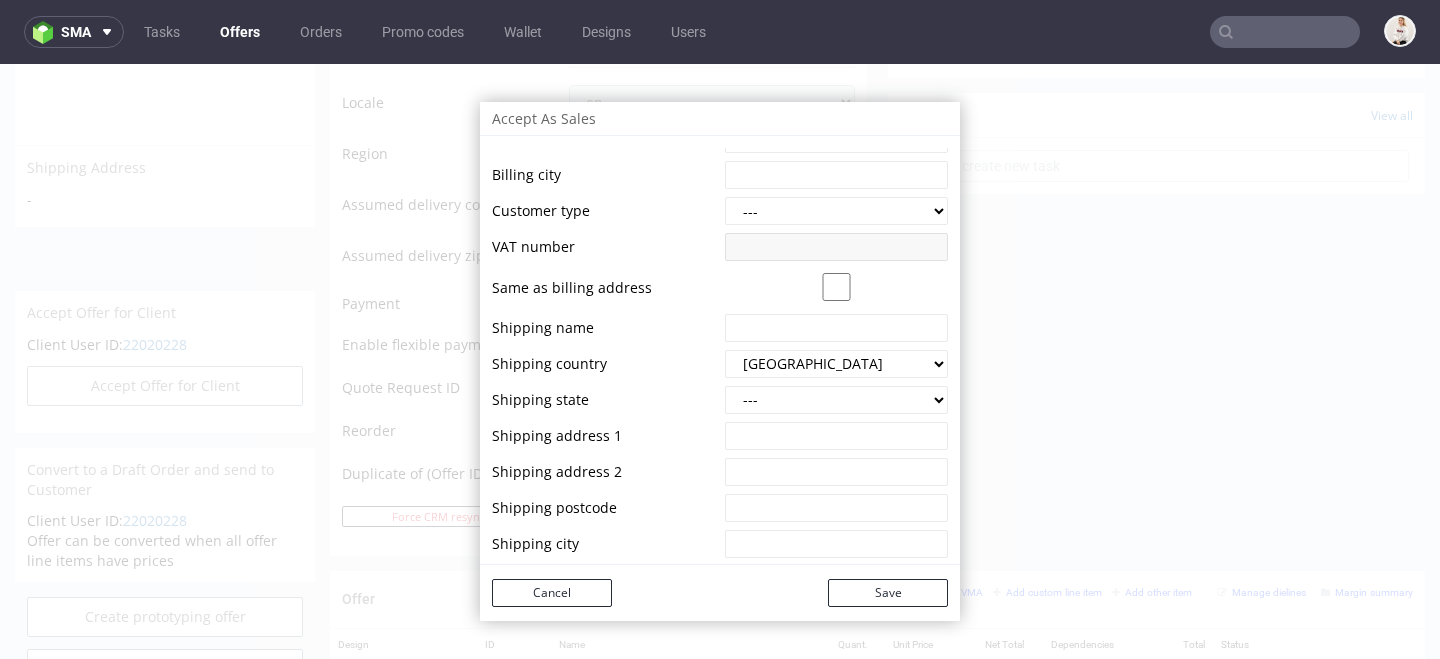 click on "--- b2b b2c" at bounding box center [836, 211] 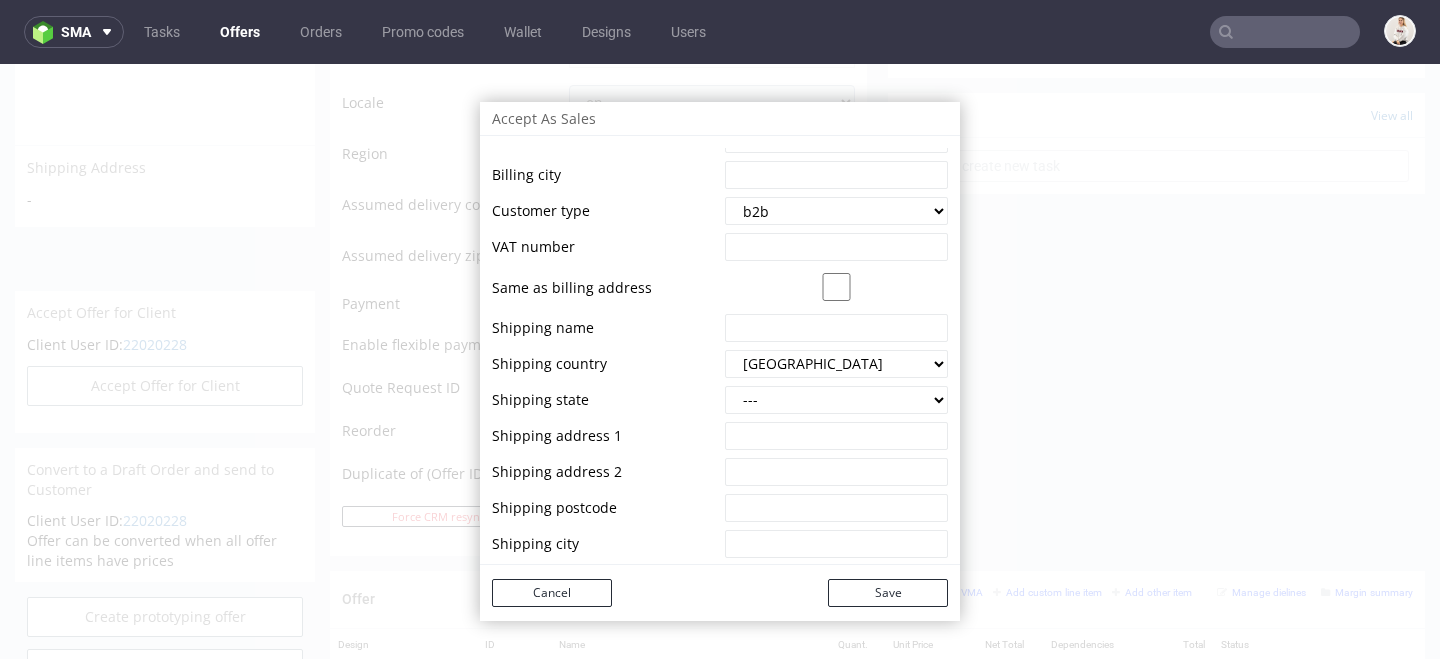 scroll, scrollTop: 0, scrollLeft: 0, axis: both 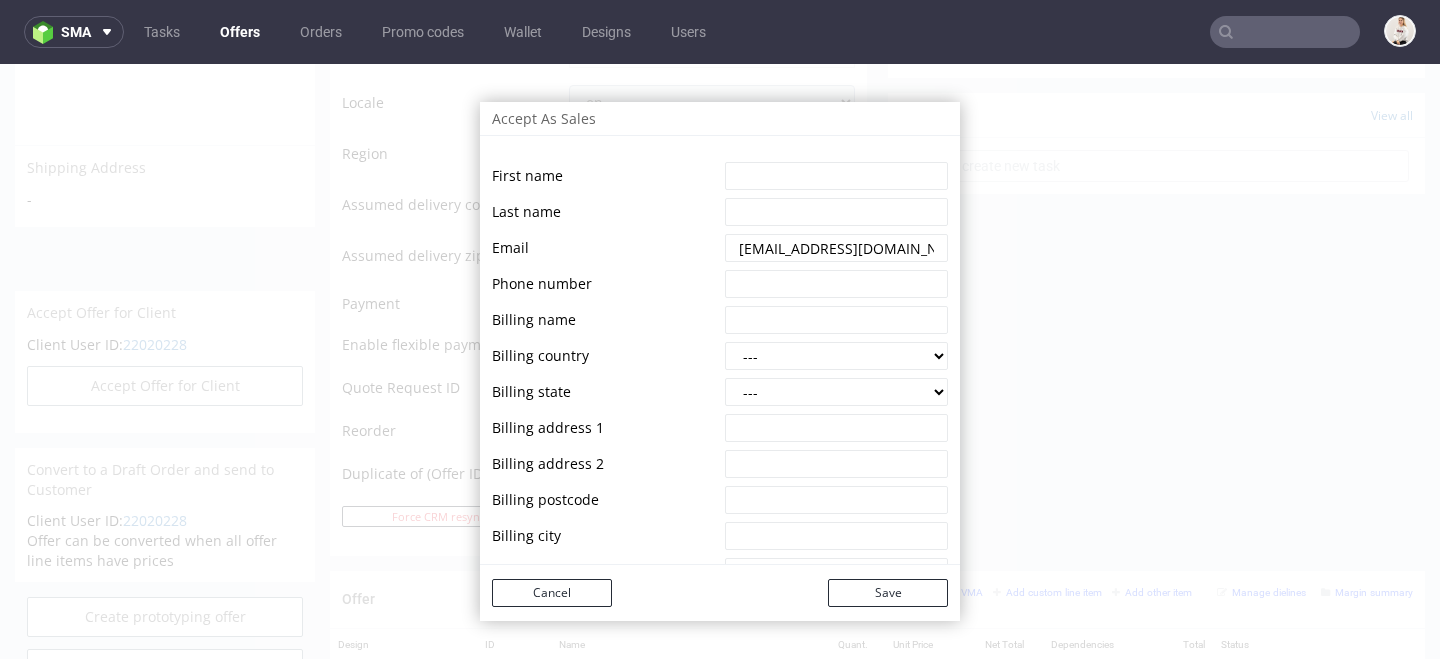 click at bounding box center [836, 176] 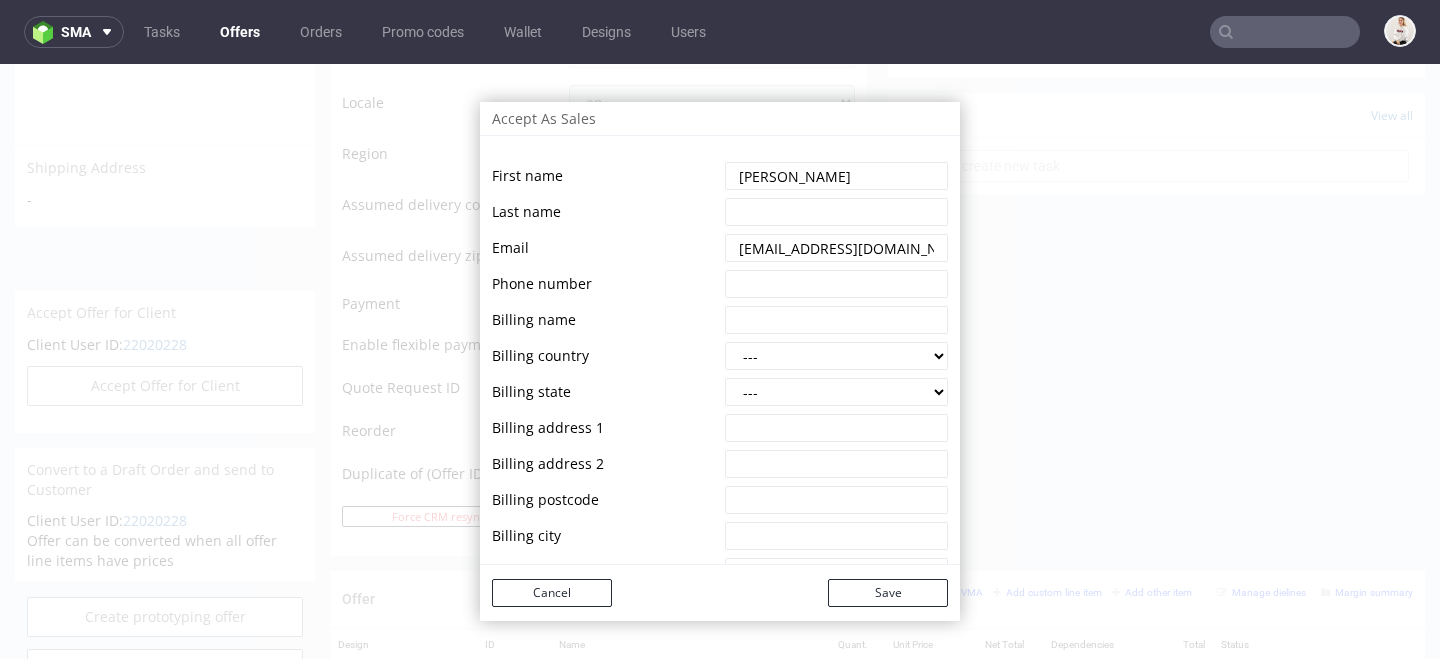 type on "Megan" 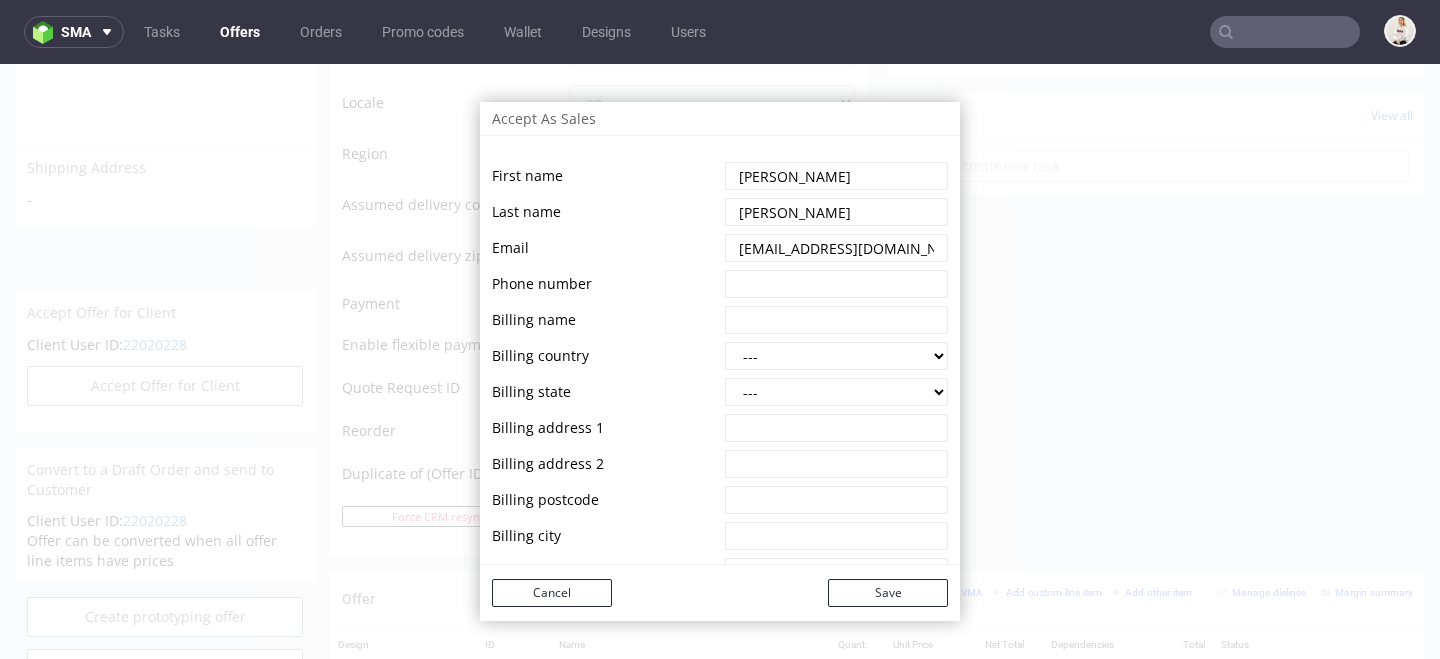 type on "Lewit" 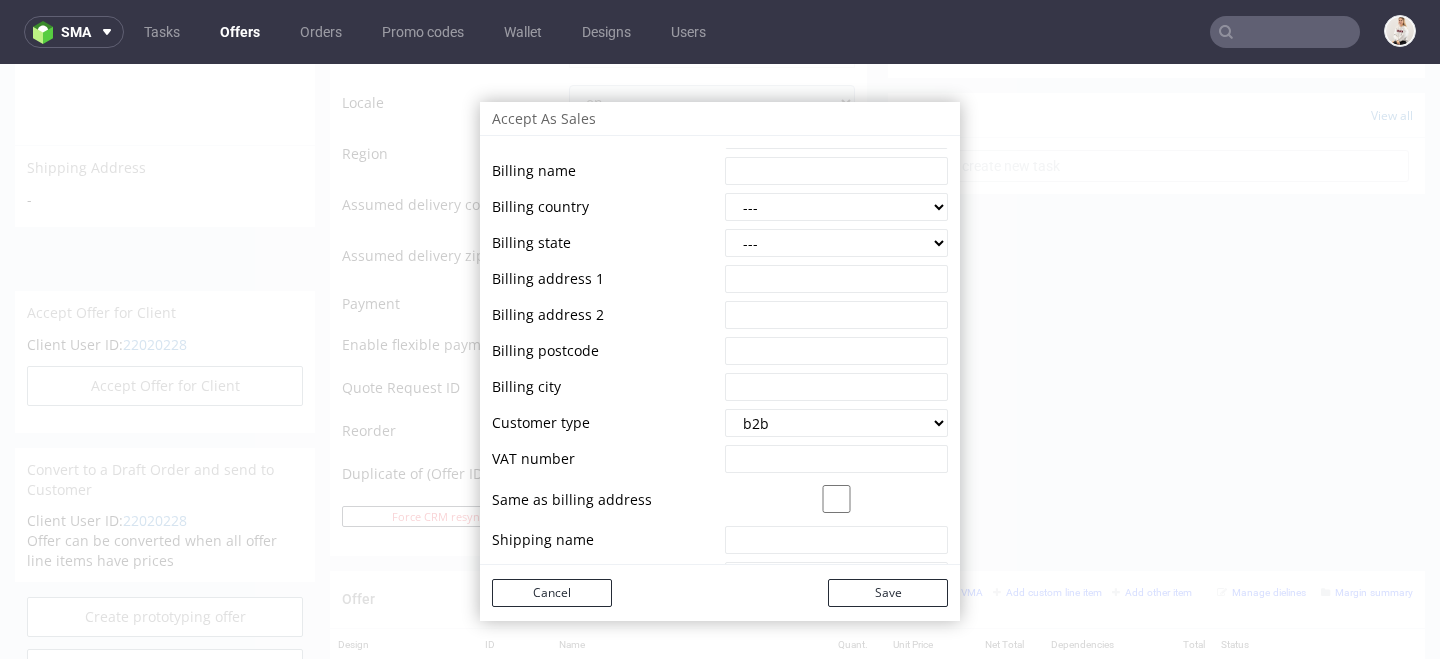 scroll, scrollTop: 161, scrollLeft: 0, axis: vertical 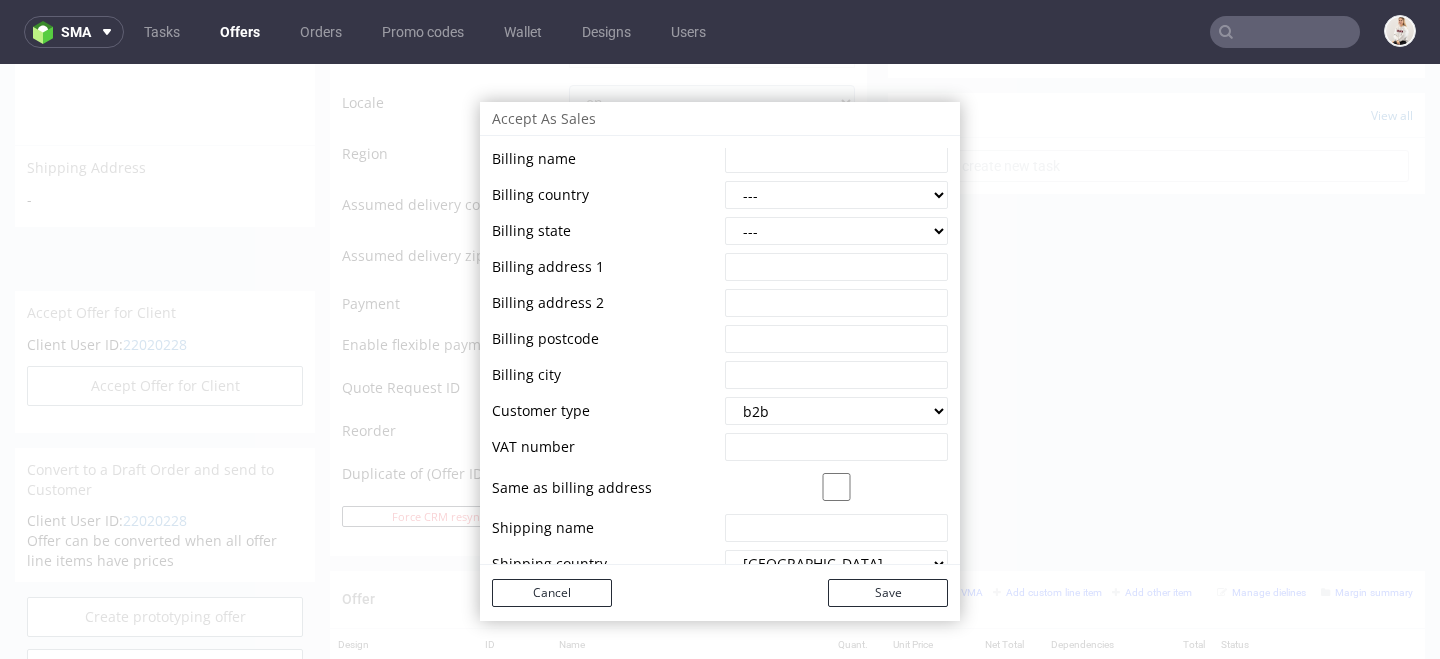 click on "--- Austria Australia Belgium Bulgaria Canada Switzerland Cyprus Czech Republic Germany Denmark Estonia Spain Finland France United Kingdom Greece Croatia Hungary Italy Lithuania Luxembourg Latvia Malta Netherlands Norway Portugal Romania Sweden Slovenia Slovakia United States Poland Ireland" at bounding box center (836, 195) 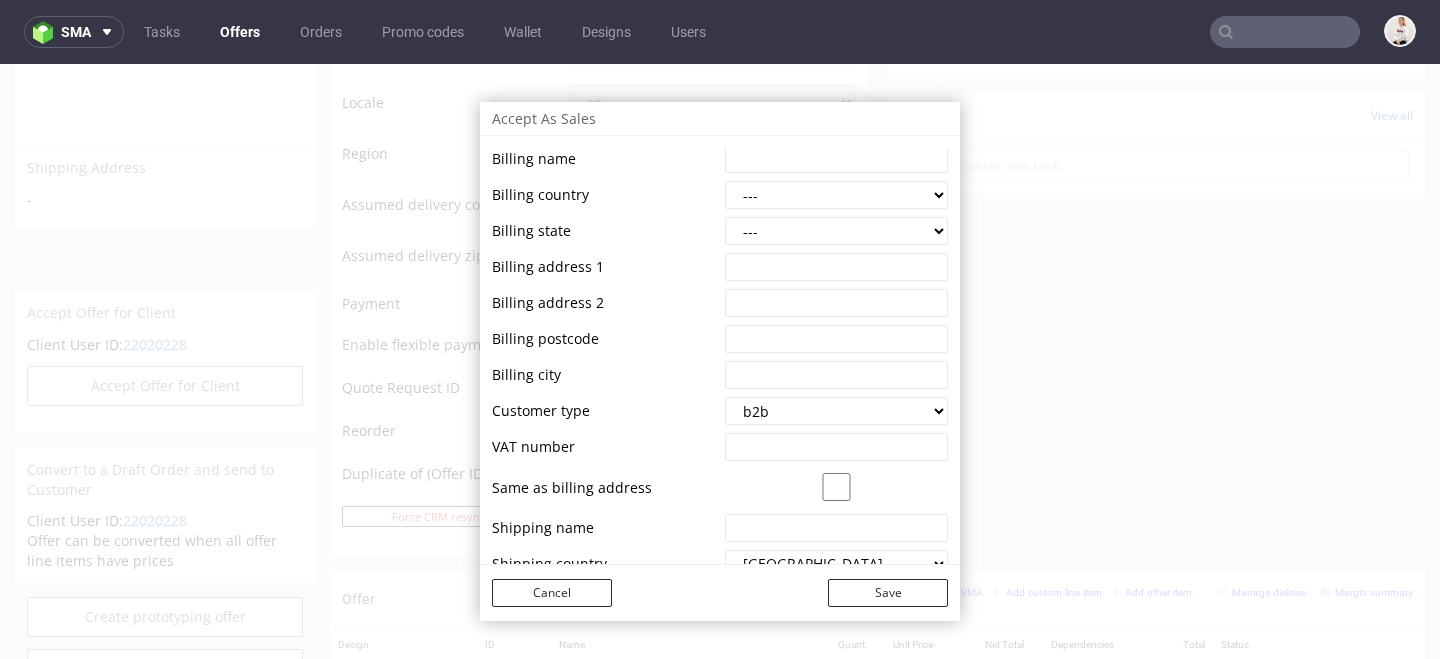 select on "13" 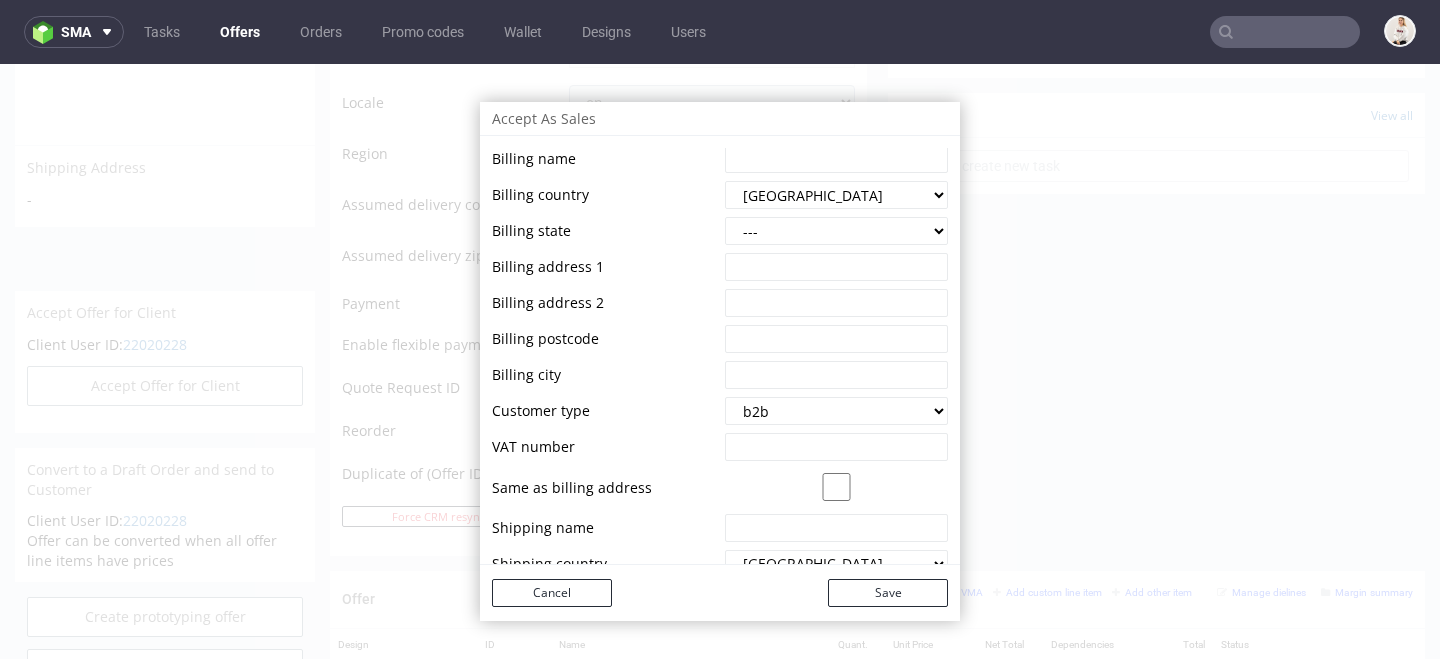 click on "--- Australian Capital Territory New South Wales Northern Territory Queensland South Australia Tasmania Victoria Western Australia" at bounding box center [836, 231] 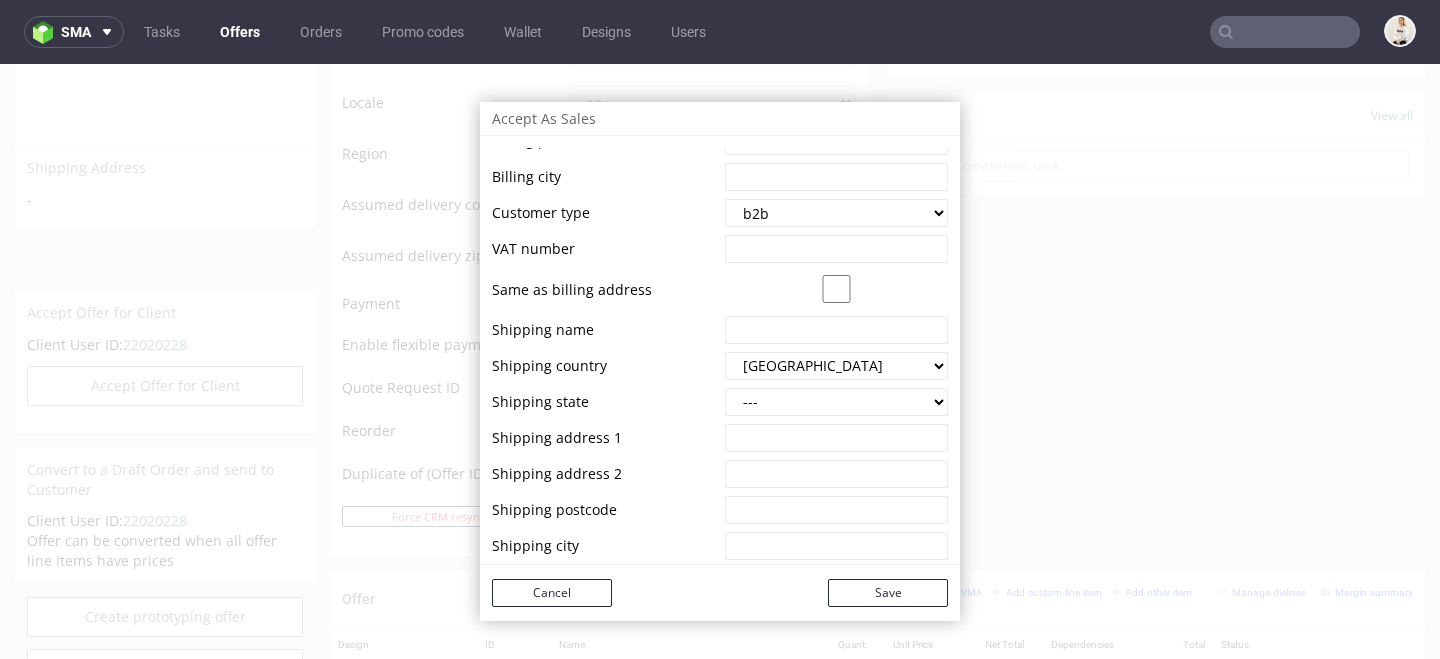 scroll, scrollTop: 361, scrollLeft: 0, axis: vertical 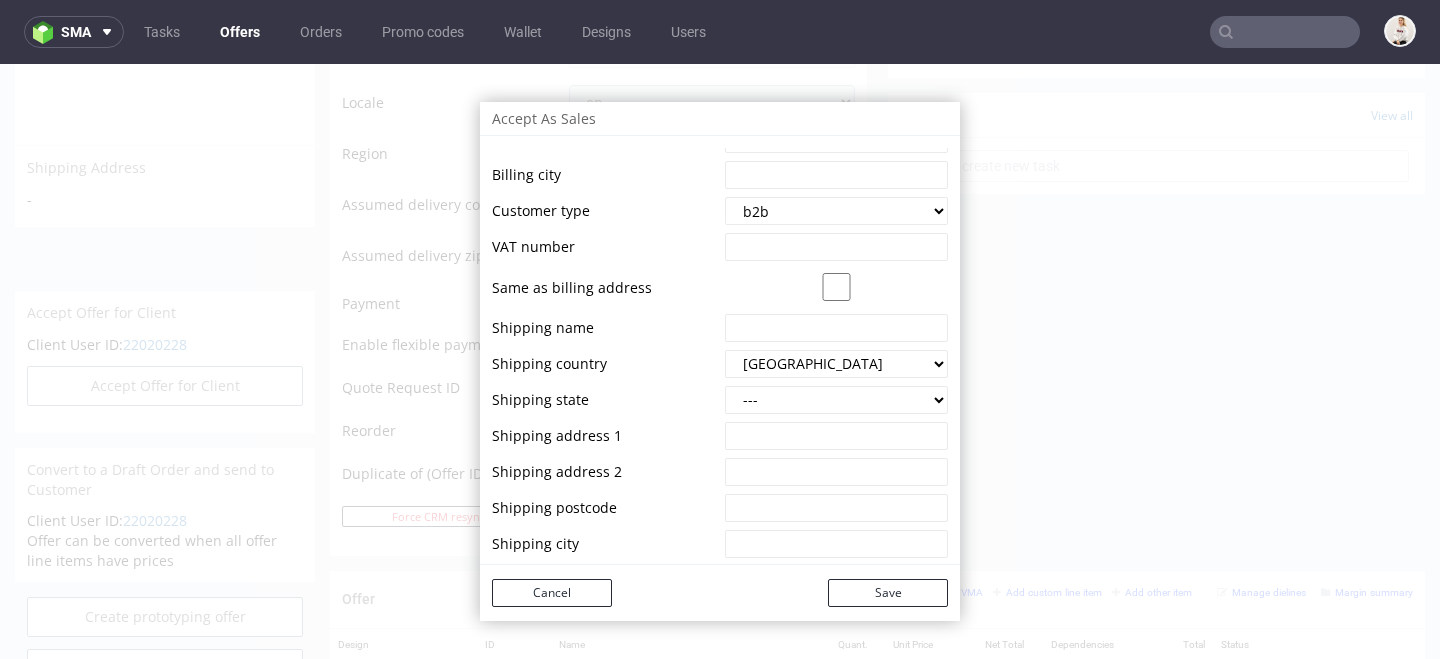click at bounding box center [836, 328] 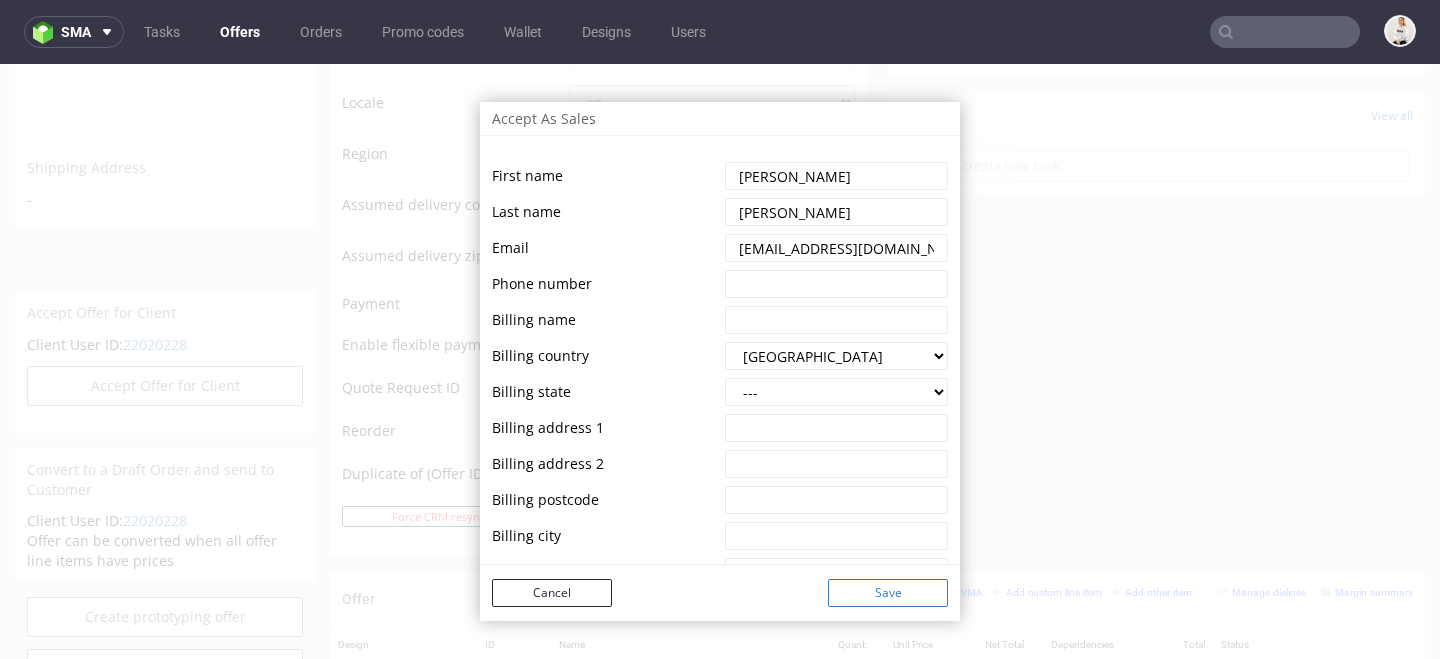 click on "Save" at bounding box center [888, 593] 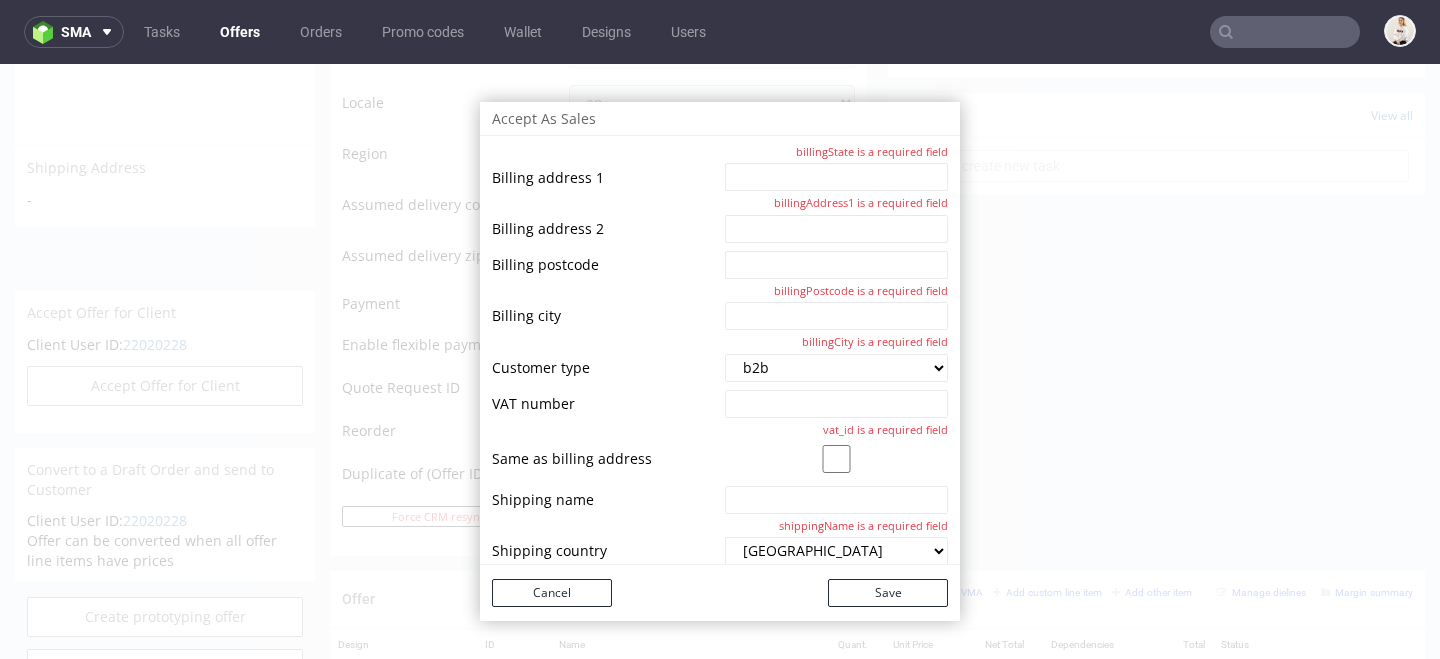 scroll, scrollTop: 0, scrollLeft: 0, axis: both 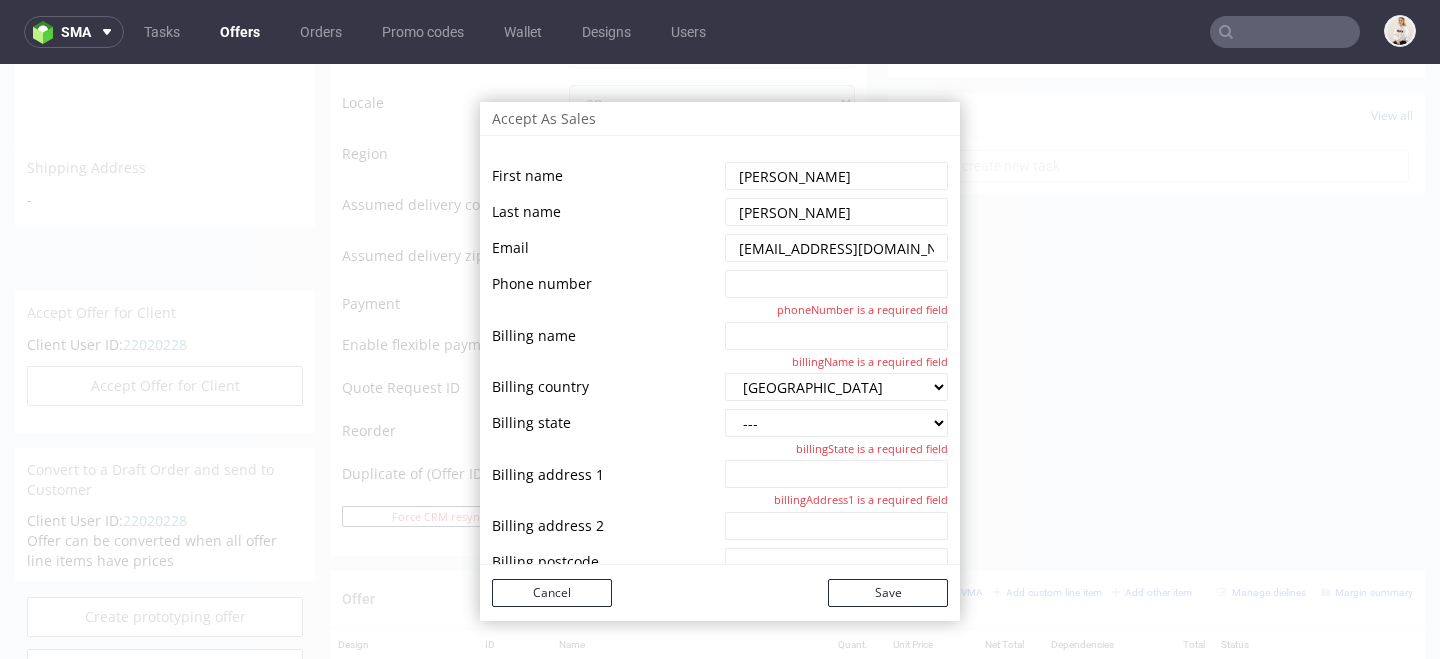 click at bounding box center [836, 284] 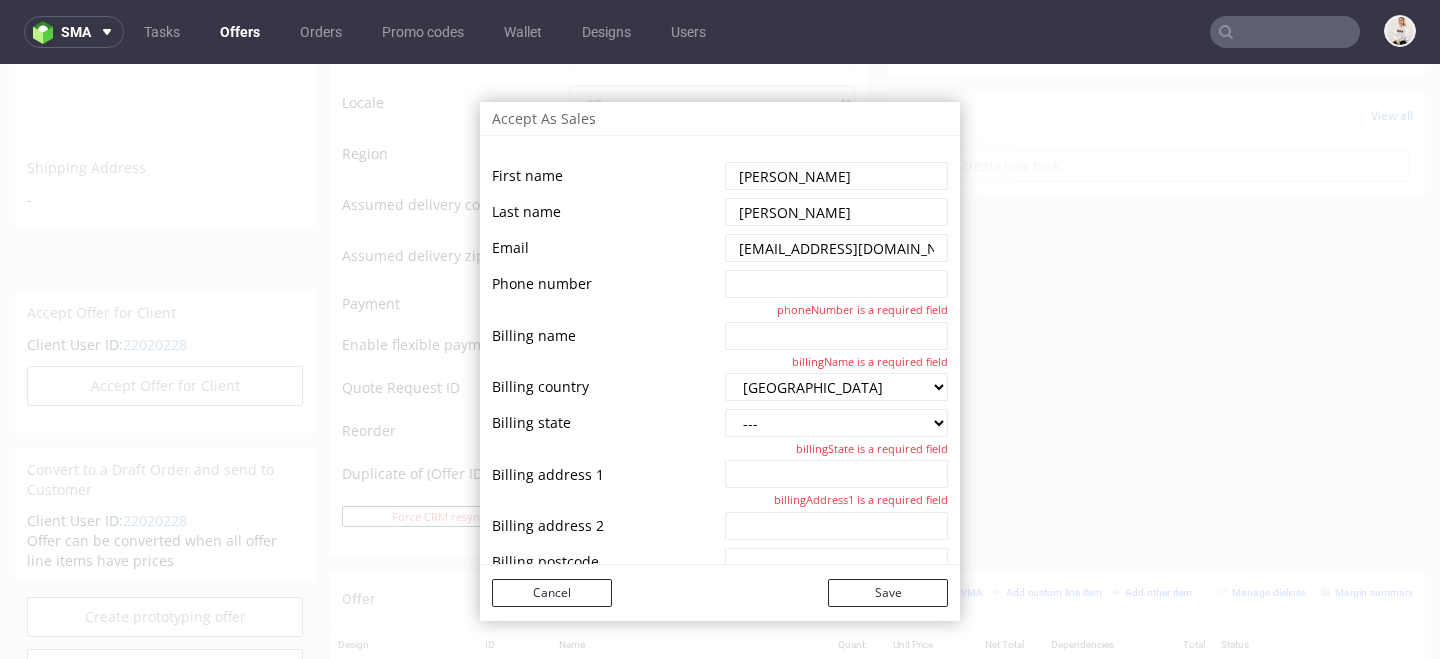 click at bounding box center (836, 284) 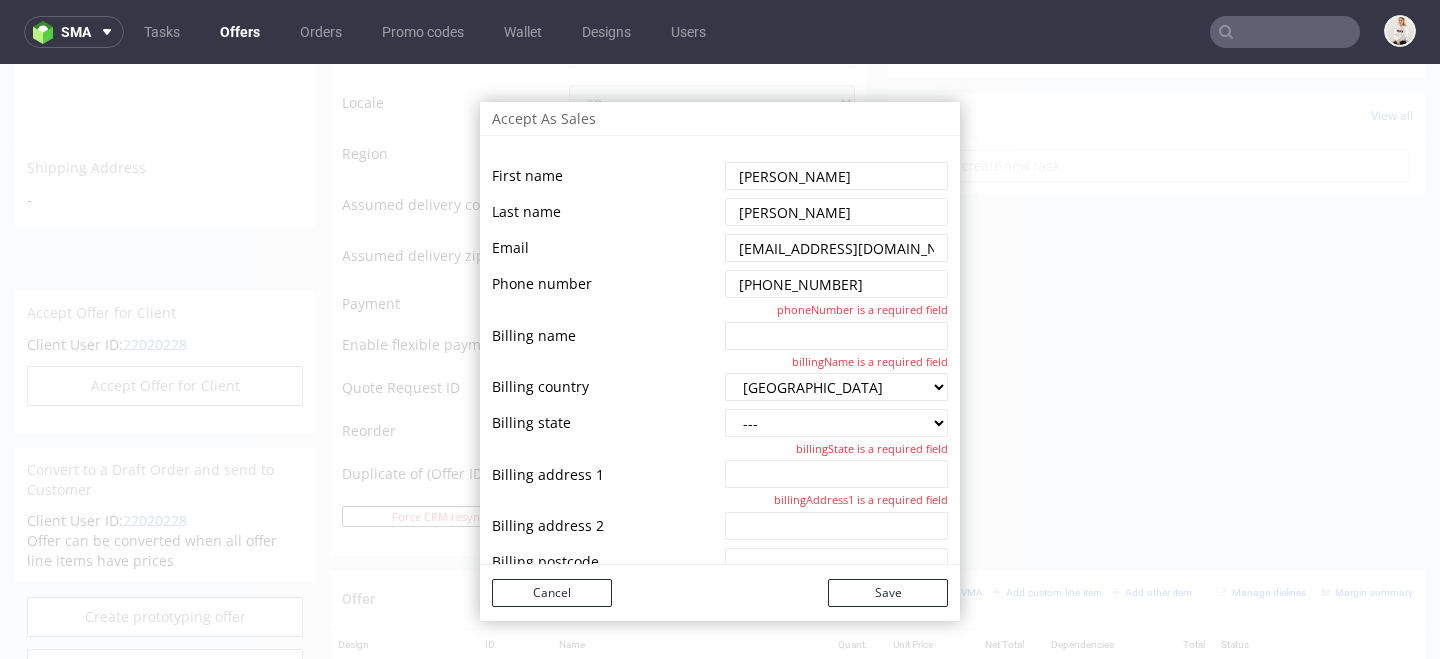 type on "[PHONE_NUMBER]" 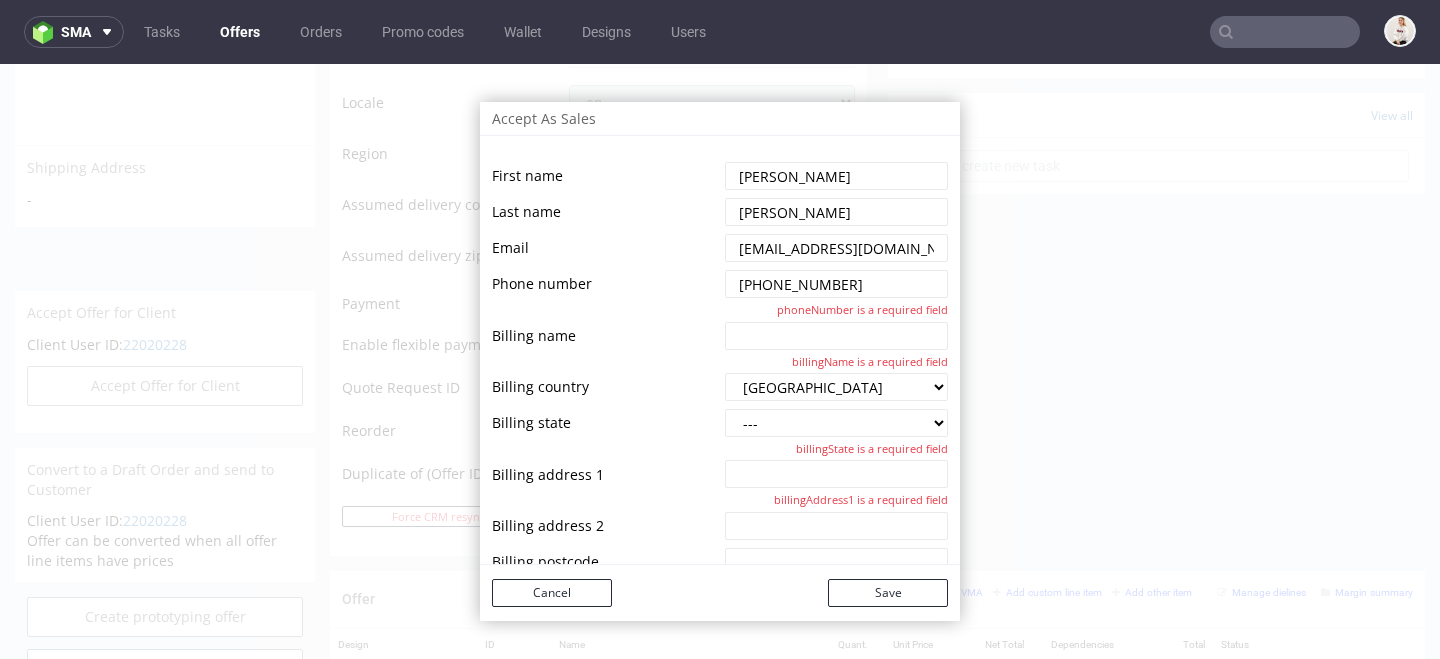 paste on "WWF-[GEOGRAPHIC_DATA]" 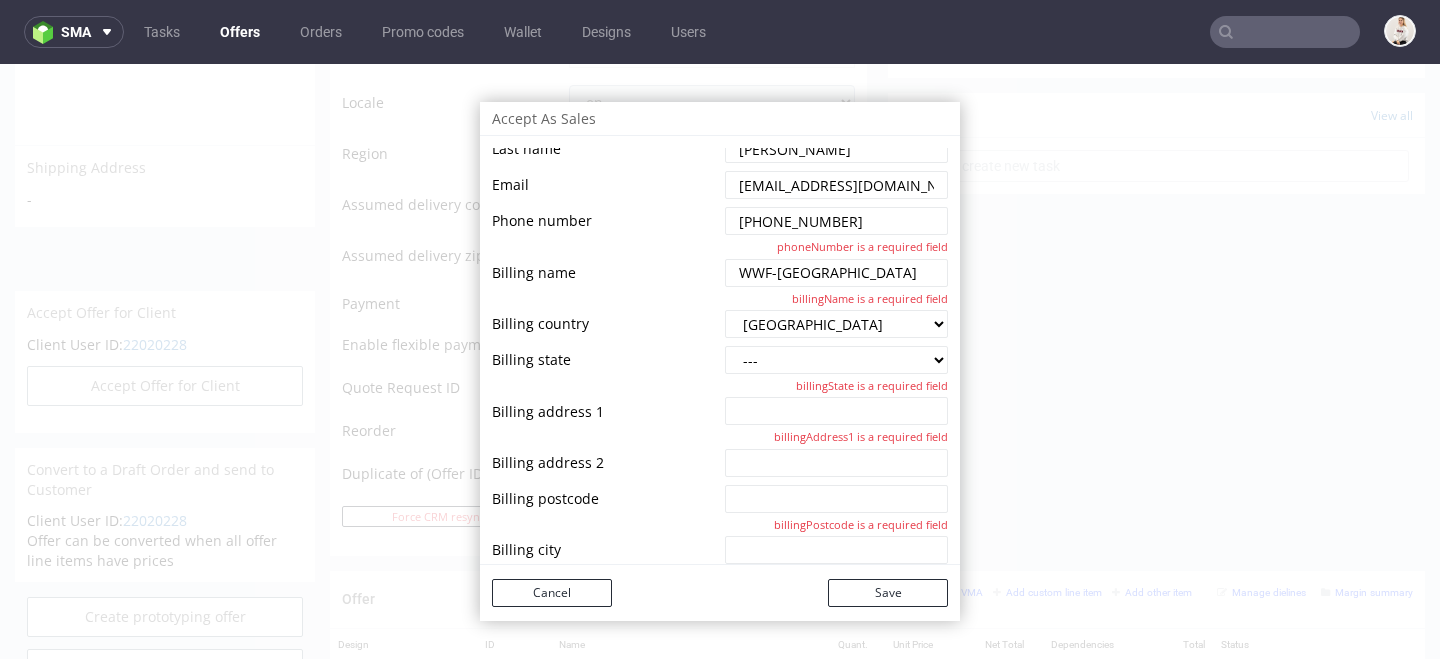scroll, scrollTop: 116, scrollLeft: 0, axis: vertical 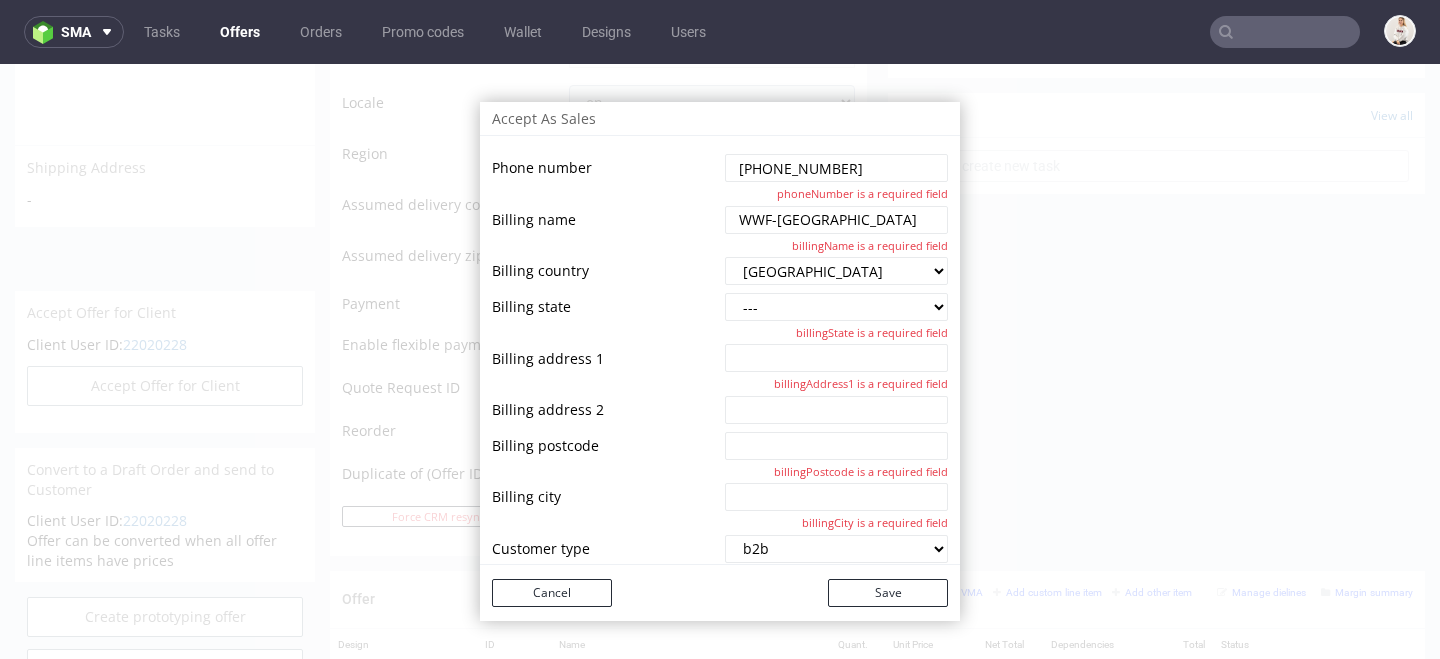 type on "WWF-[GEOGRAPHIC_DATA]" 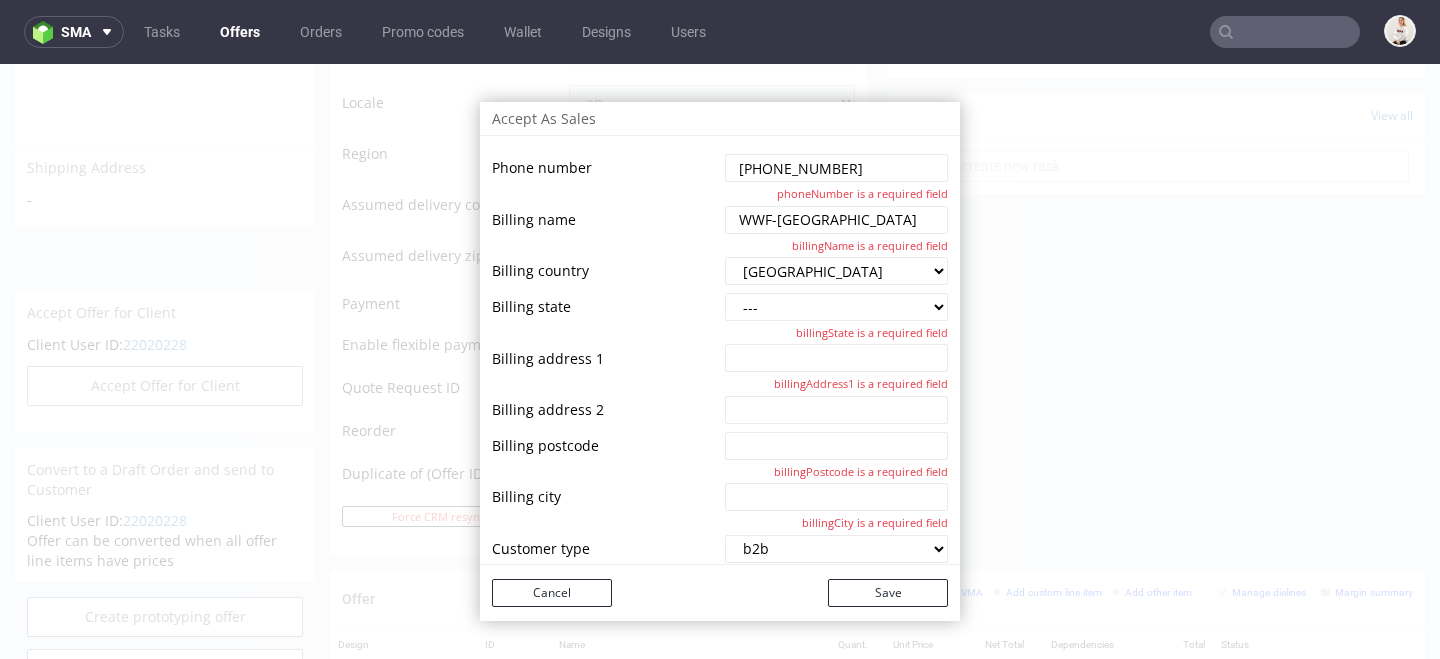 click on "--- Australian Capital Territory New South Wales Northern Territory Queensland South Australia Tasmania Victoria Western Australia" at bounding box center (836, 307) 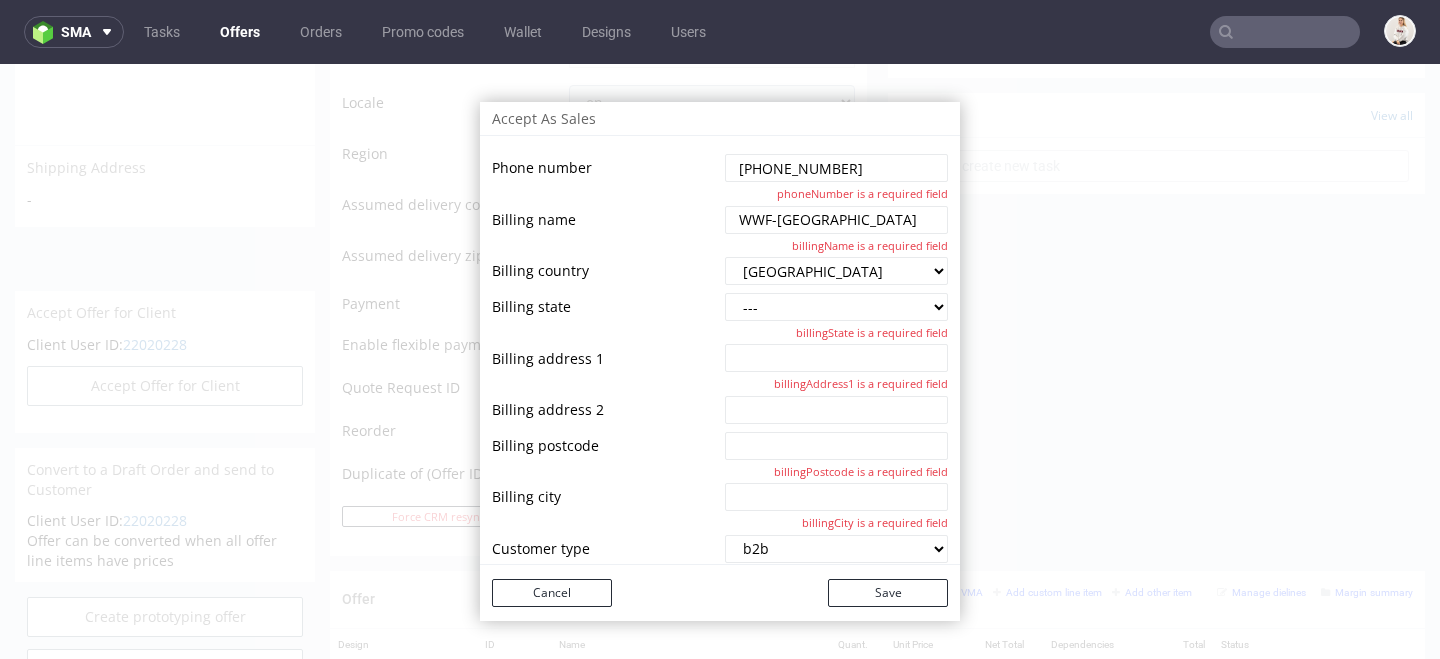 select on "132" 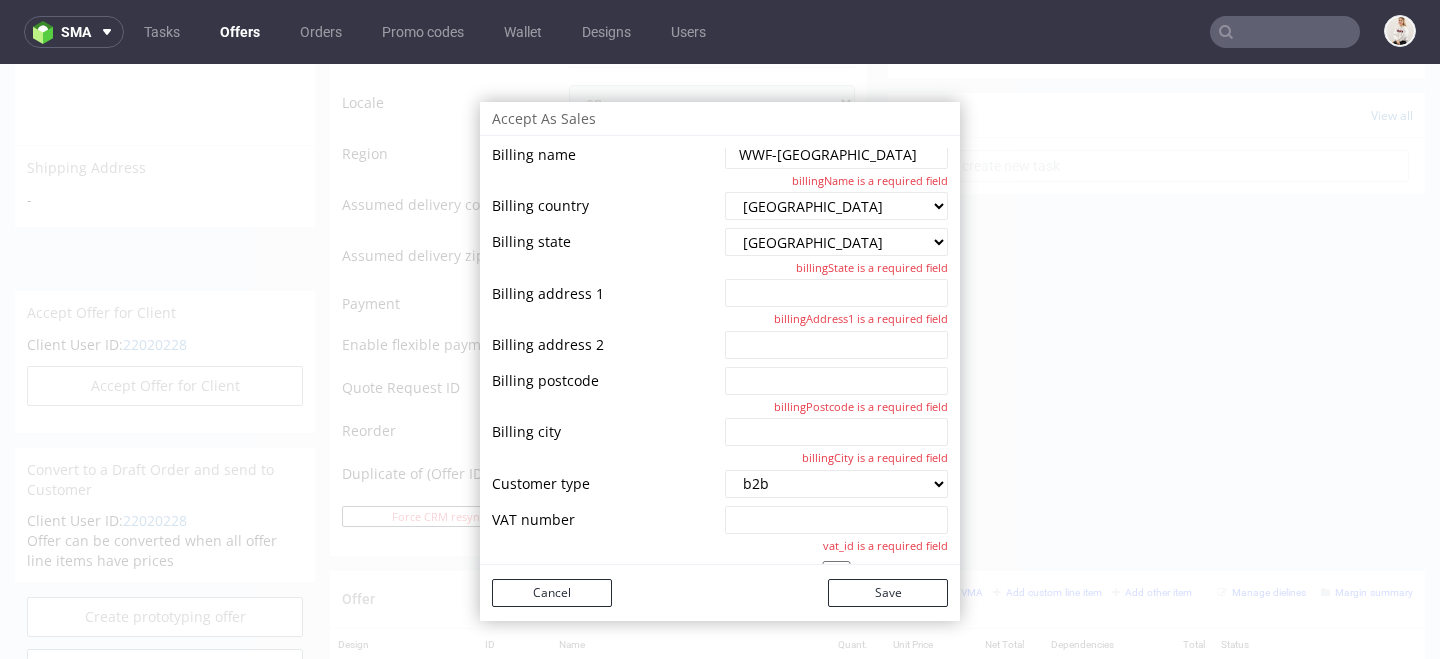 scroll, scrollTop: 208, scrollLeft: 0, axis: vertical 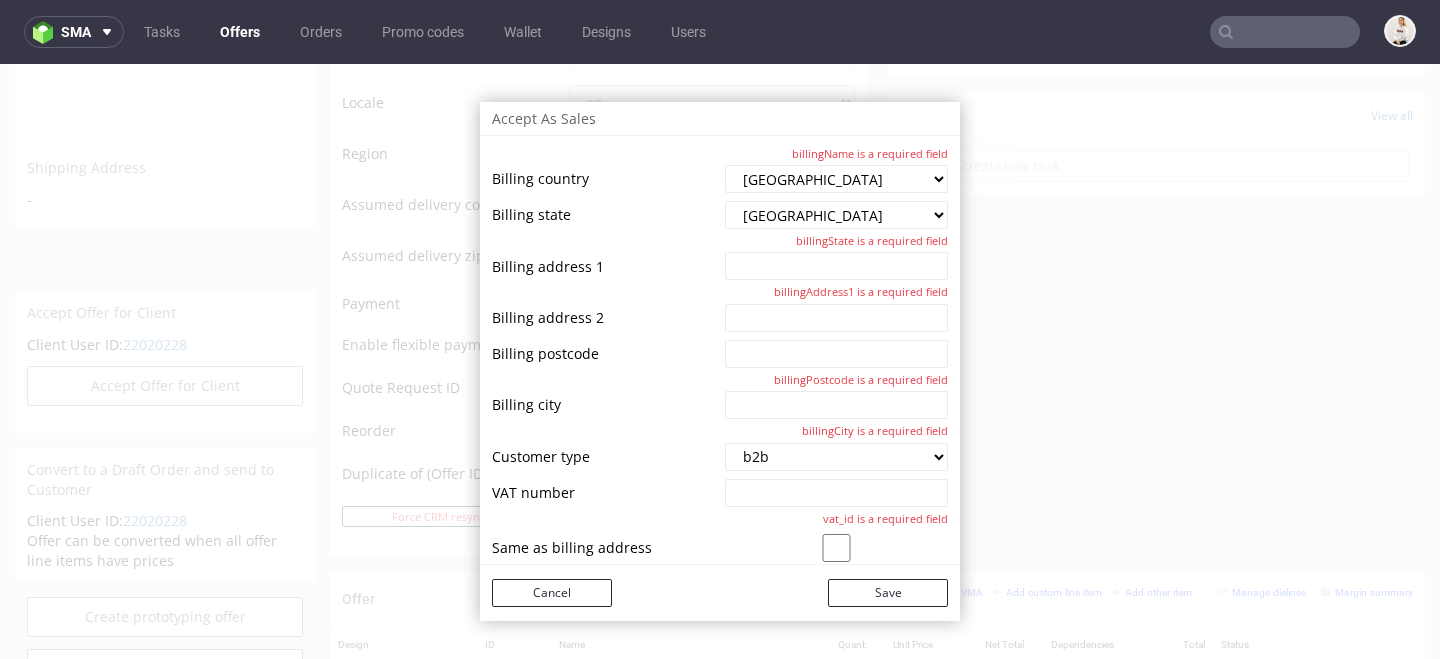 click at bounding box center [836, 266] 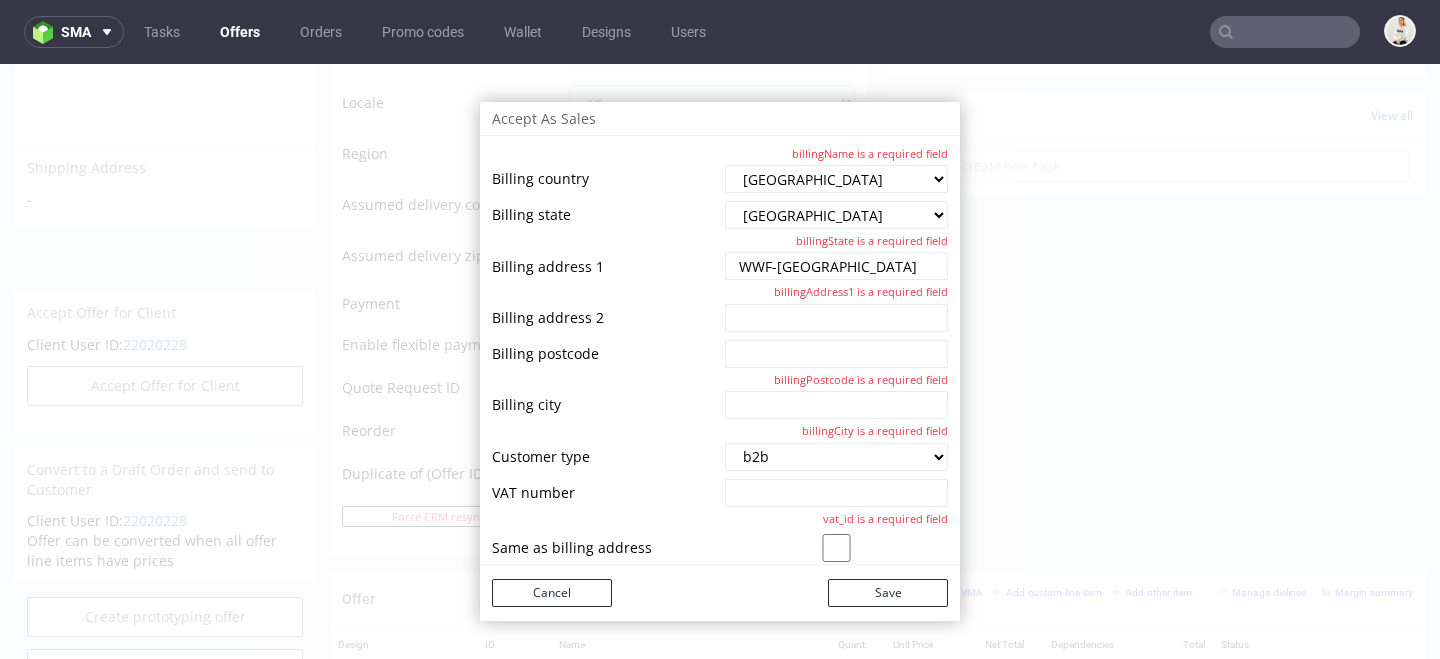 type on "WWF-Australia" 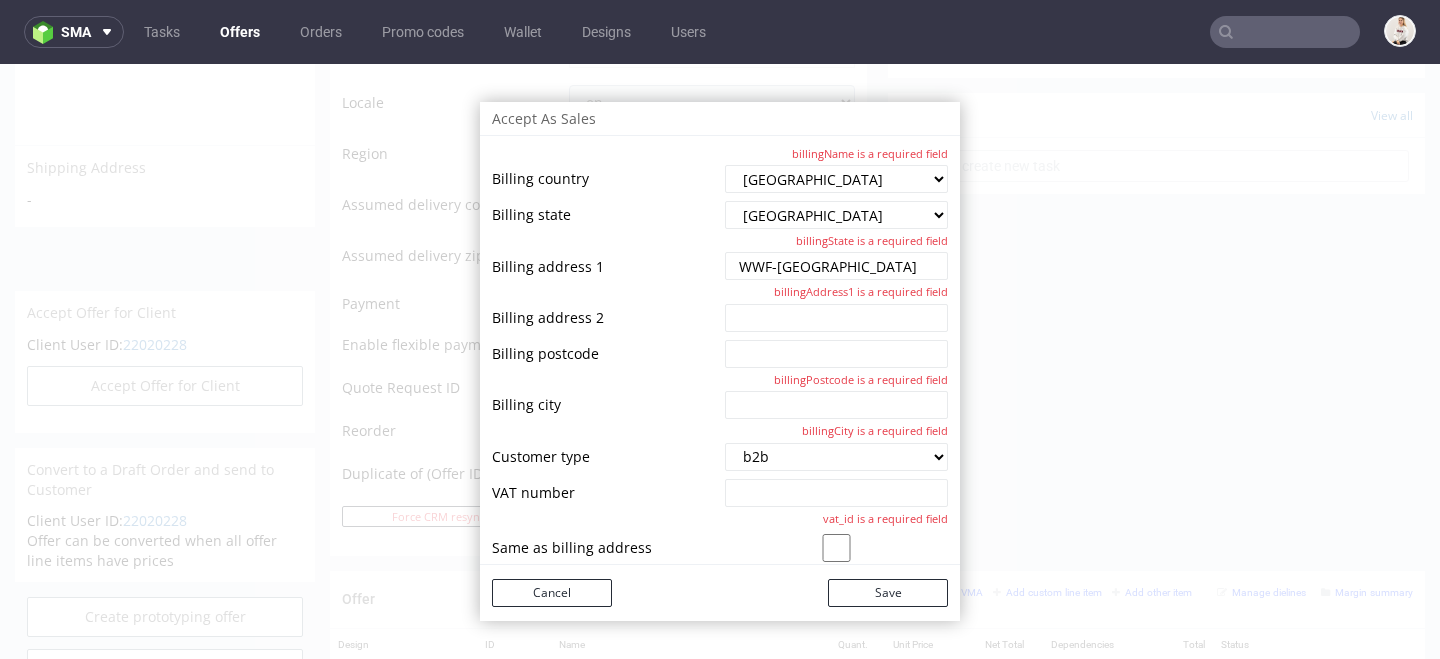 click at bounding box center (834, 318) 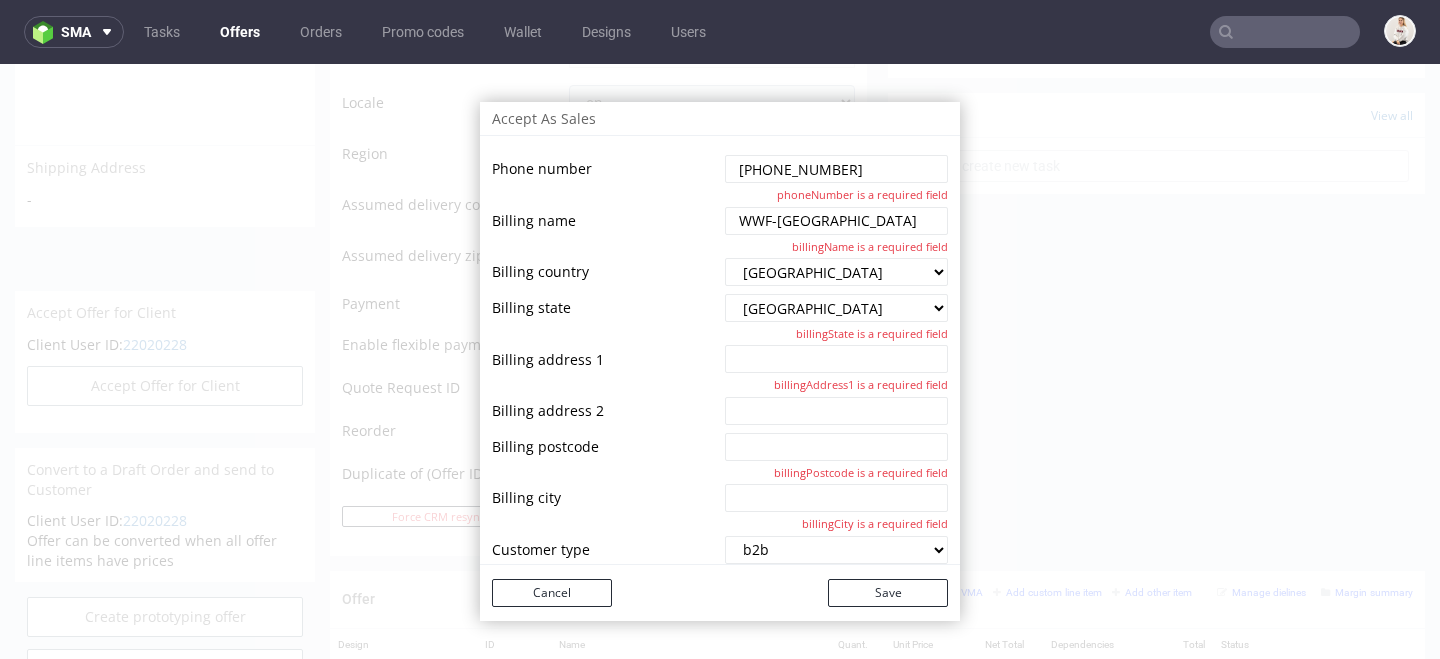 scroll, scrollTop: 123, scrollLeft: 0, axis: vertical 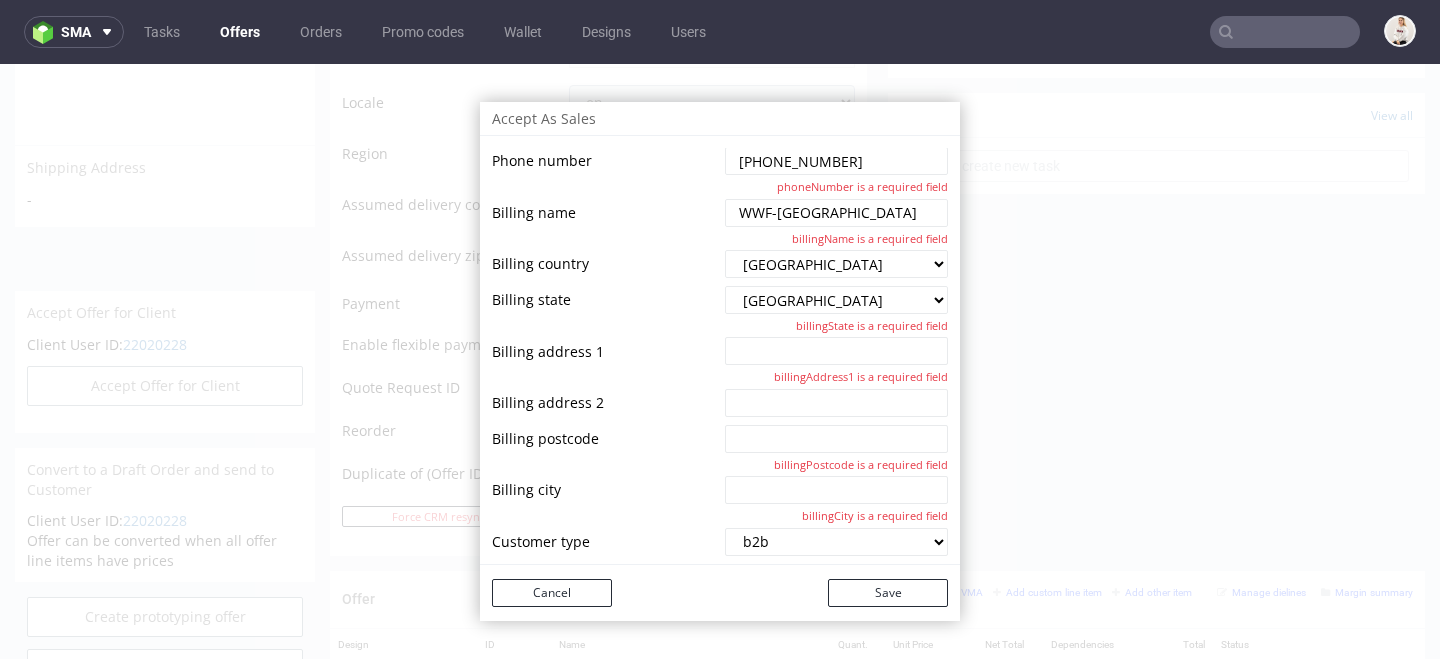 paste on "Suite 3.01, Level 3" 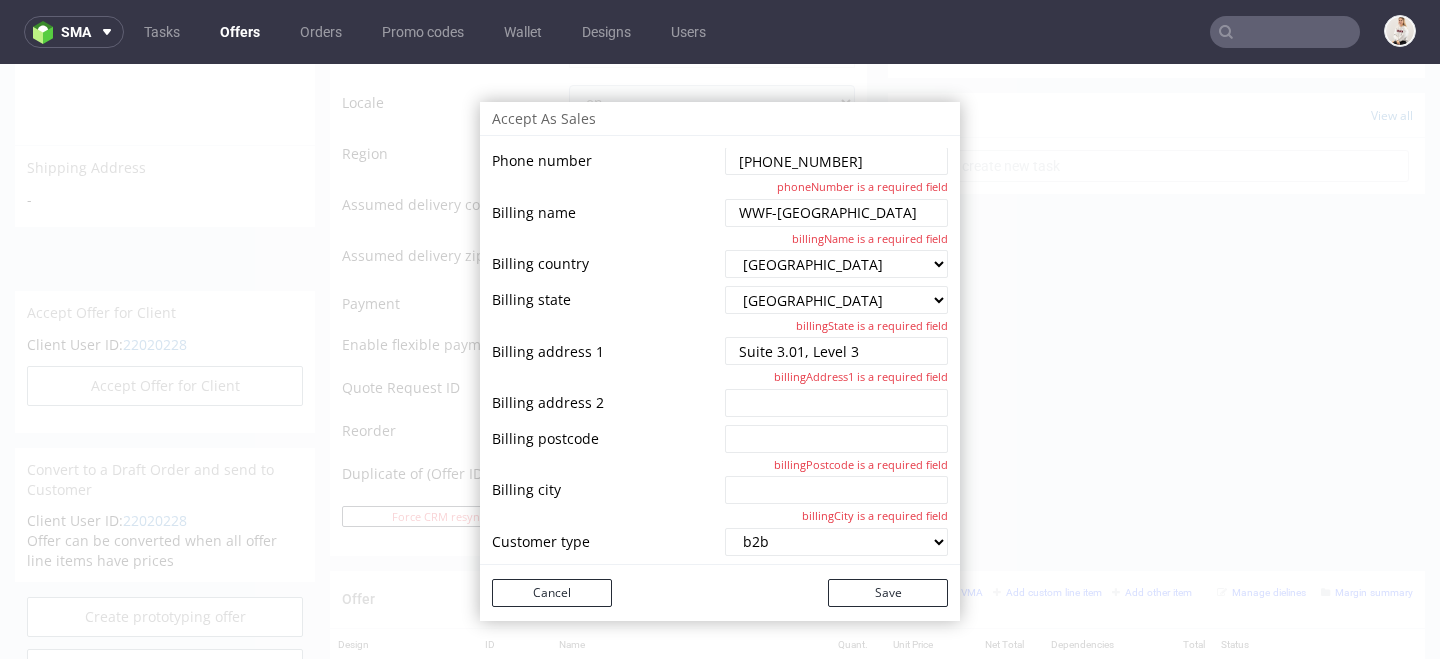 type on "Suite 3.01, Level 3" 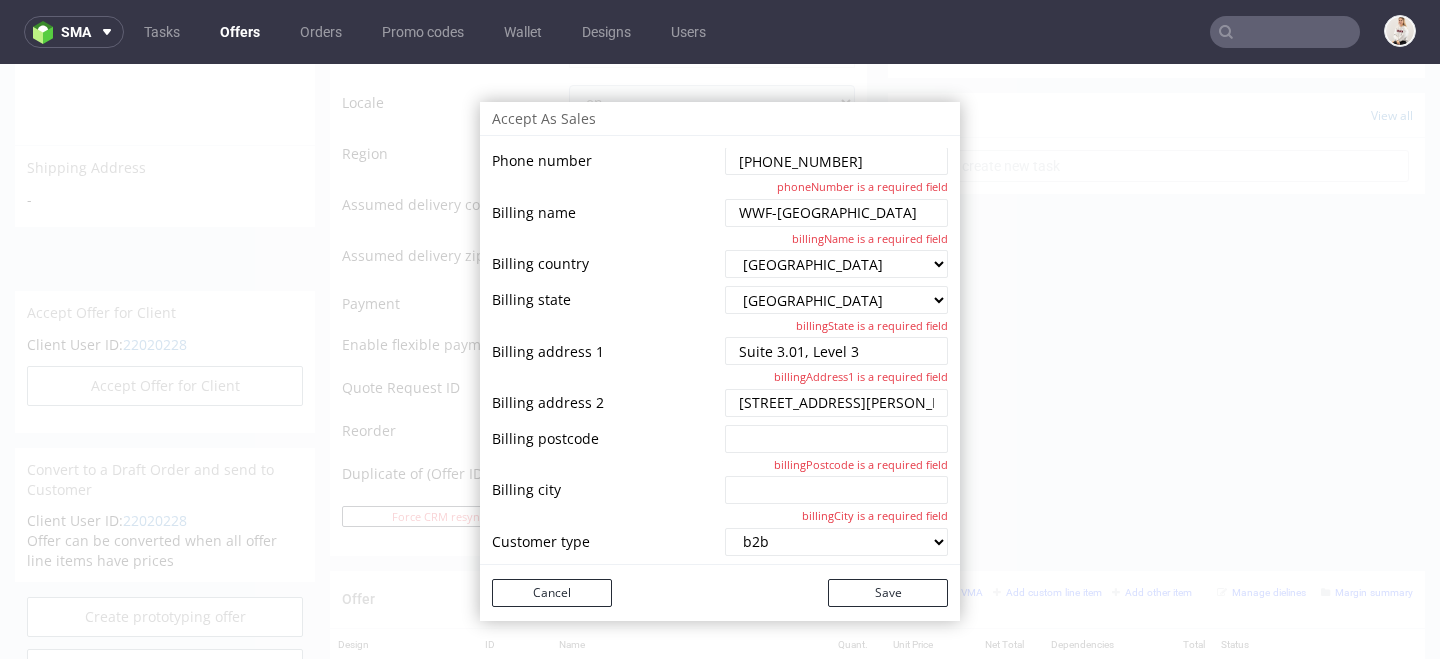 type on "45 Clarence Street" 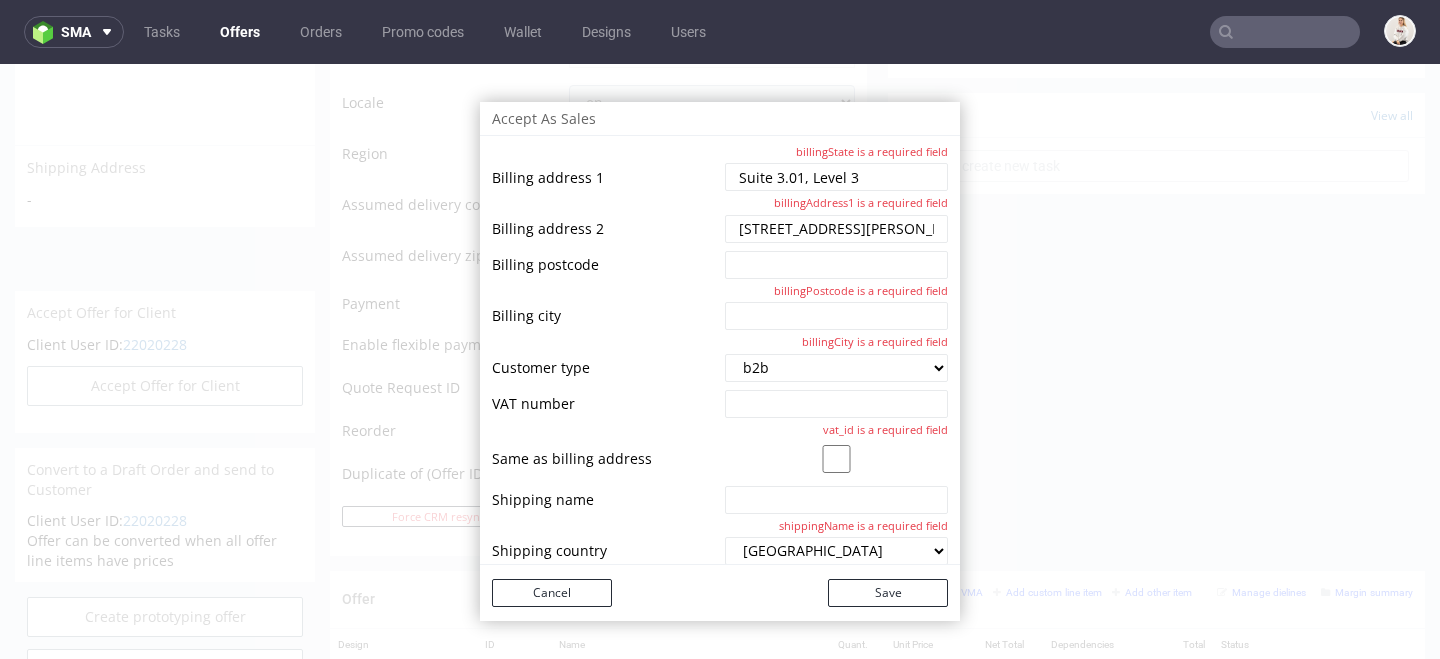 scroll, scrollTop: 317, scrollLeft: 0, axis: vertical 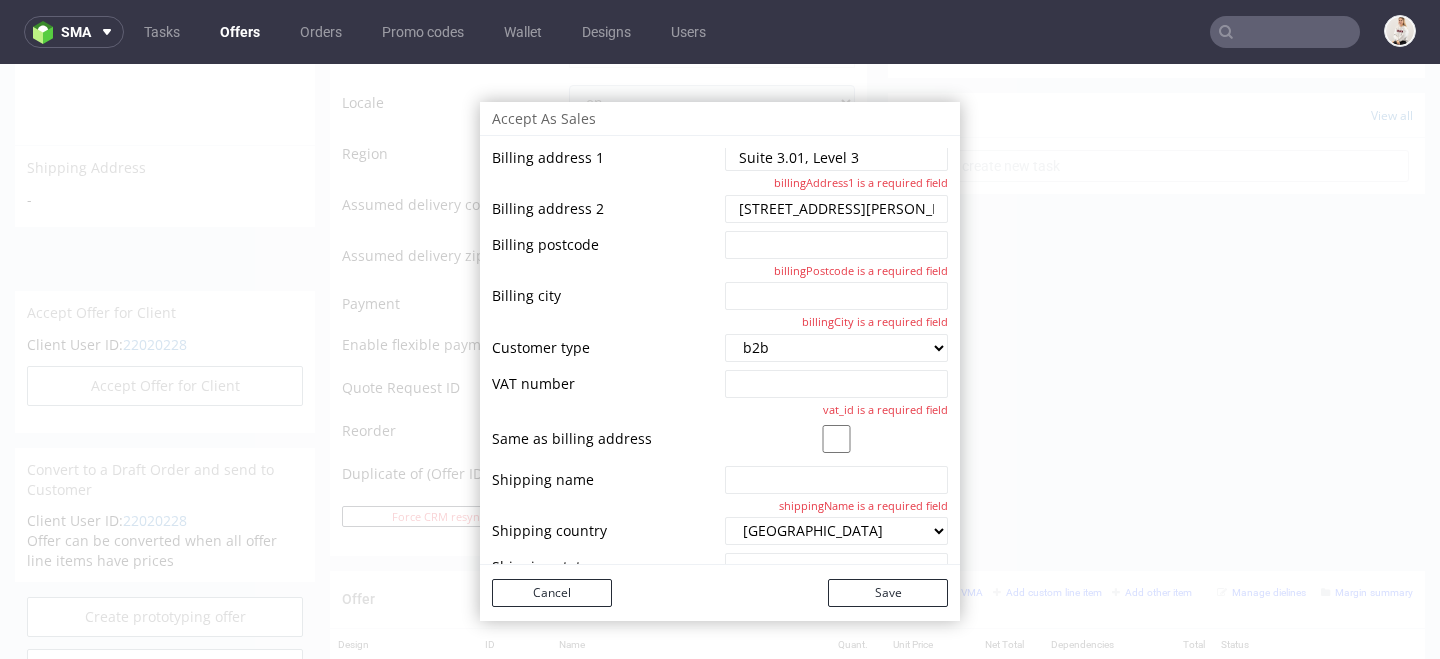 paste on "2000" 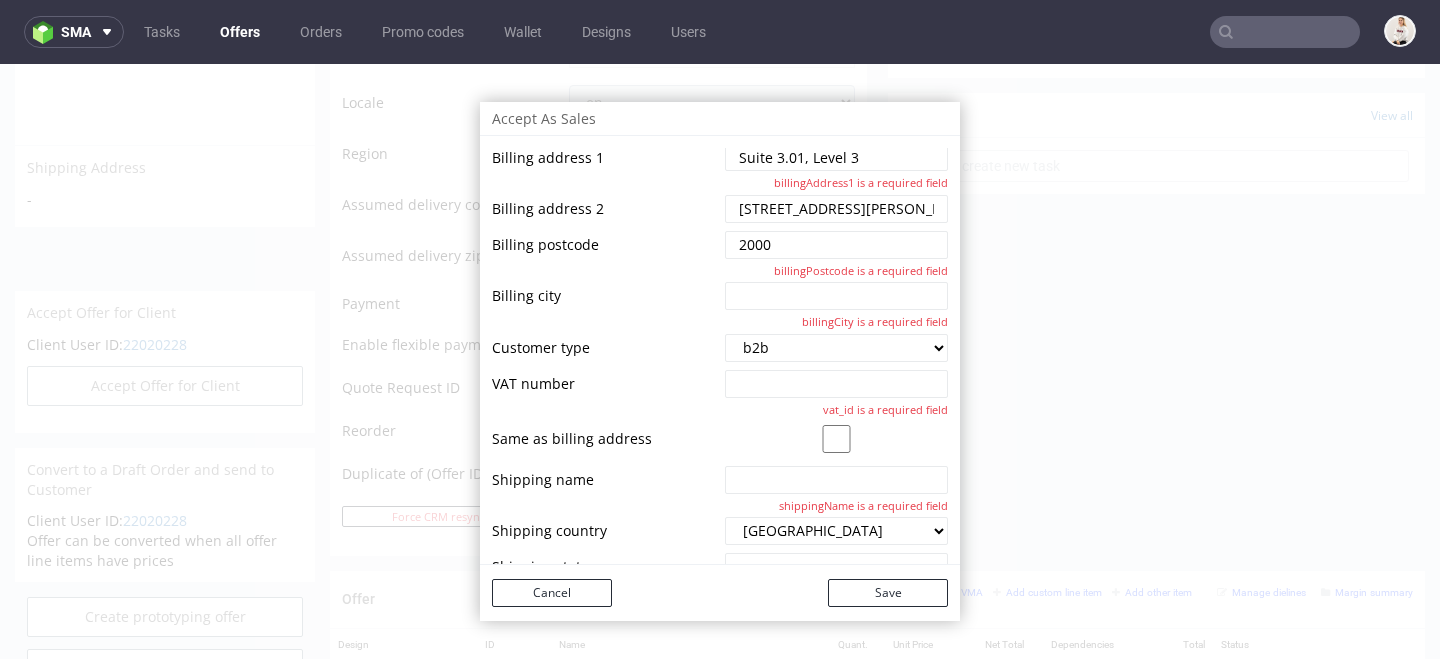 type on "2000" 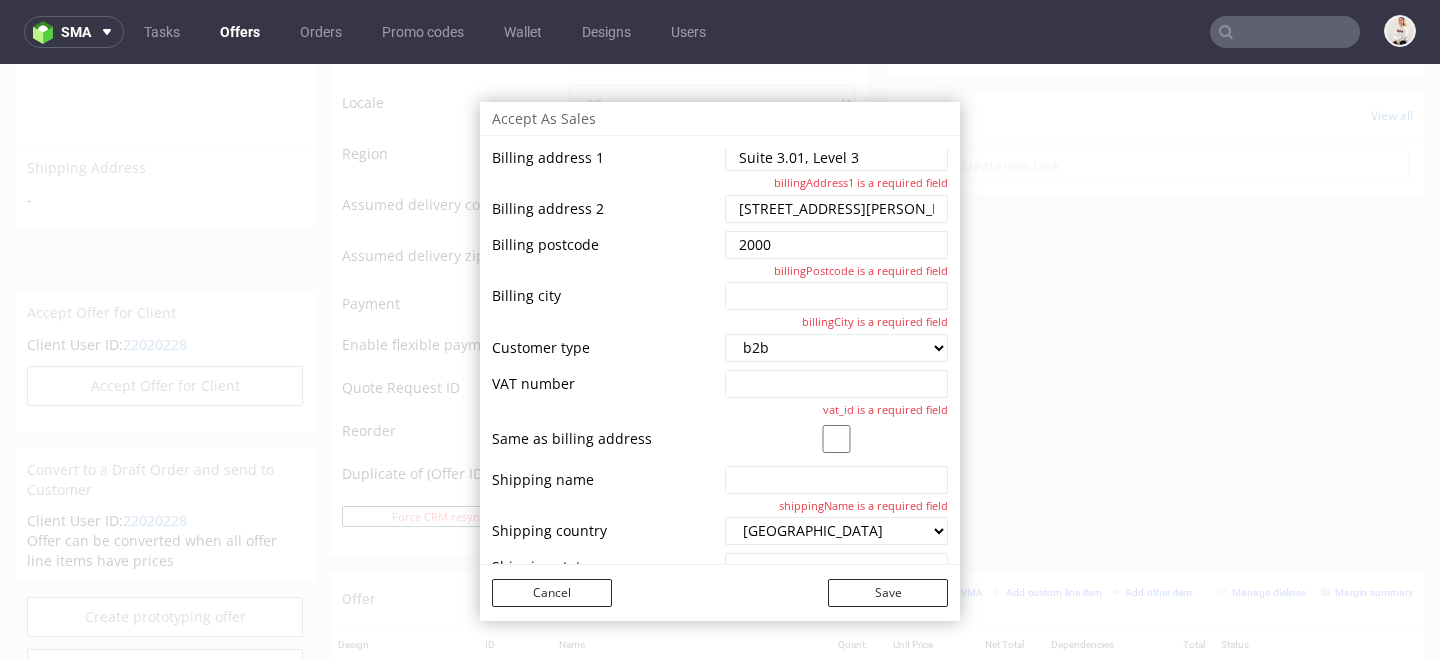 paste on "SYDNEY" 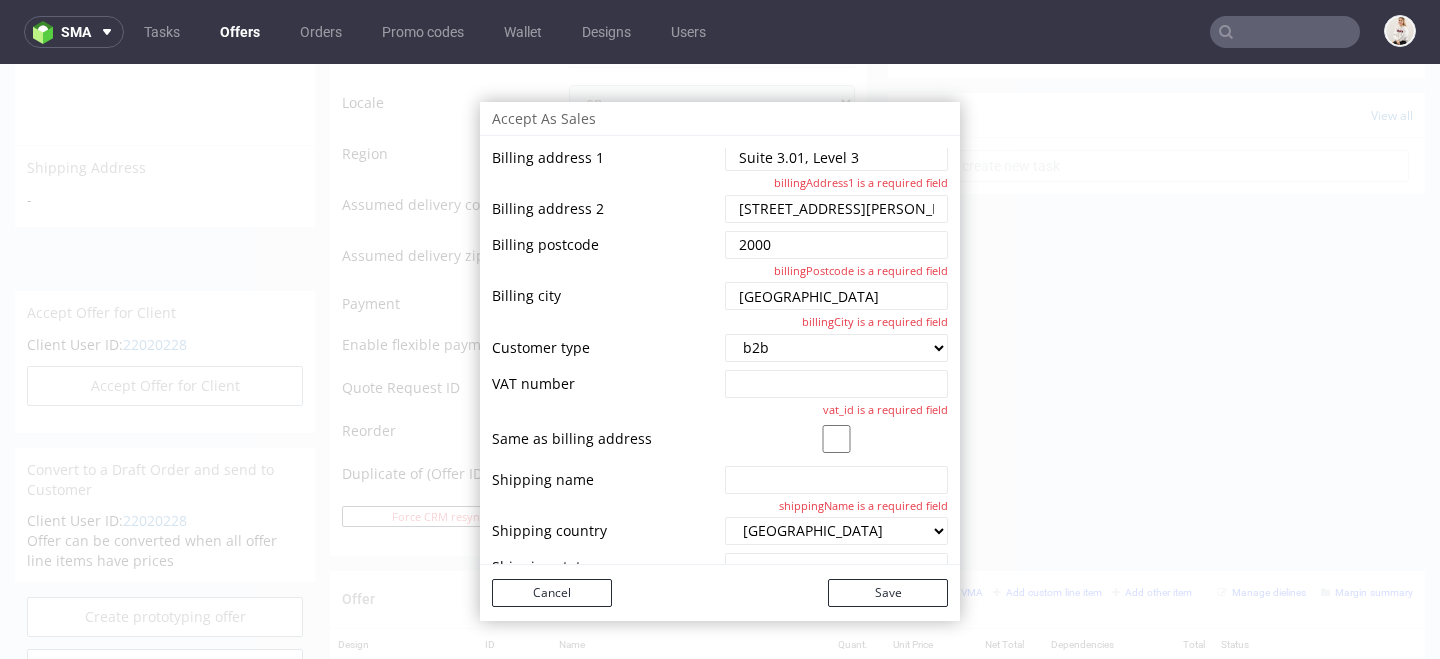 type on "SYDNEY" 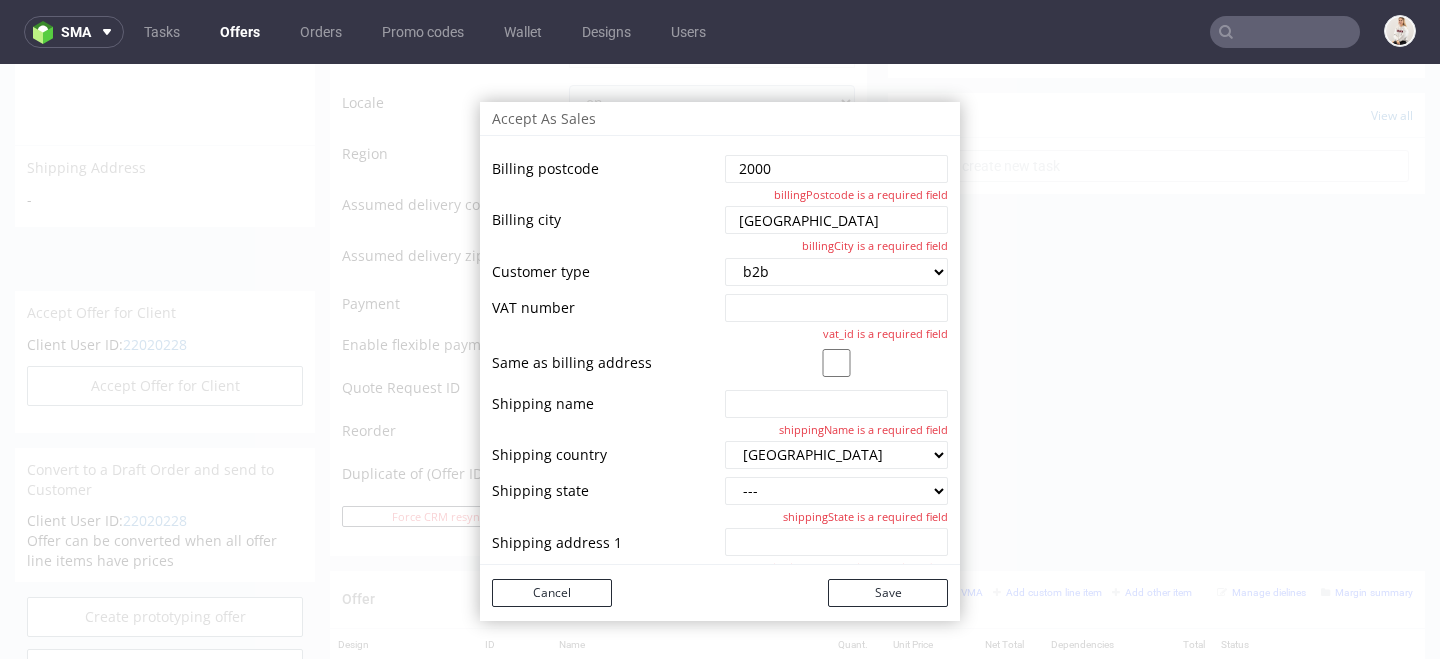 scroll, scrollTop: 394, scrollLeft: 0, axis: vertical 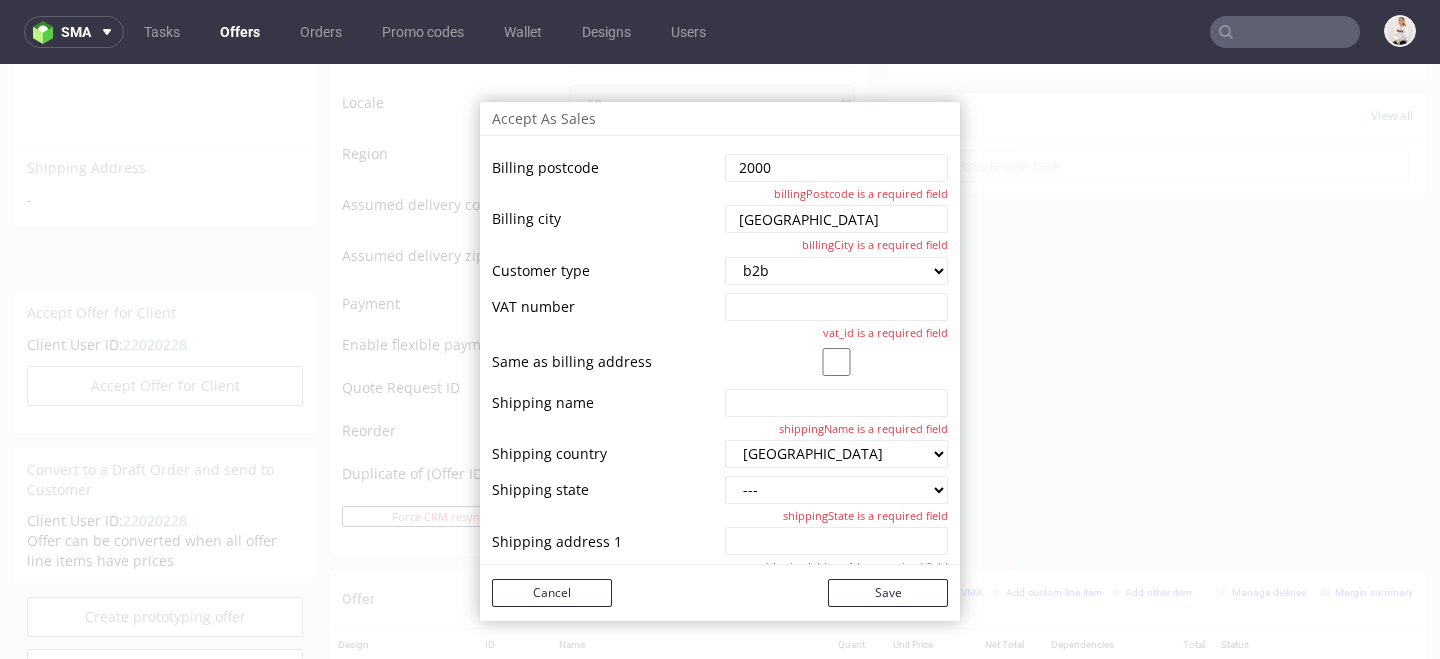 click at bounding box center (836, 307) 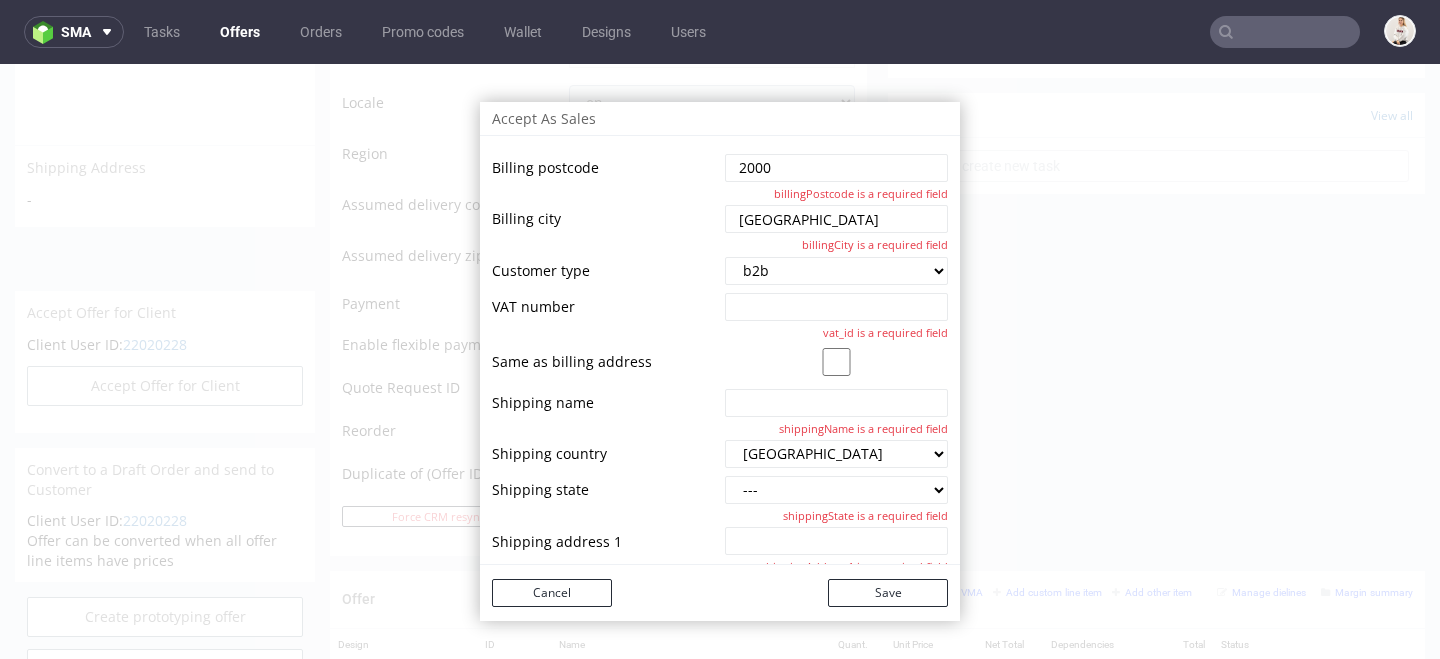 click at bounding box center [836, 403] 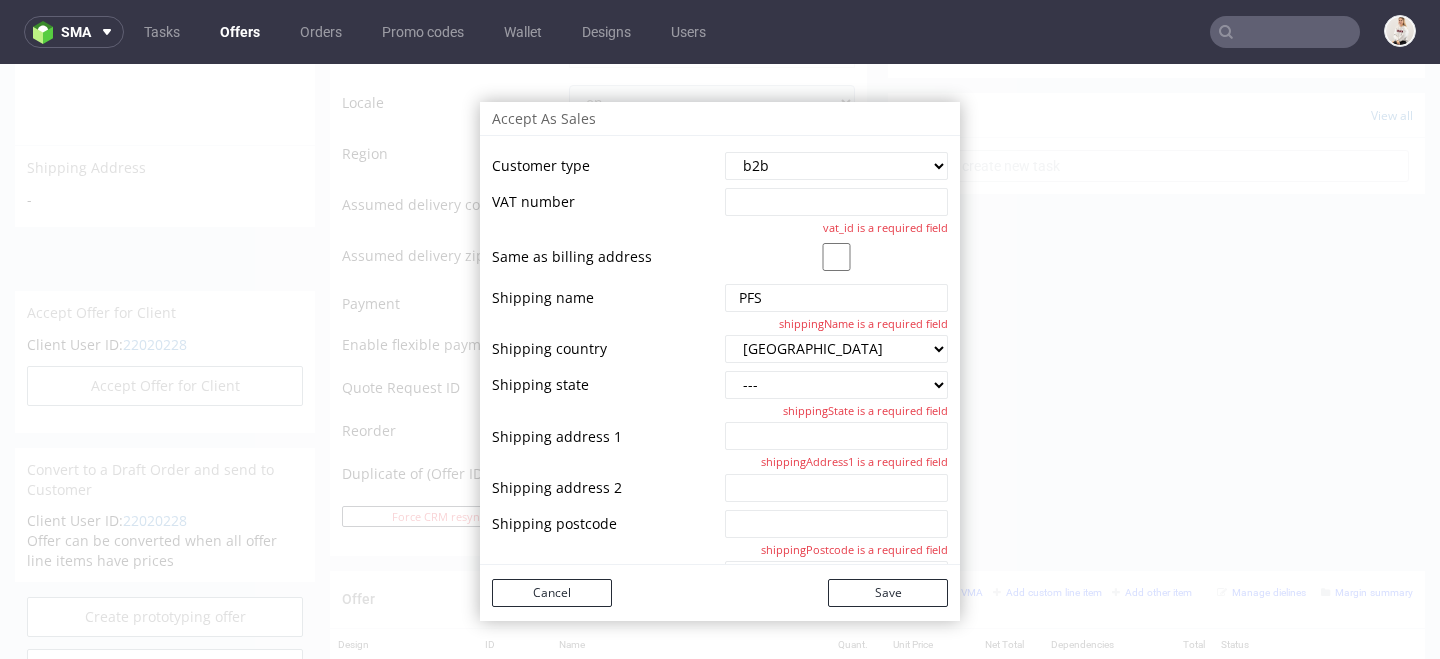 scroll, scrollTop: 506, scrollLeft: 0, axis: vertical 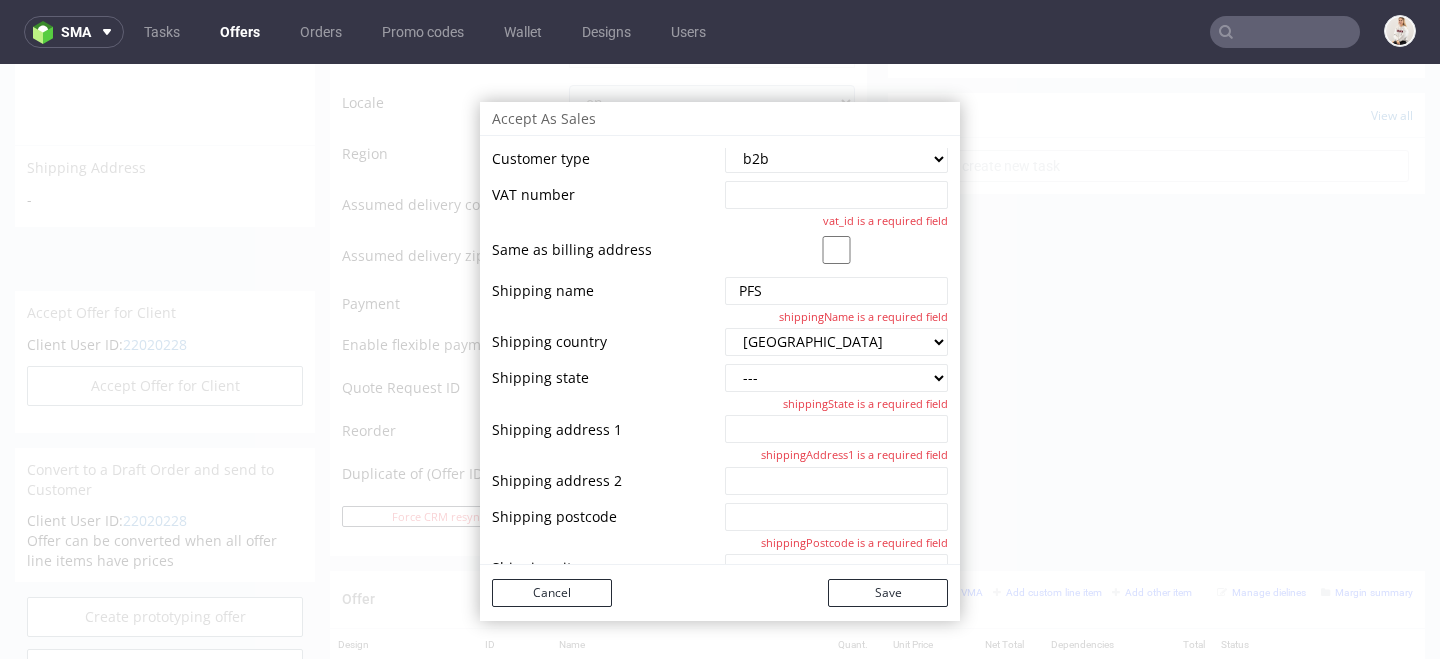 type on "PFS" 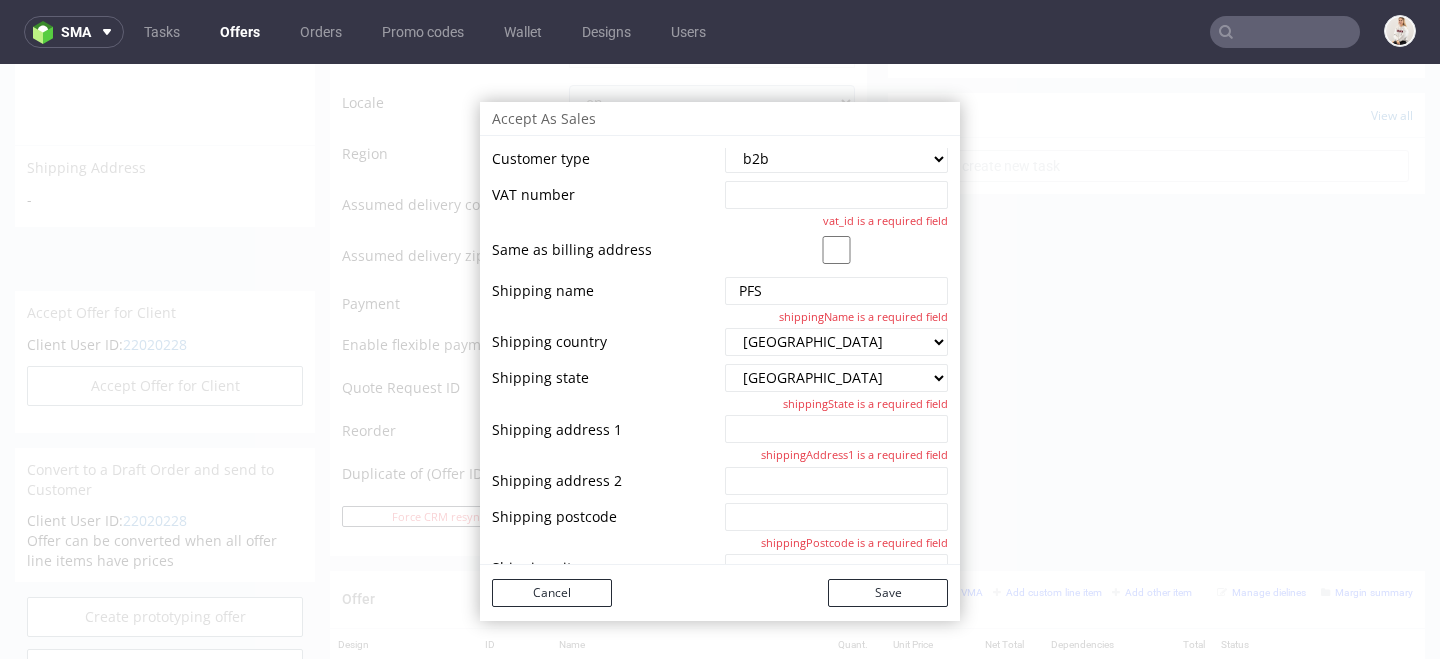 scroll, scrollTop: 545, scrollLeft: 0, axis: vertical 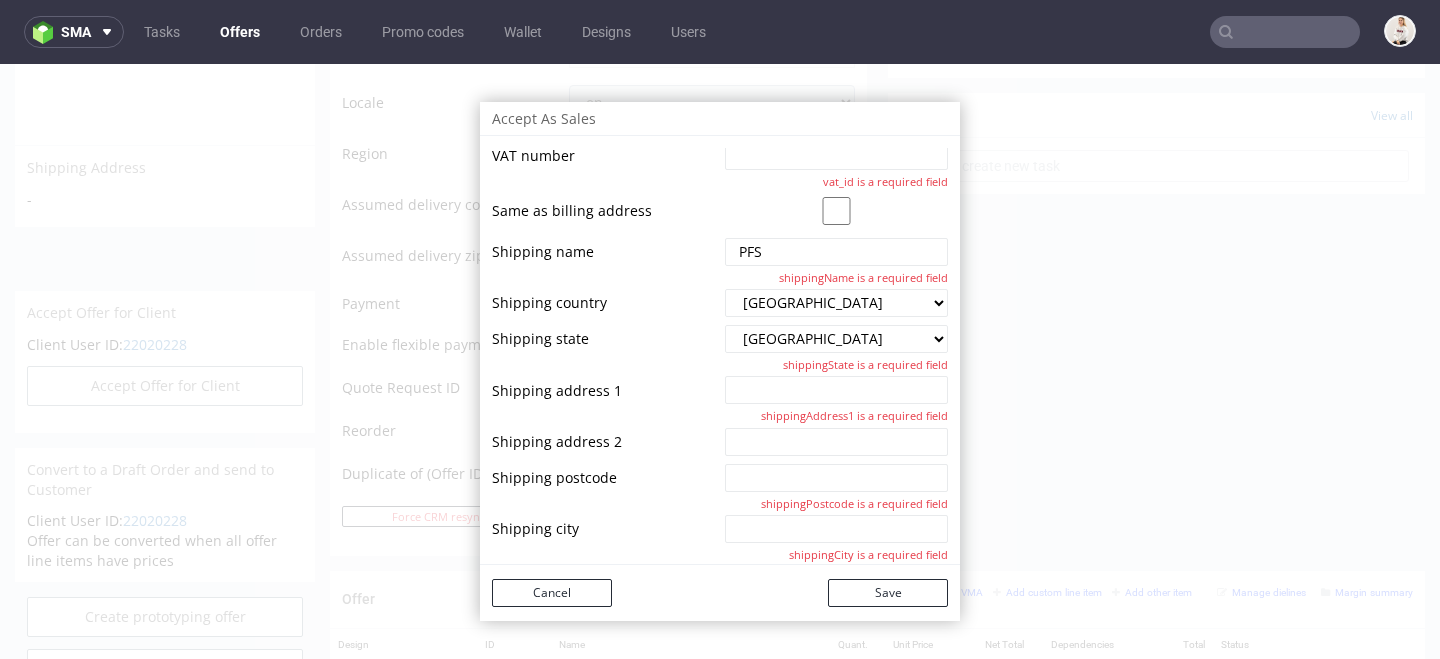 click at bounding box center [836, 390] 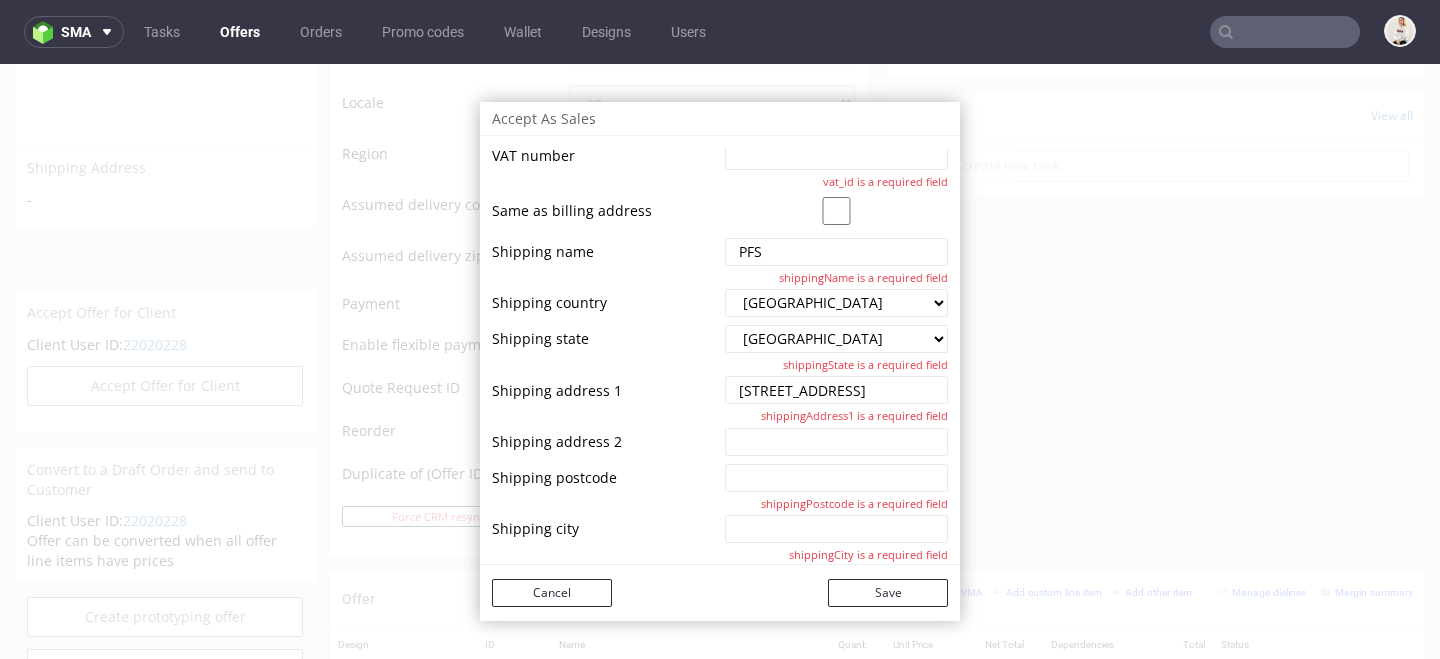 type on "593 Woodstock Avenue" 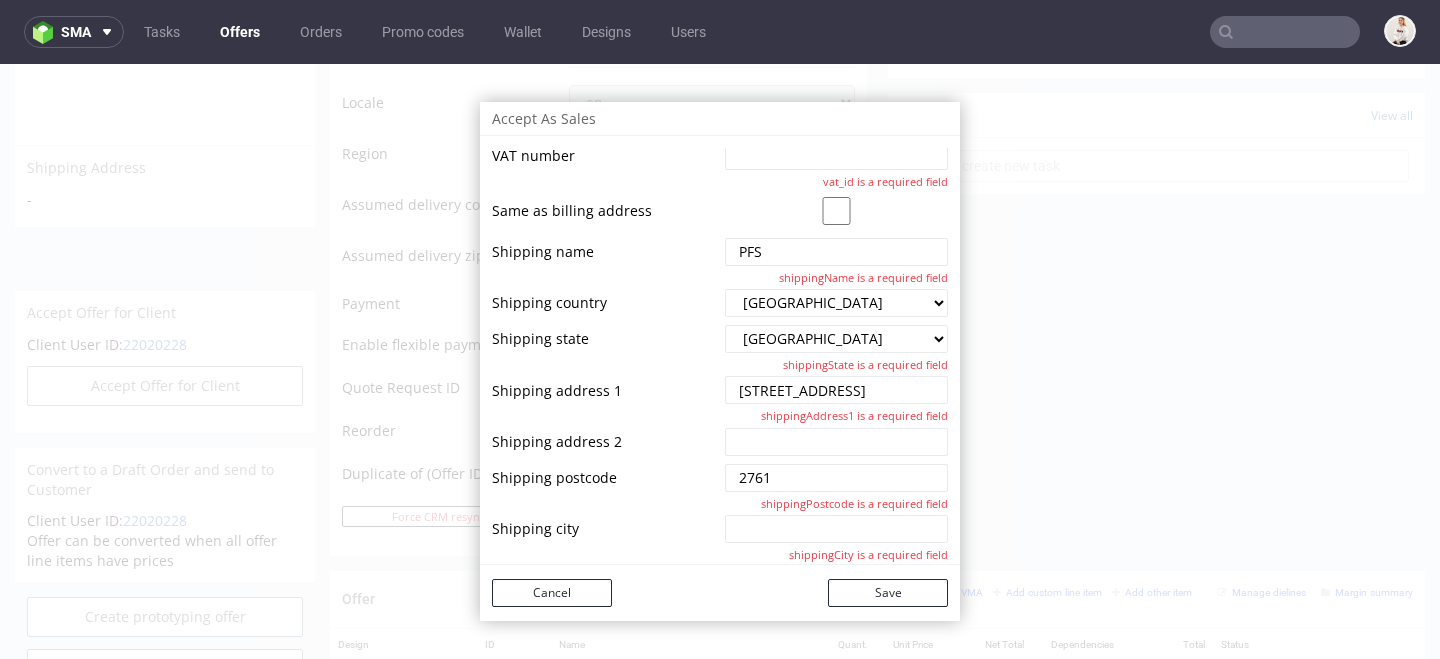 type on "2761" 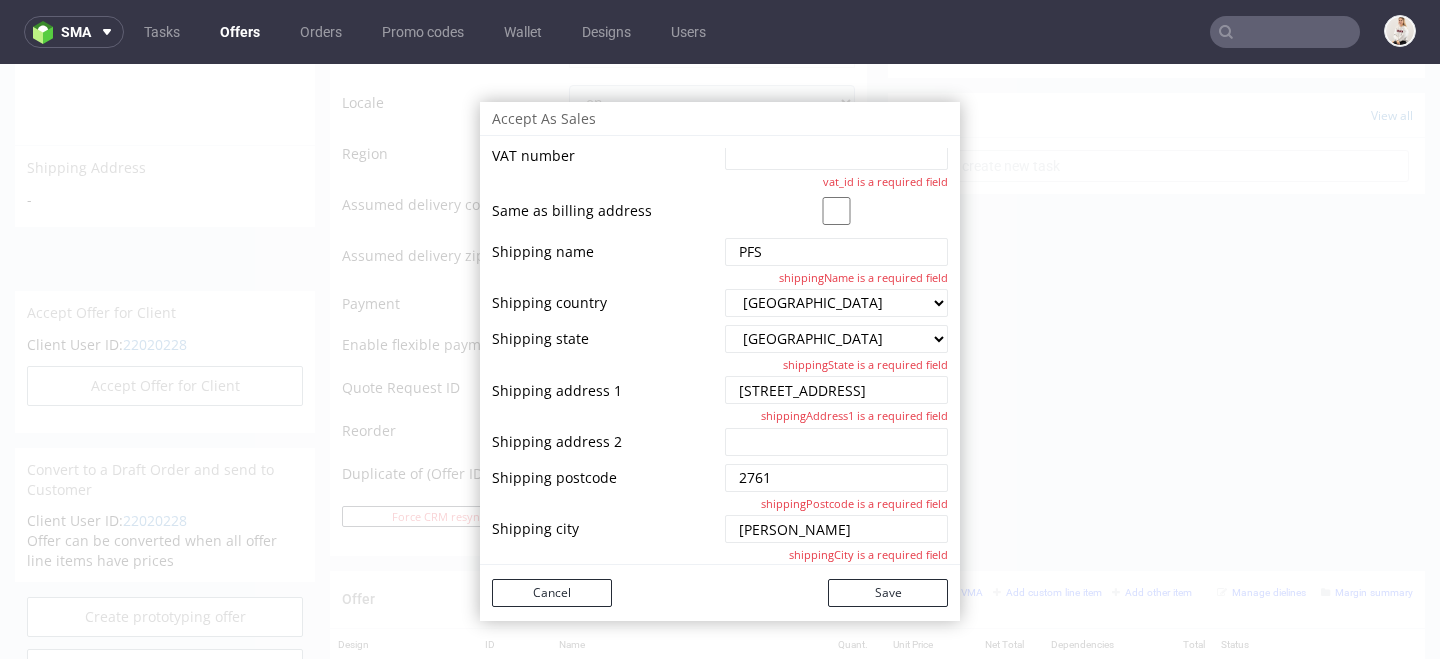 type on "GLENDENNING" 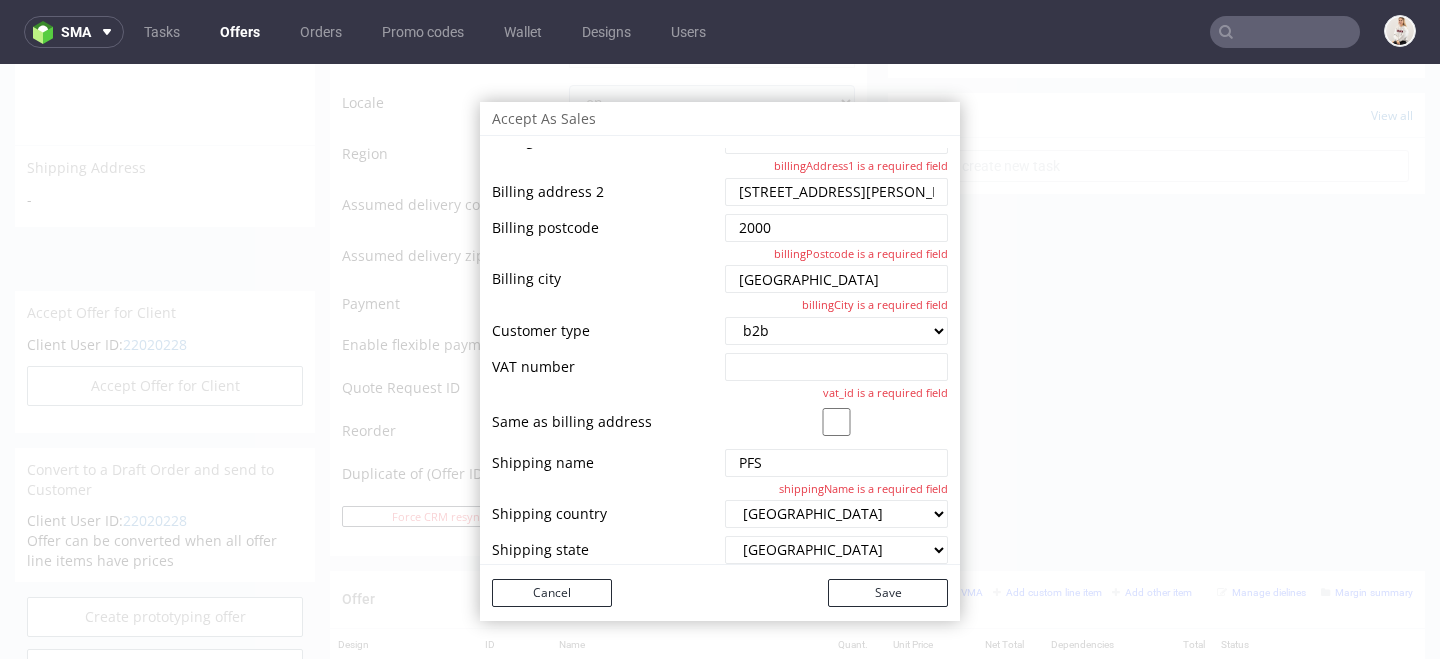 scroll, scrollTop: 331, scrollLeft: 0, axis: vertical 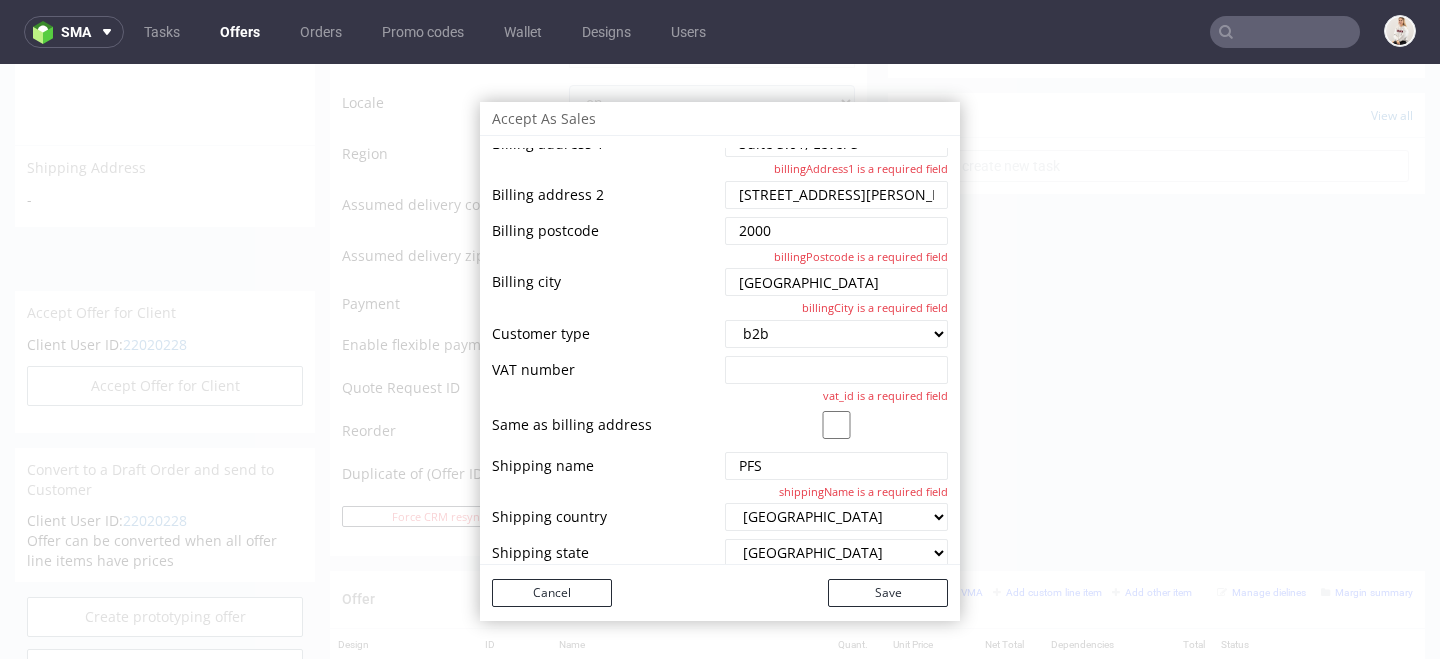 click at bounding box center (836, 370) 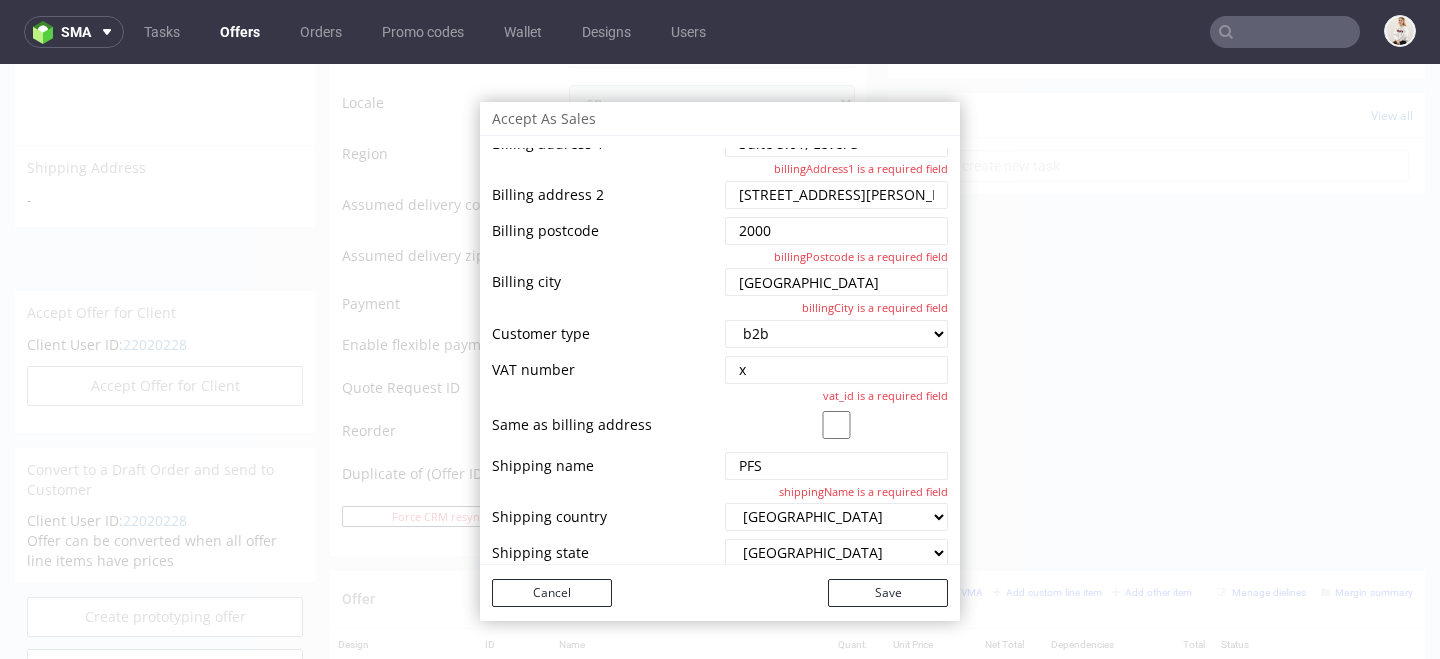type on "x" 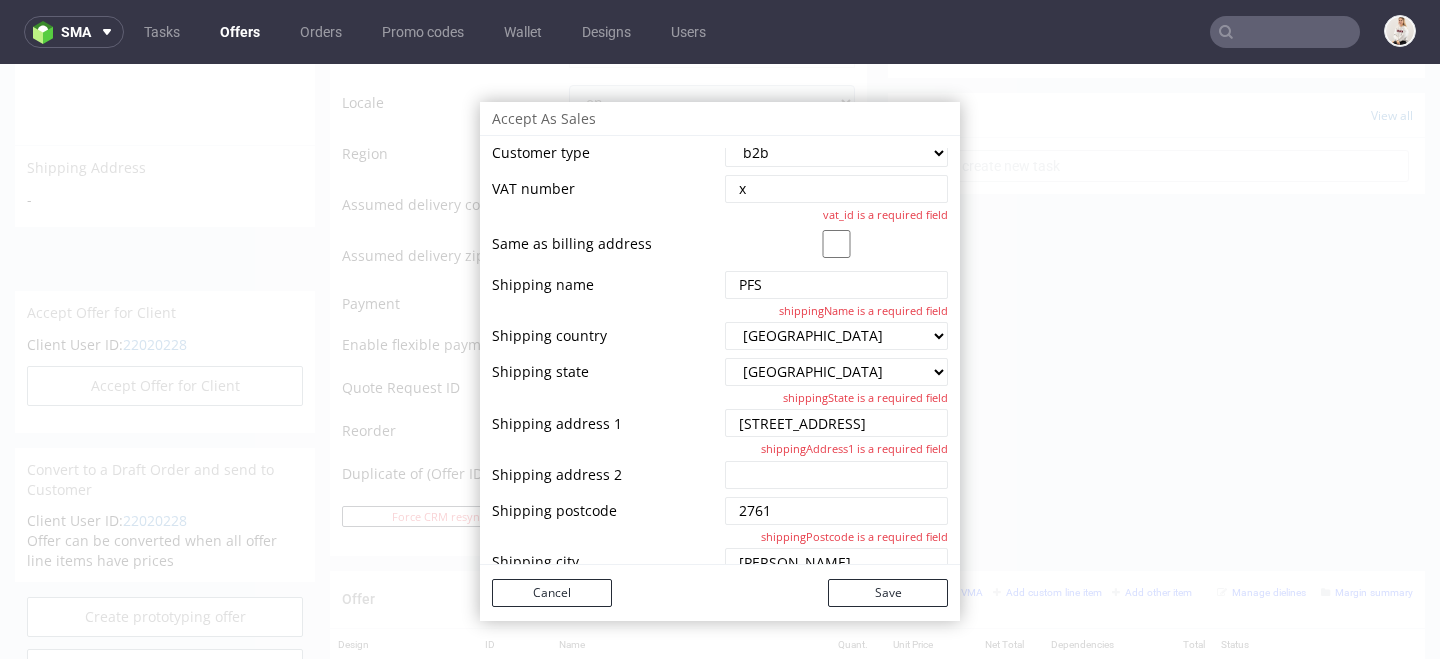 scroll, scrollTop: 545, scrollLeft: 0, axis: vertical 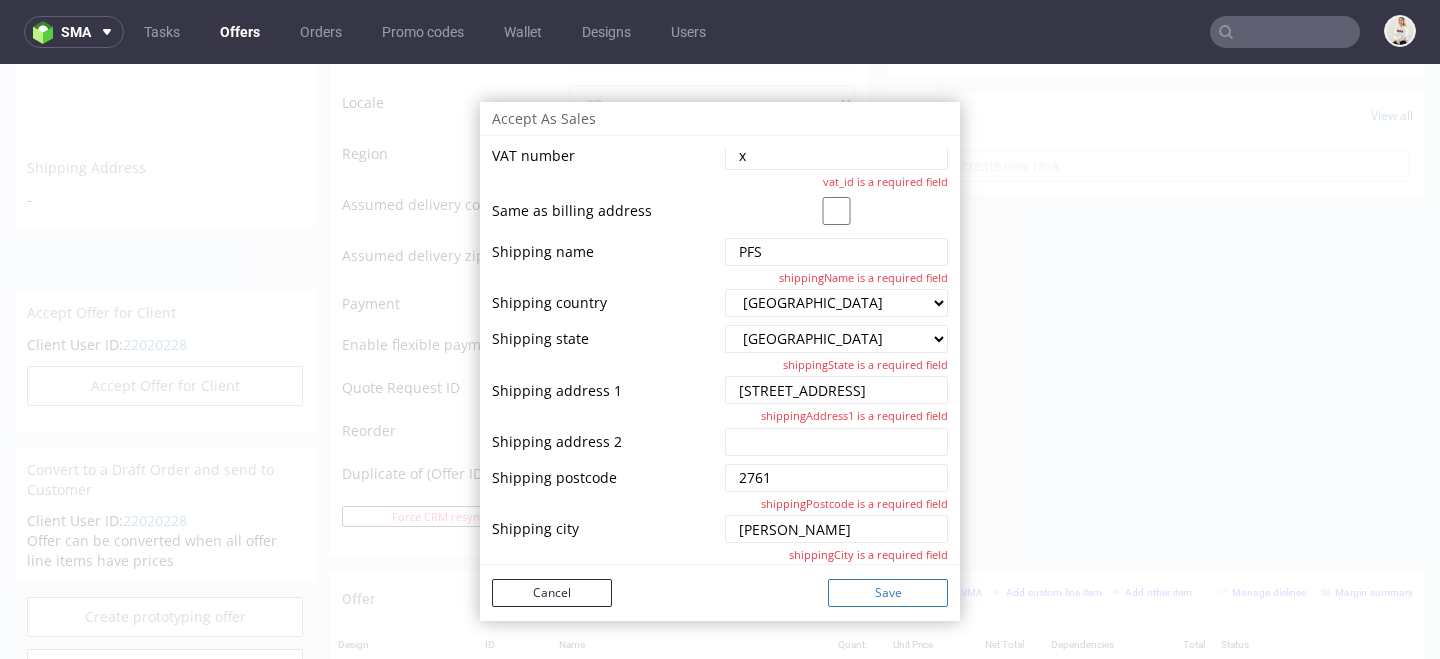 click on "Save" at bounding box center (888, 593) 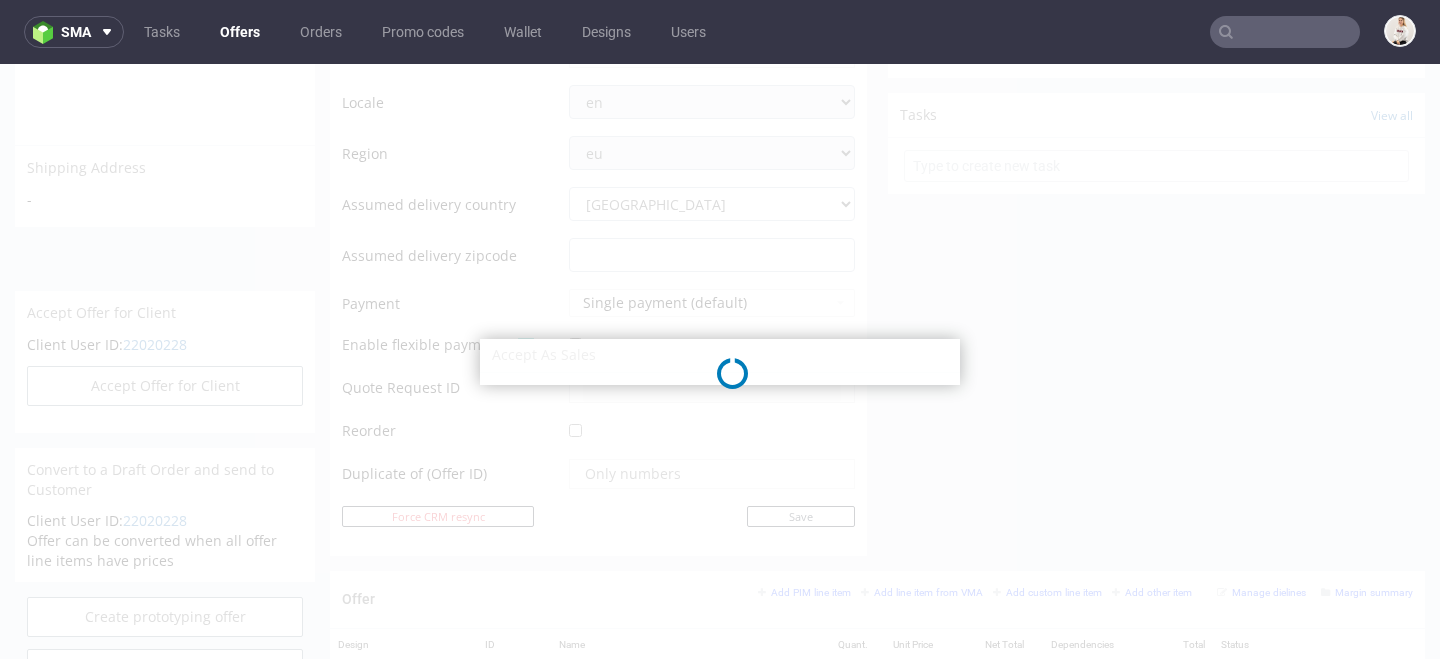 scroll, scrollTop: 5, scrollLeft: 0, axis: vertical 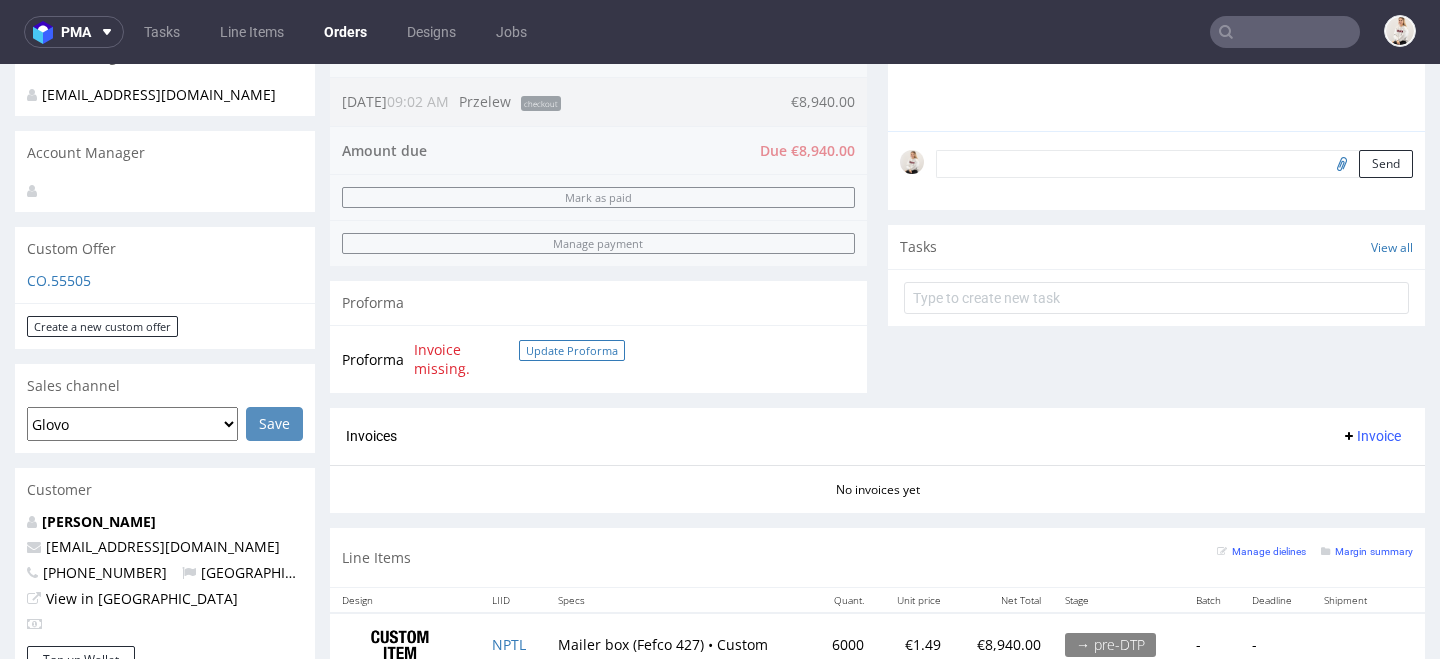click on "Update Proforma" at bounding box center (572, 350) 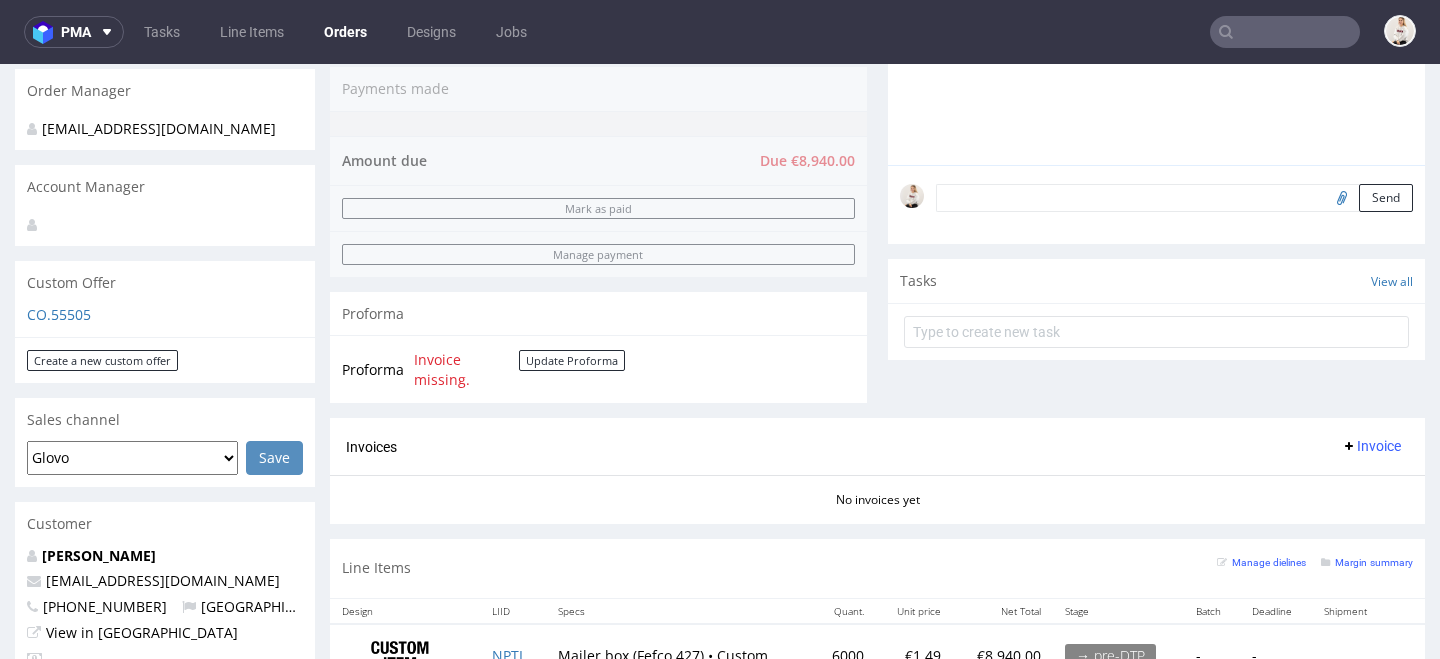 scroll, scrollTop: 533, scrollLeft: 0, axis: vertical 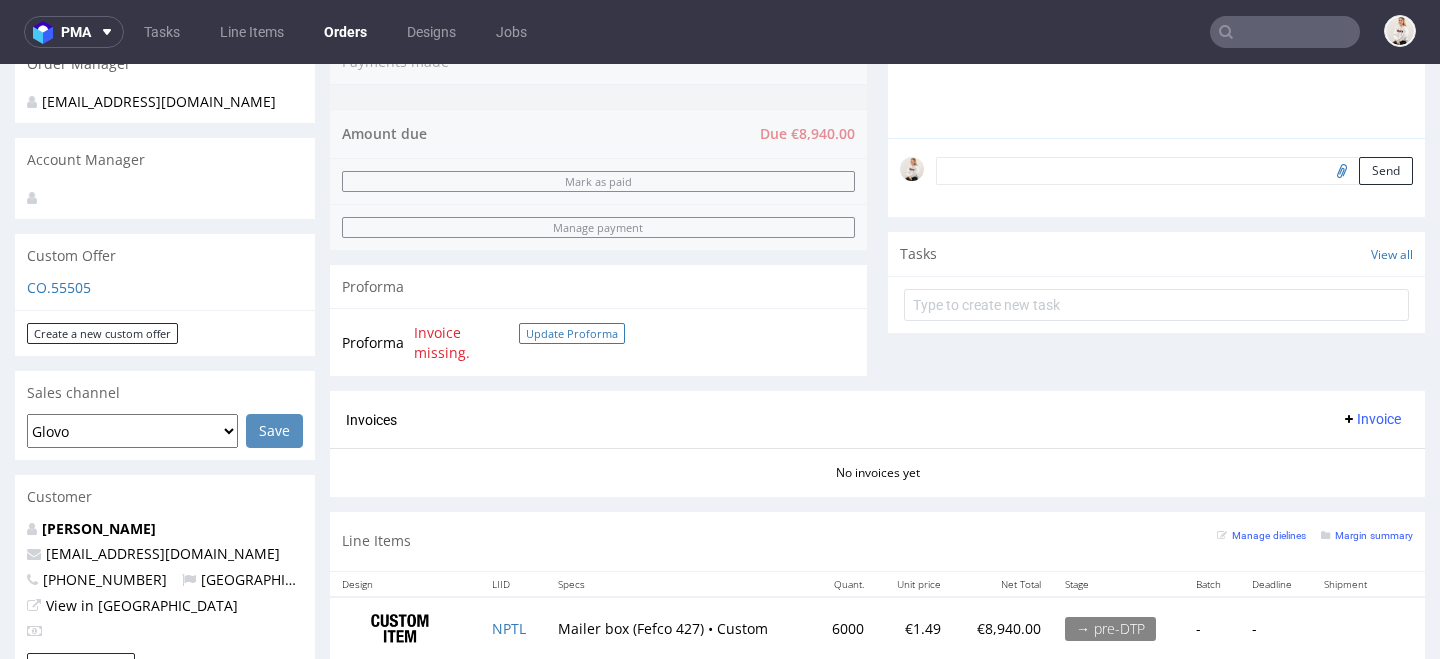 click on "Update Proforma" at bounding box center (572, 333) 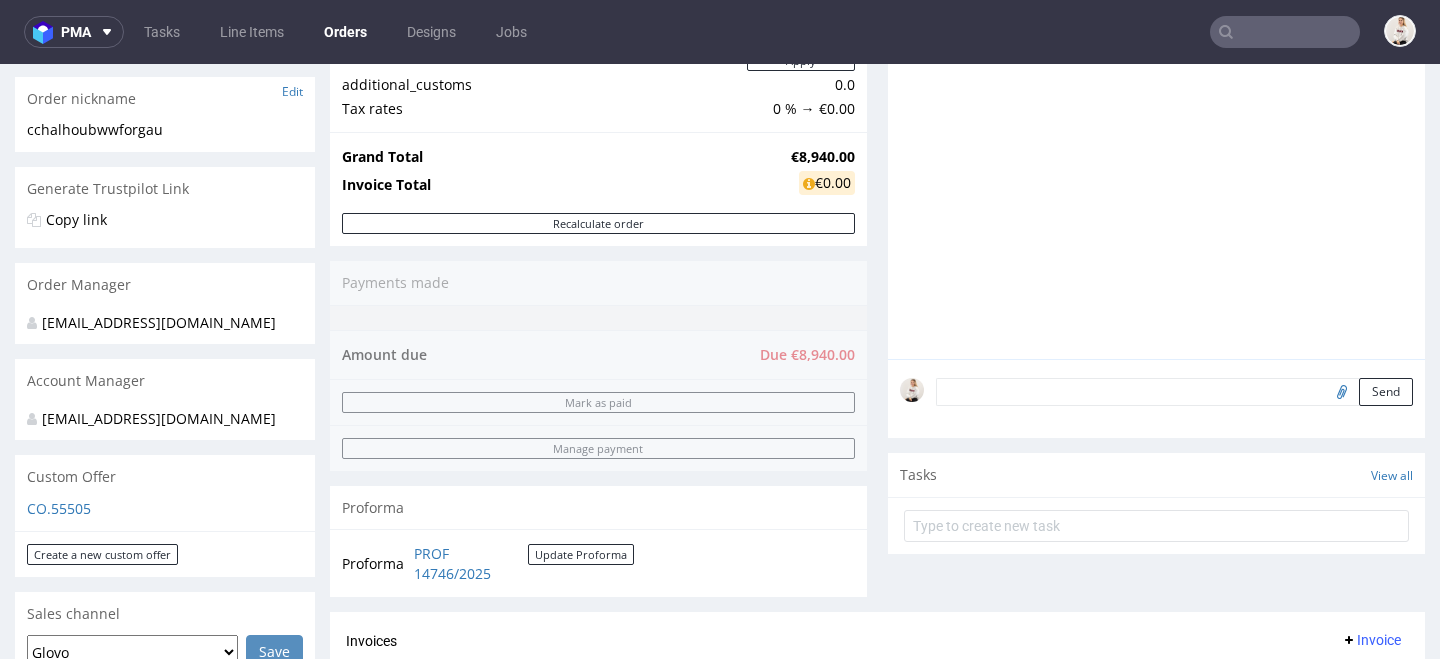 scroll, scrollTop: 772, scrollLeft: 0, axis: vertical 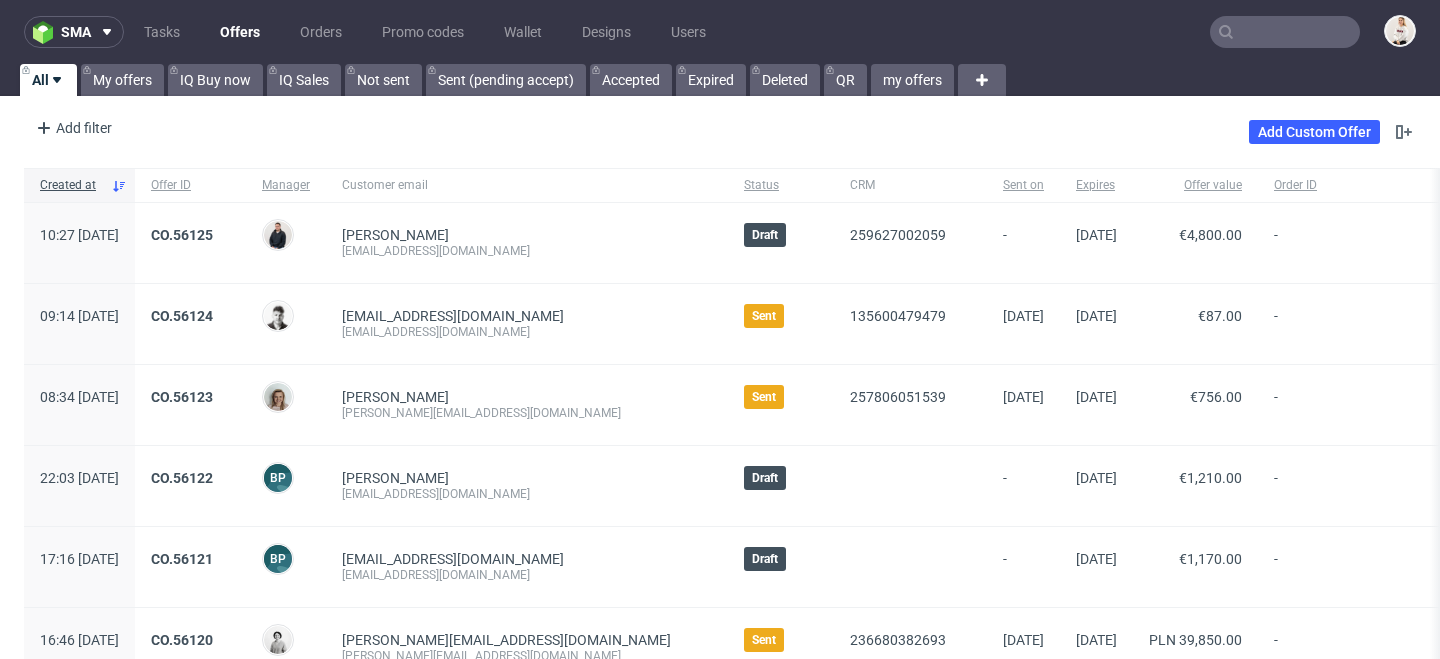 click at bounding box center (1285, 32) 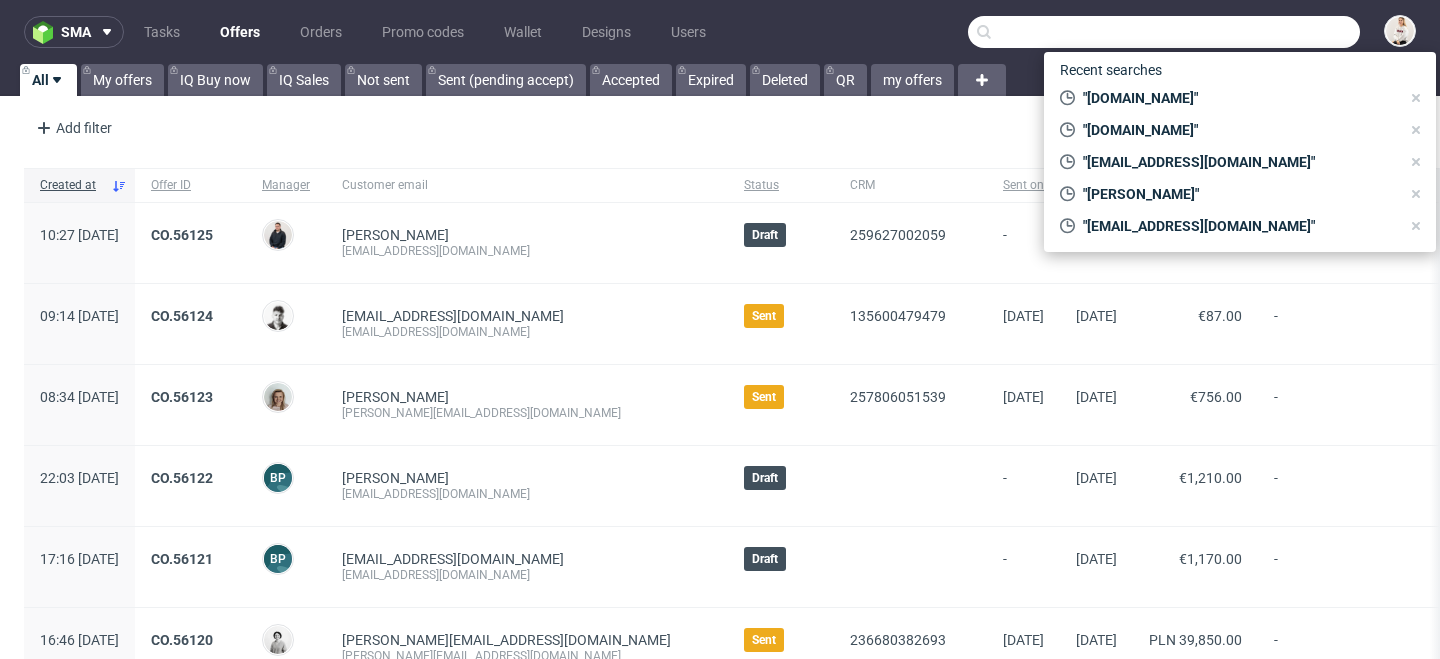 paste on "[EMAIL_ADDRESS][DOMAIN_NAME]" 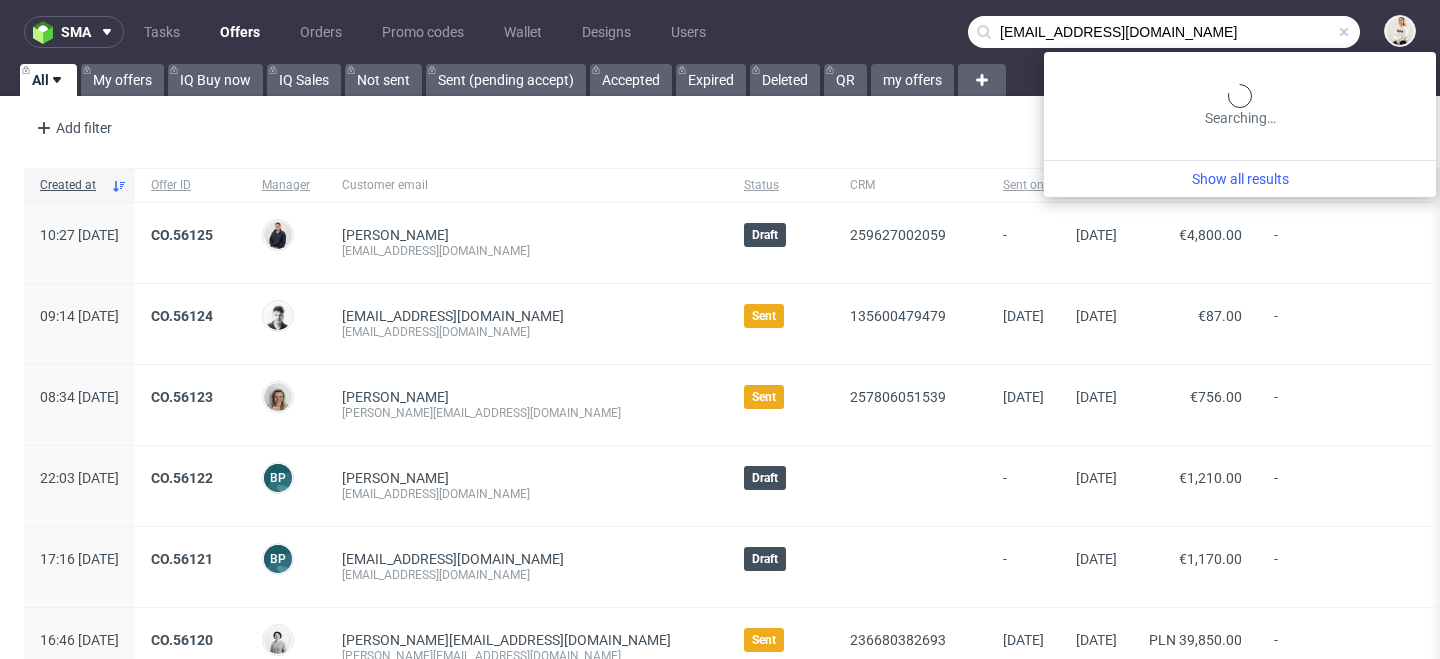 type on "[EMAIL_ADDRESS][DOMAIN_NAME]" 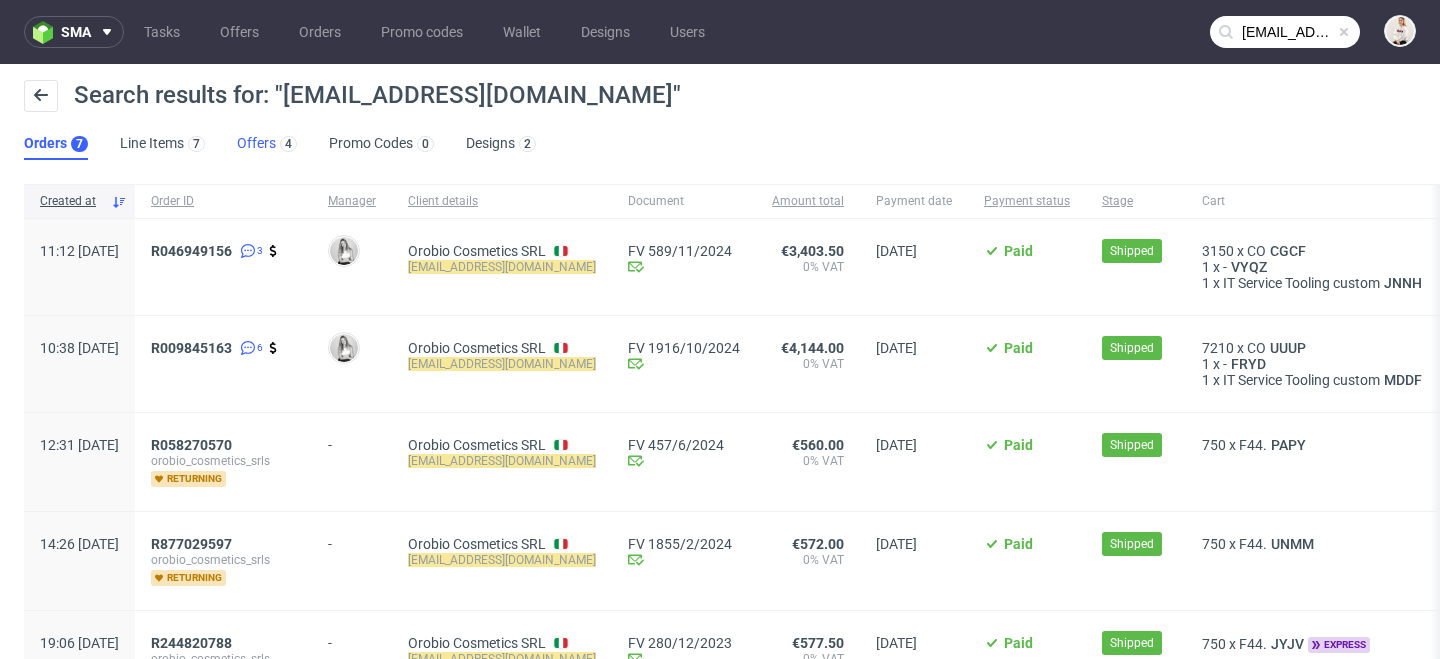 click on "Offers 4" at bounding box center [267, 144] 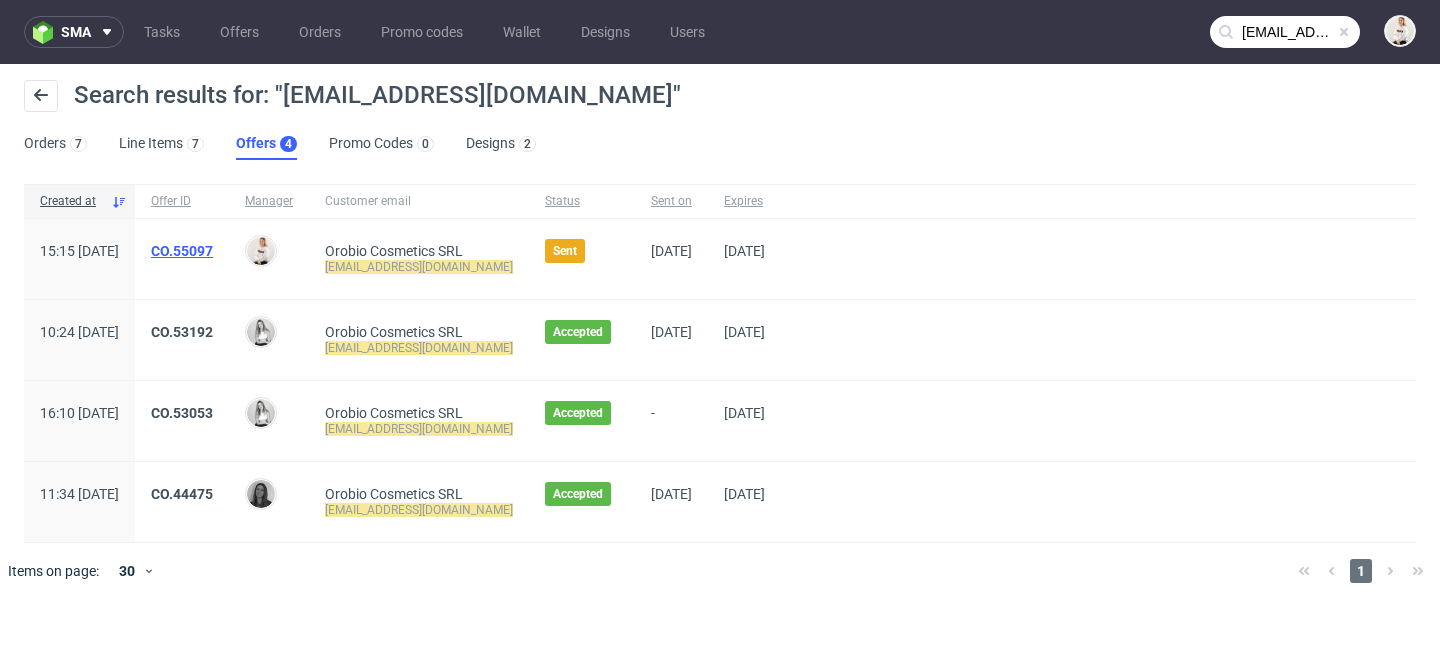 click on "CO.55097" at bounding box center [182, 251] 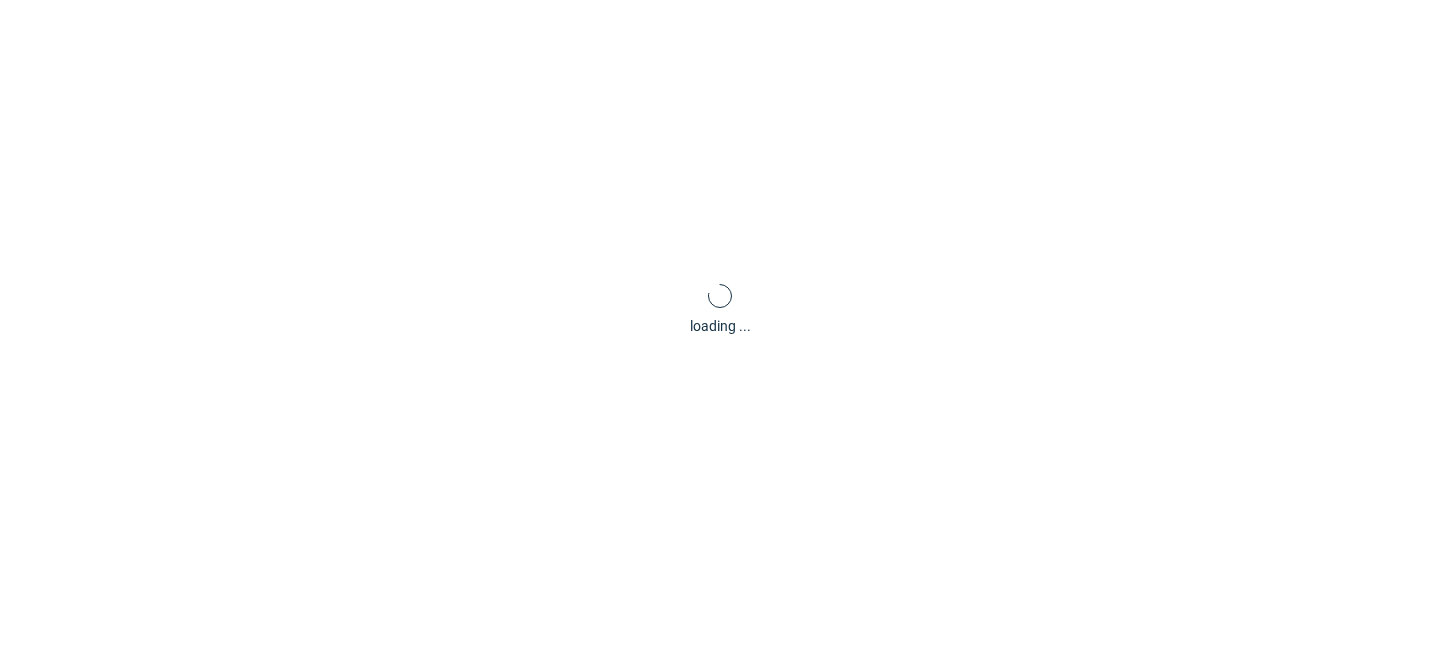 scroll, scrollTop: 5, scrollLeft: 0, axis: vertical 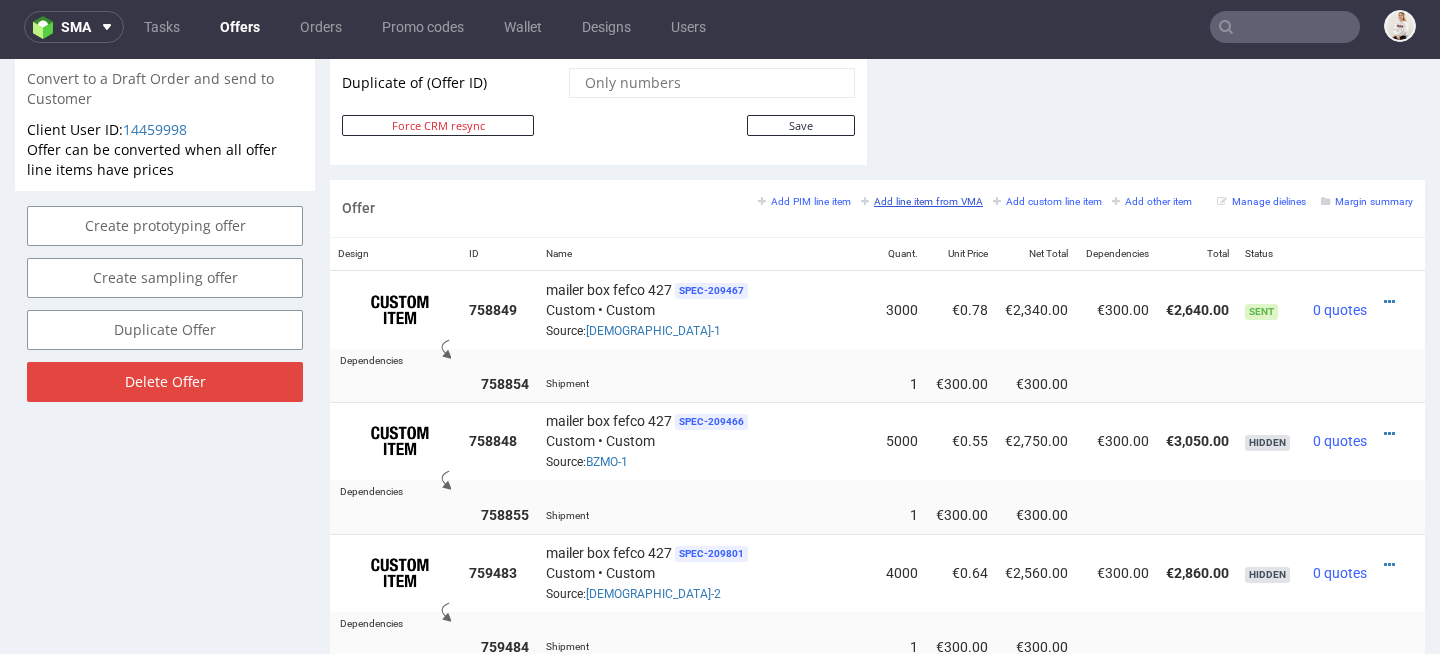 click on "Add line item from VMA" at bounding box center (922, 201) 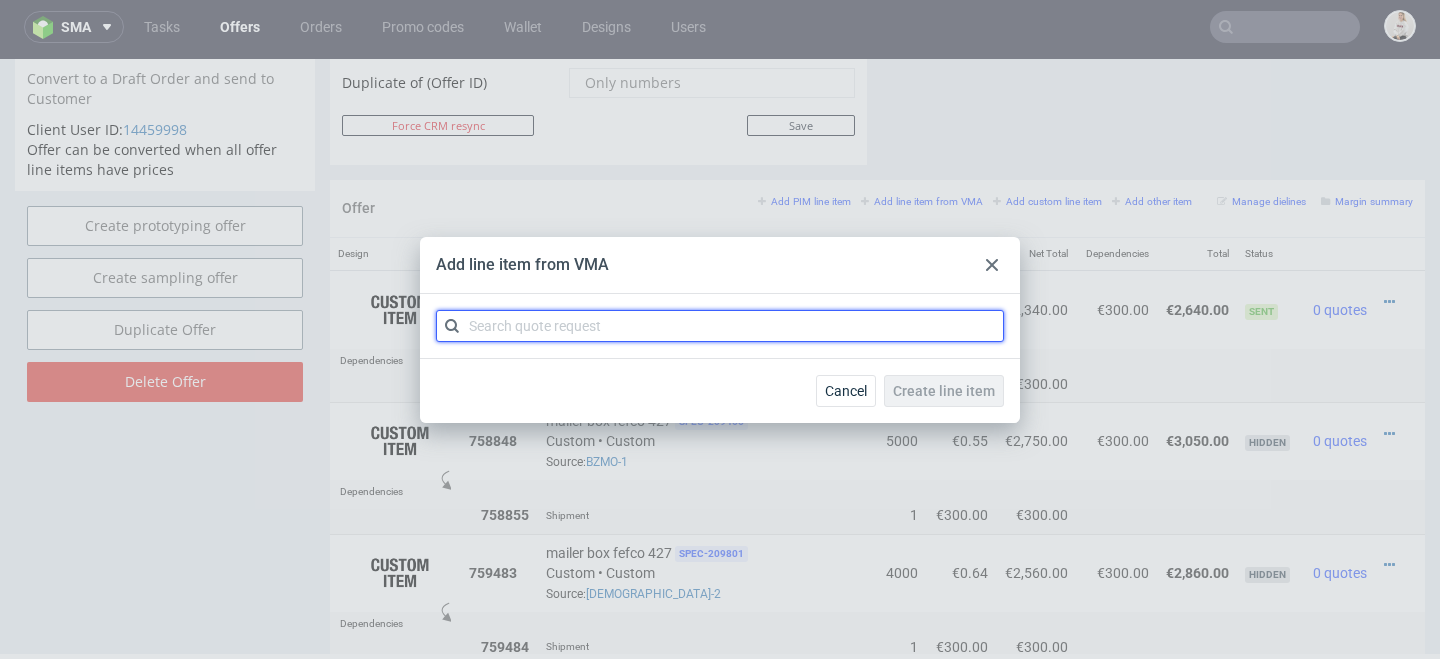 click at bounding box center (720, 326) 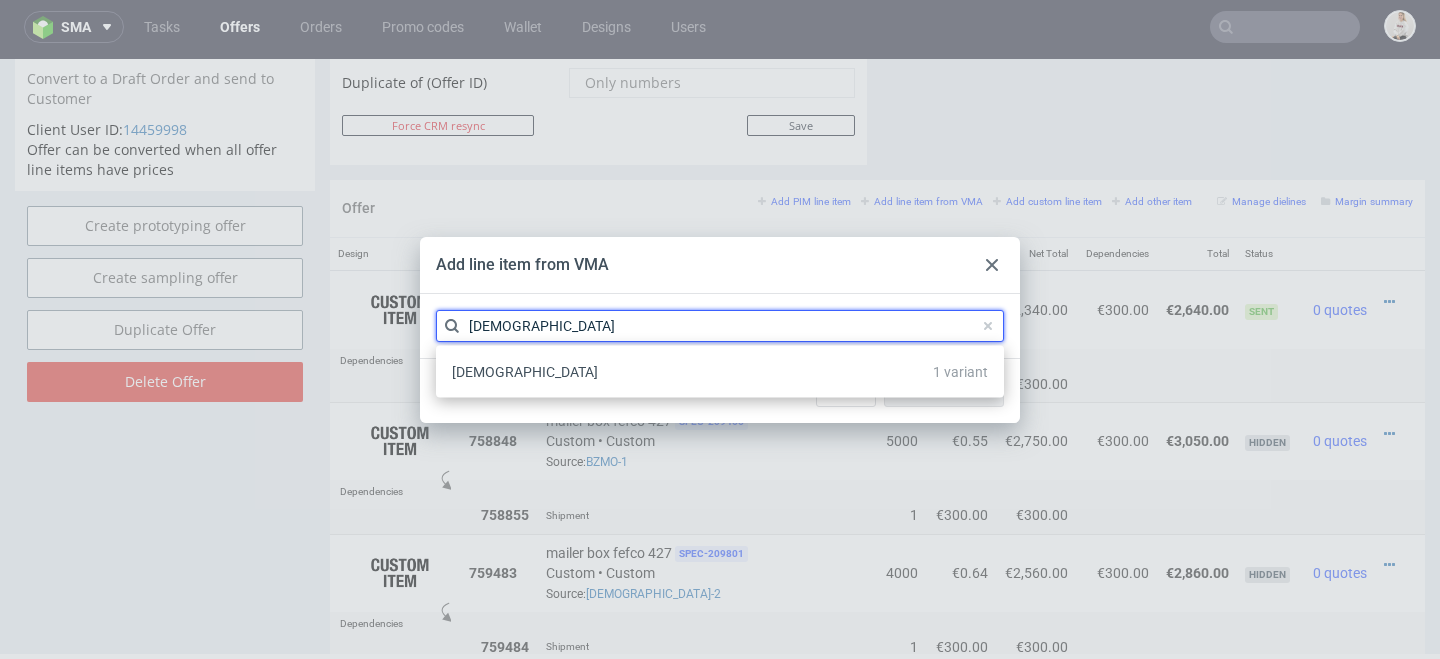 type on "[DEMOGRAPHIC_DATA]" 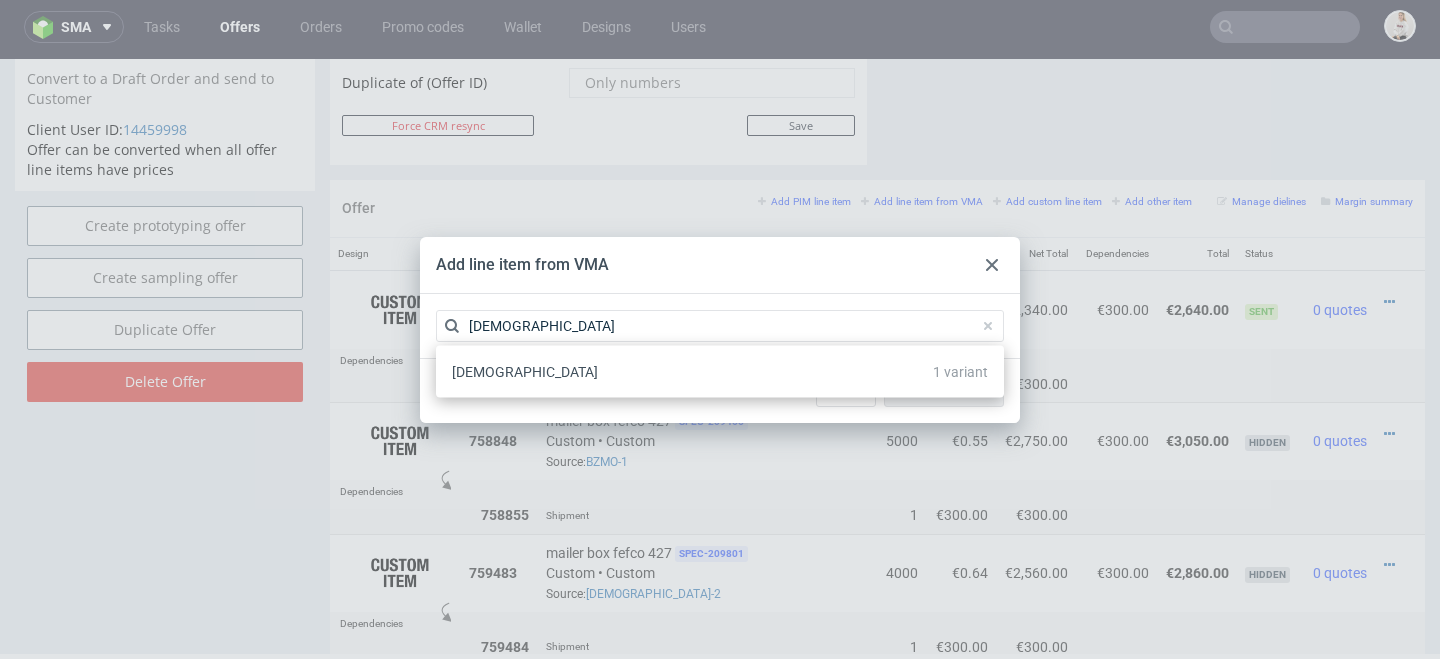 click on "[DEMOGRAPHIC_DATA] 1 variant" at bounding box center [720, 372] 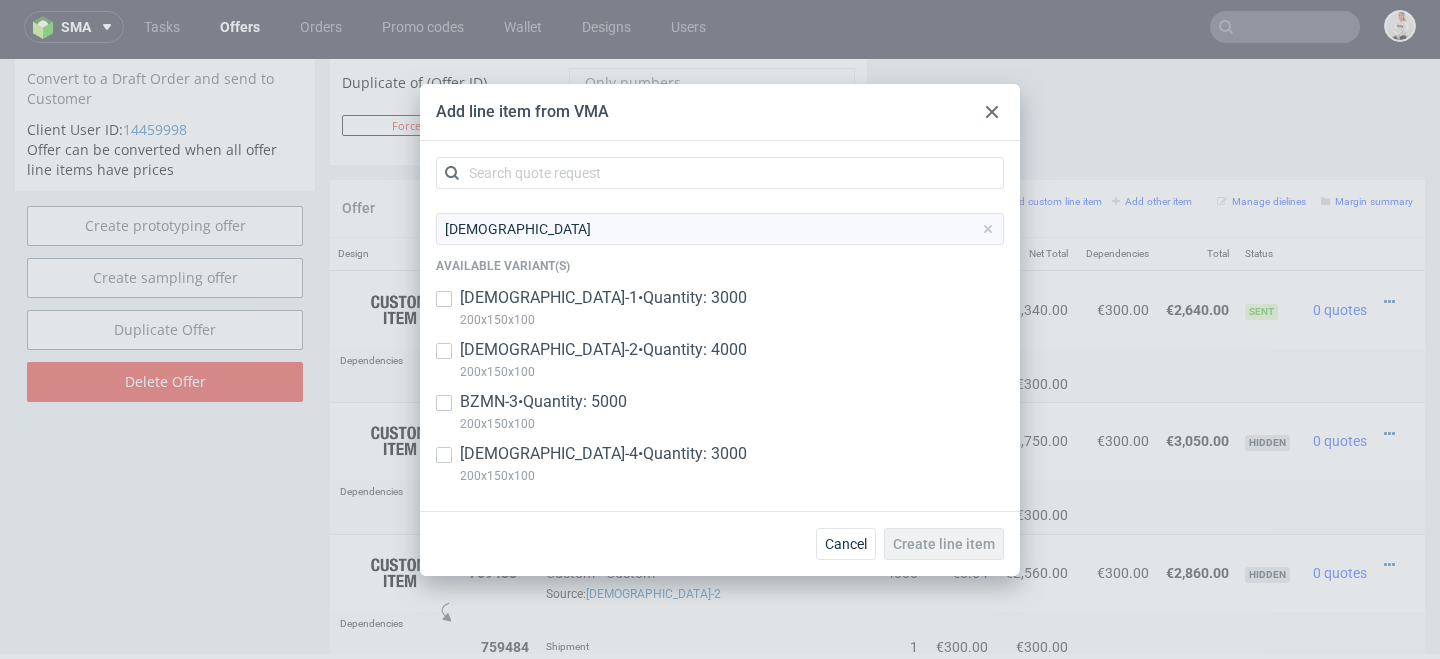 click on "[DEMOGRAPHIC_DATA]-4  •  Quantity: 3000" at bounding box center (603, 454) 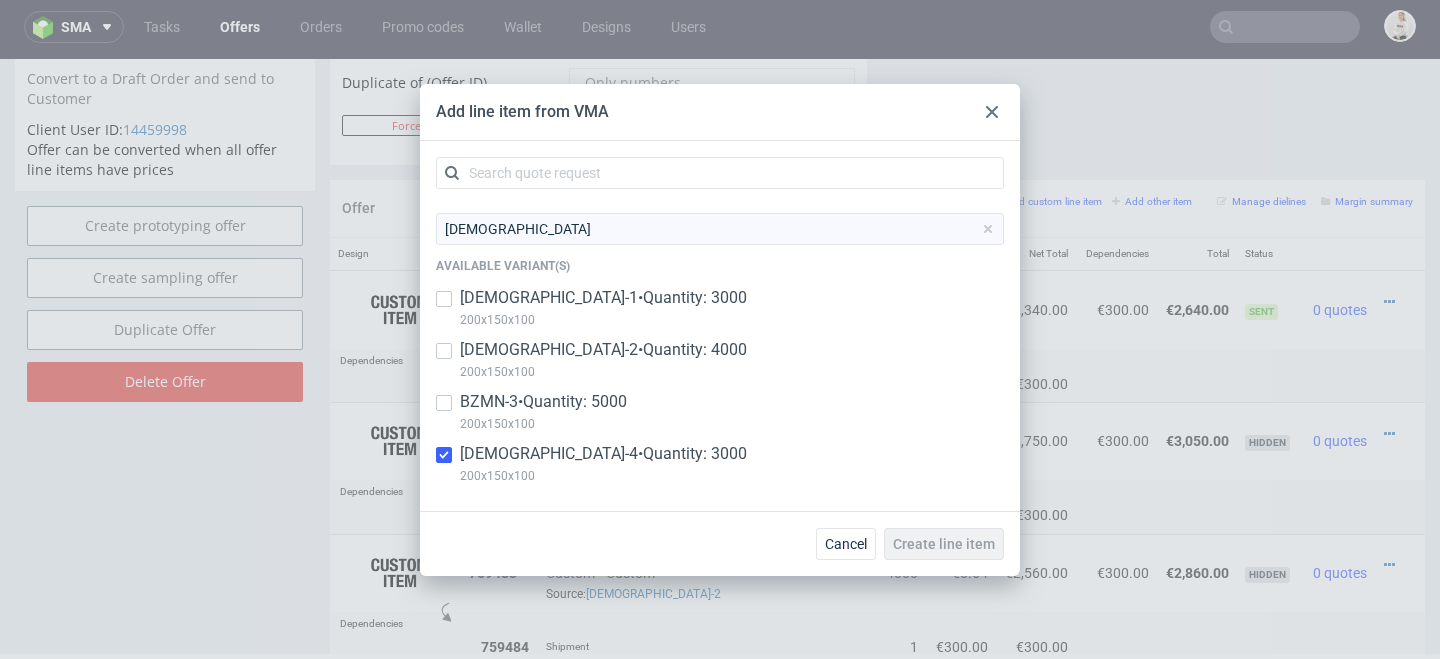 checkbox on "true" 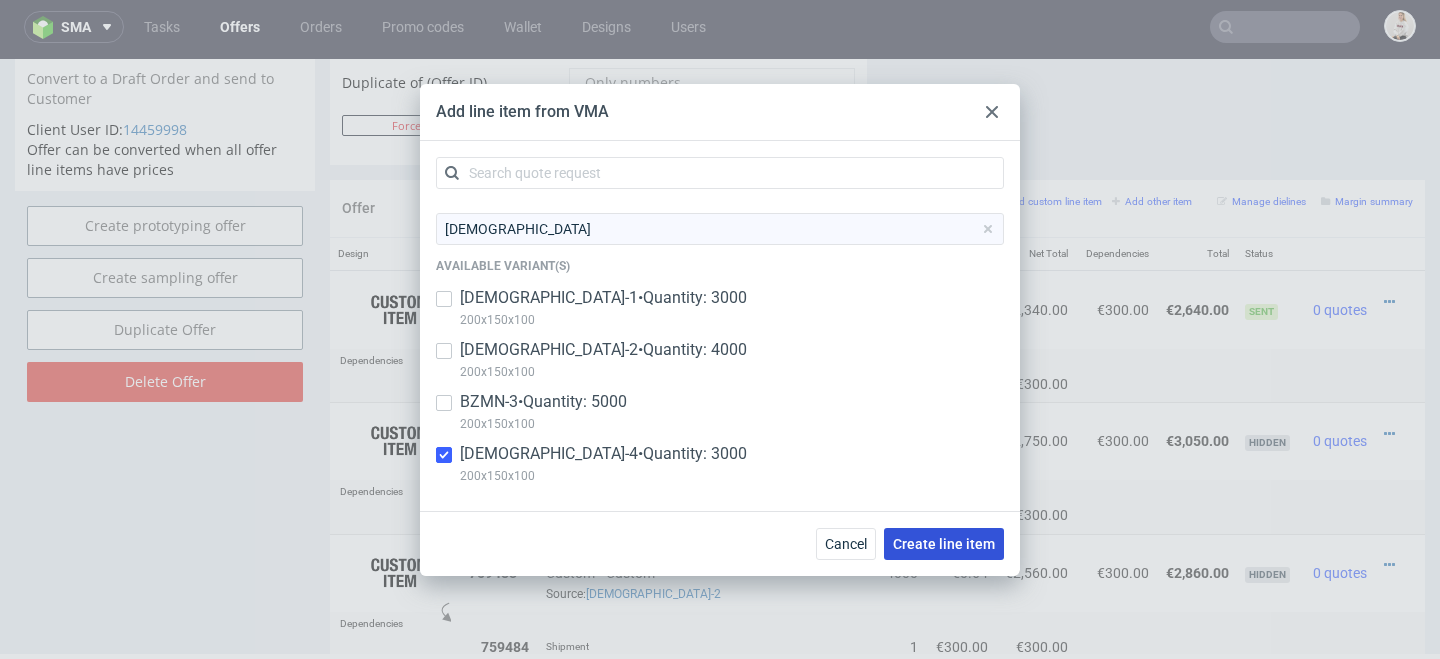 click on "Create line item" at bounding box center (944, 544) 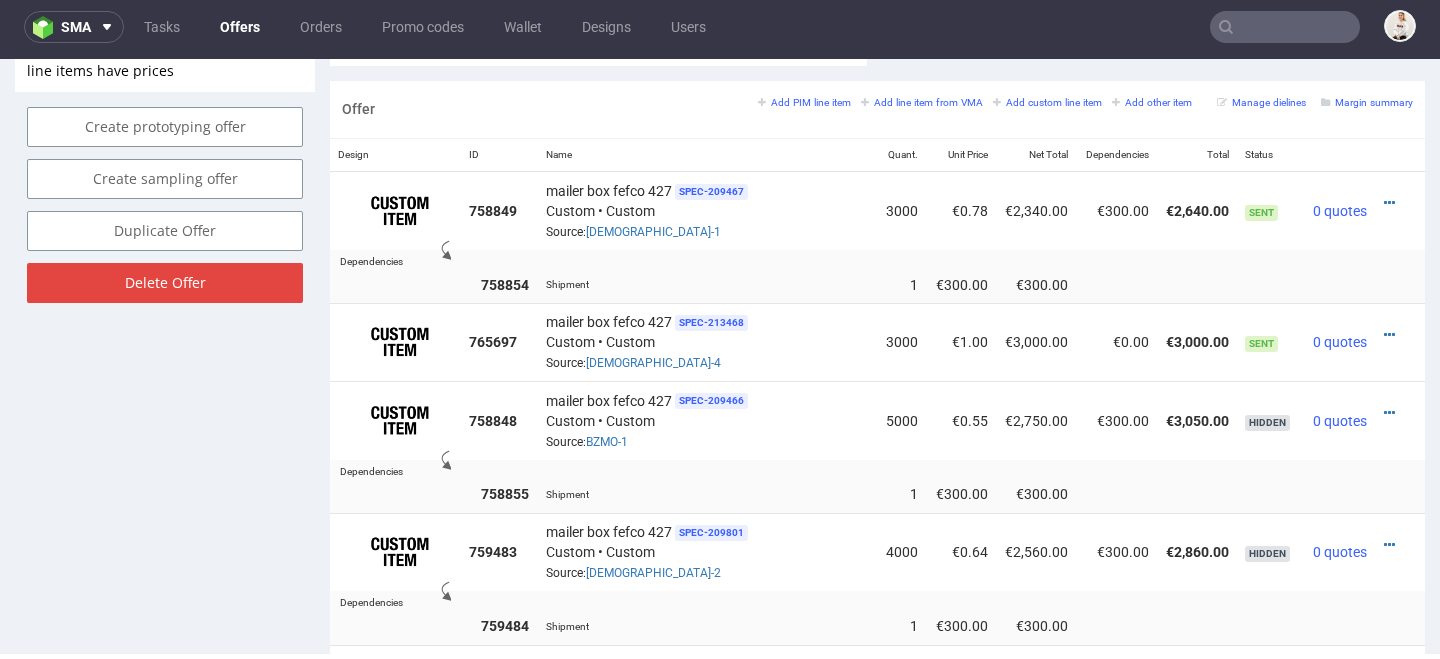 scroll, scrollTop: 1179, scrollLeft: 0, axis: vertical 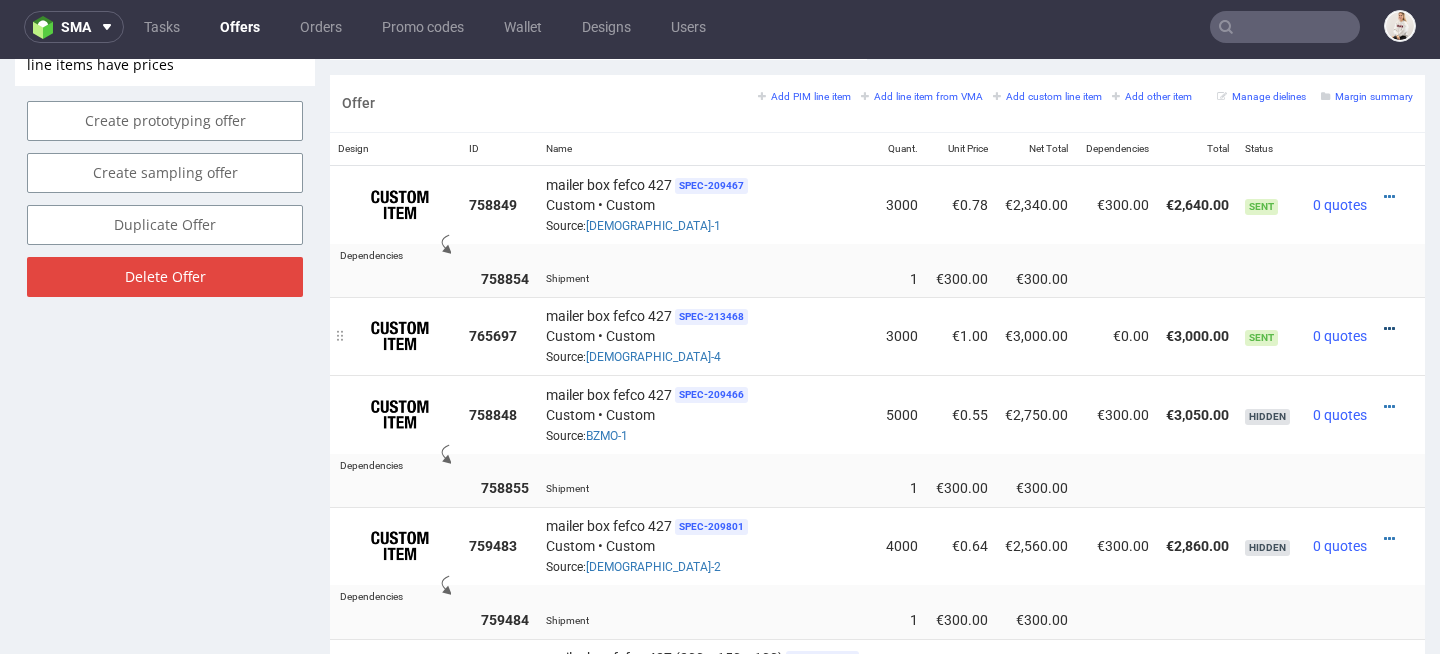click at bounding box center (1389, 329) 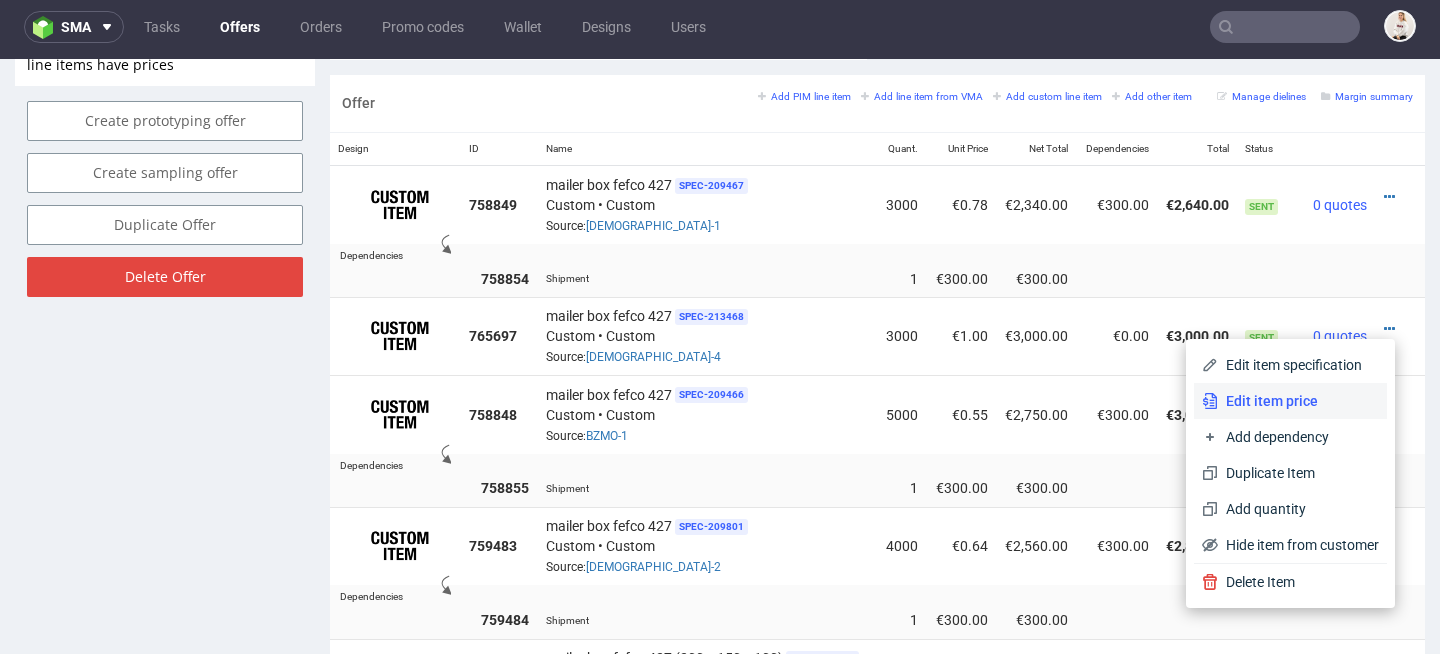 click on "Edit item price" at bounding box center [1298, 401] 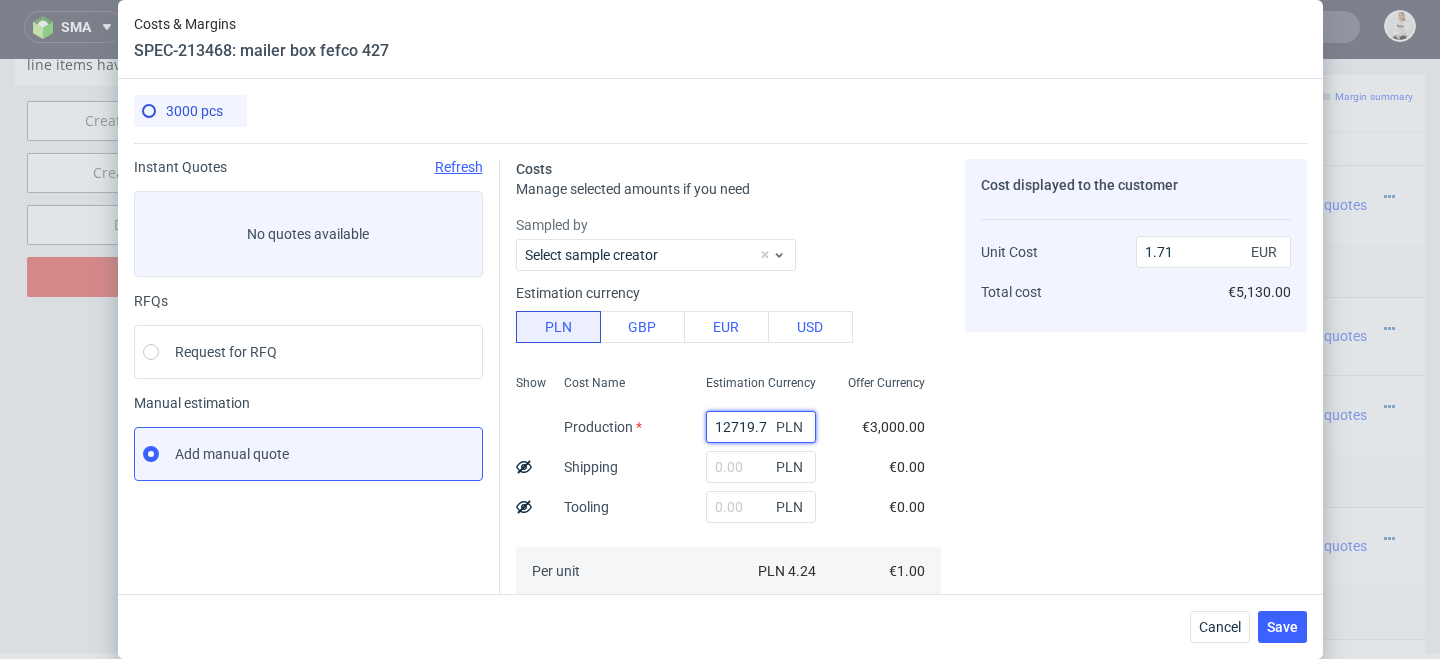 click on "12719.7" at bounding box center (761, 427) 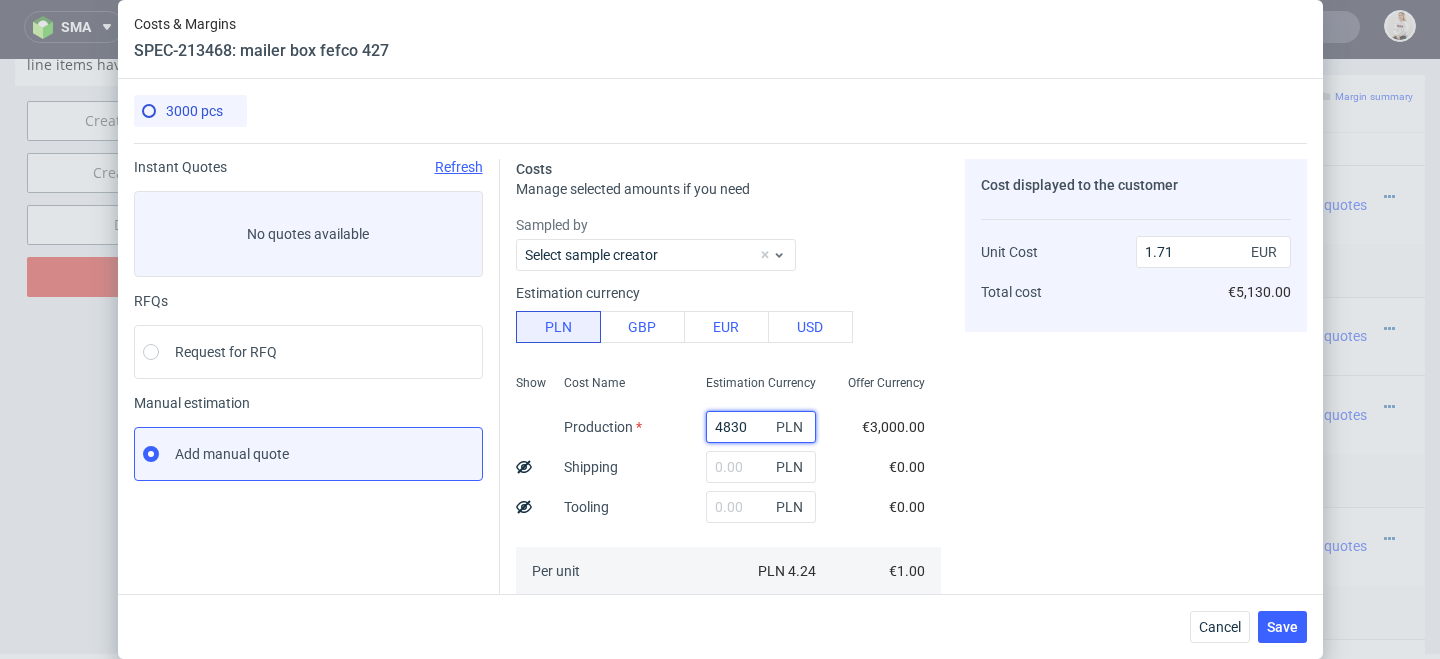 type on "4830" 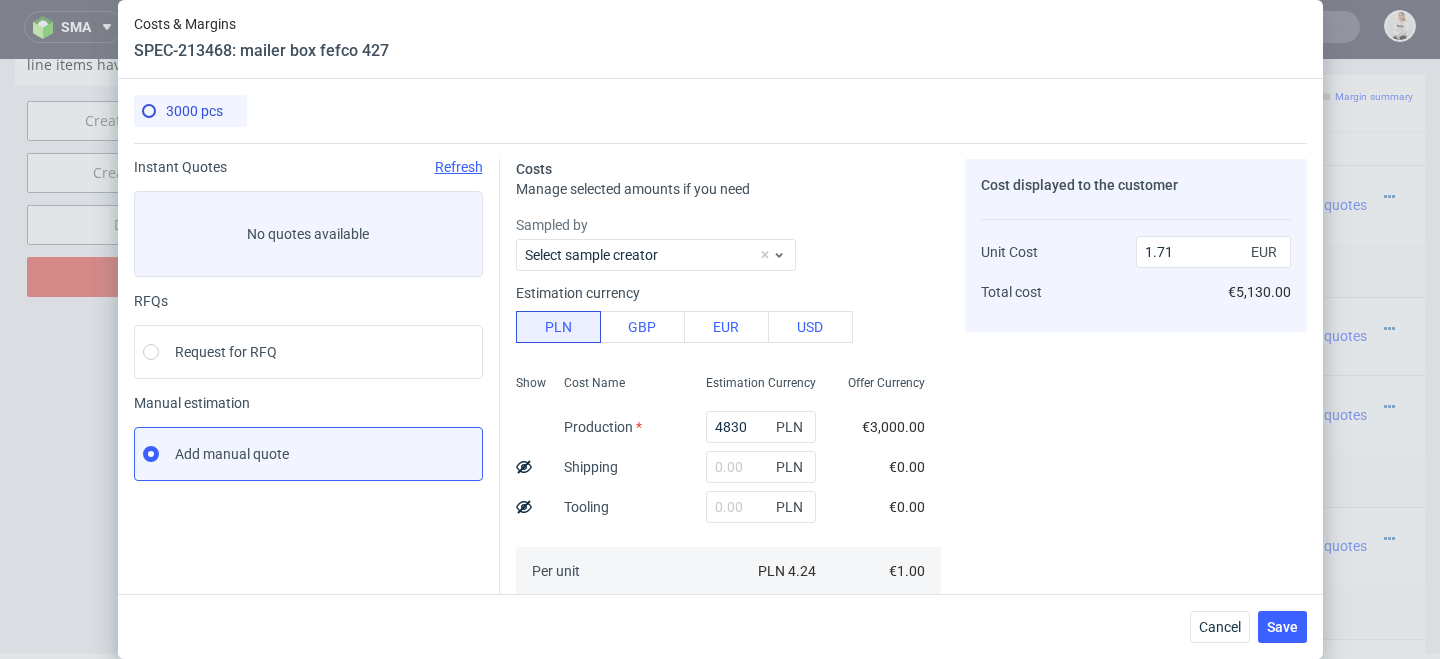 click on "€3,000.00" at bounding box center [893, 427] 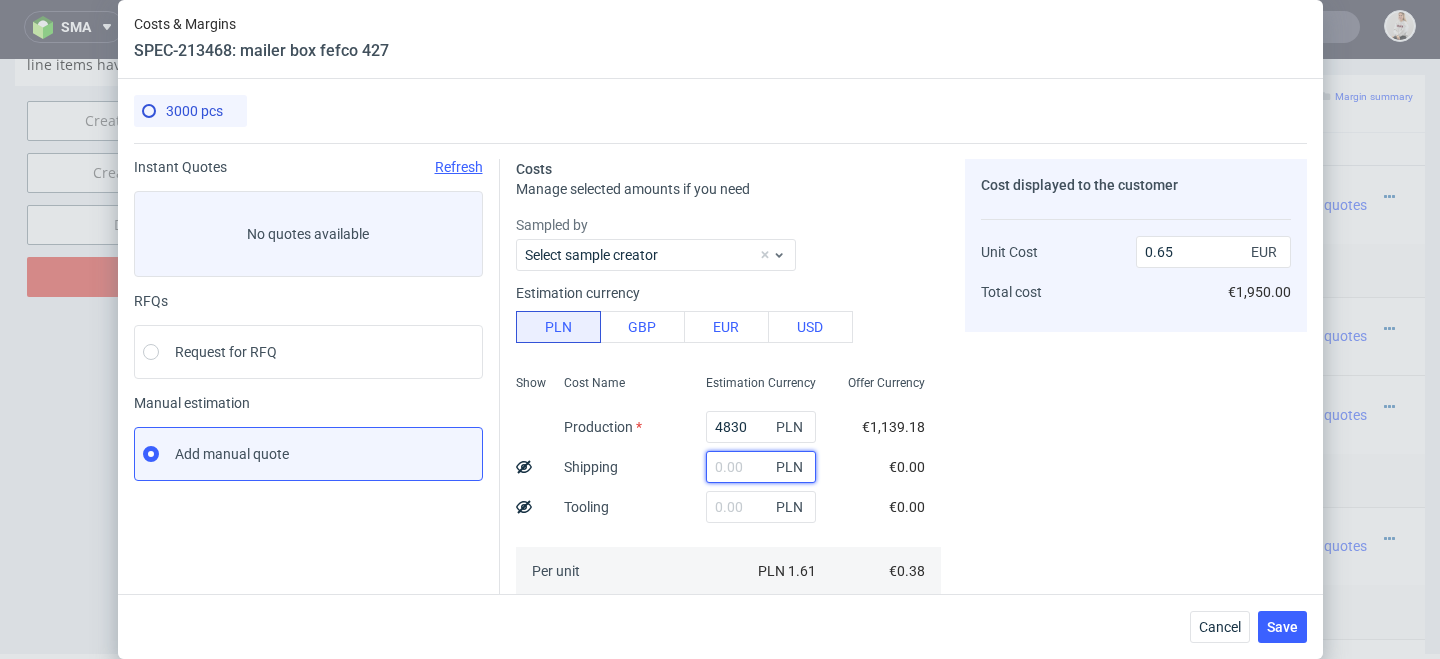 click at bounding box center (761, 467) 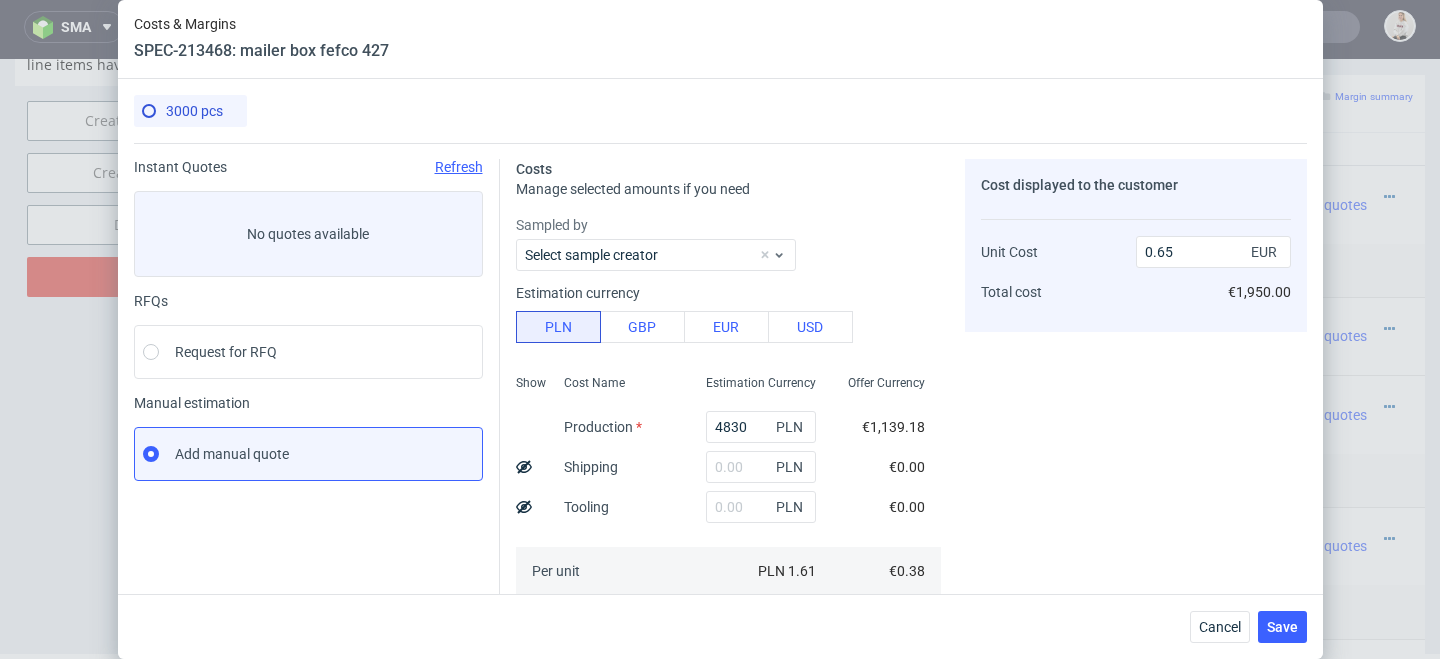 click on "Estimation Currency 4830 PLN PLN PLN PLN 1.61 PLN 4,830.00" at bounding box center [761, 499] 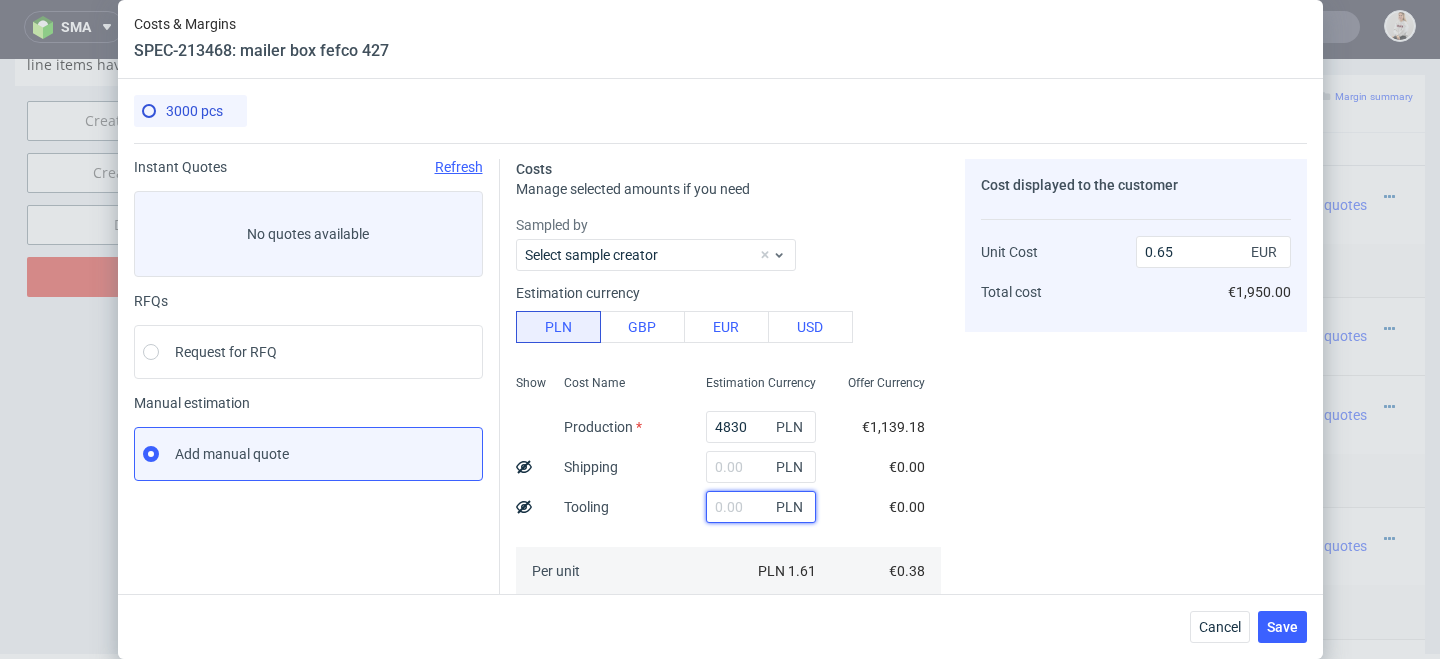 click at bounding box center [761, 507] 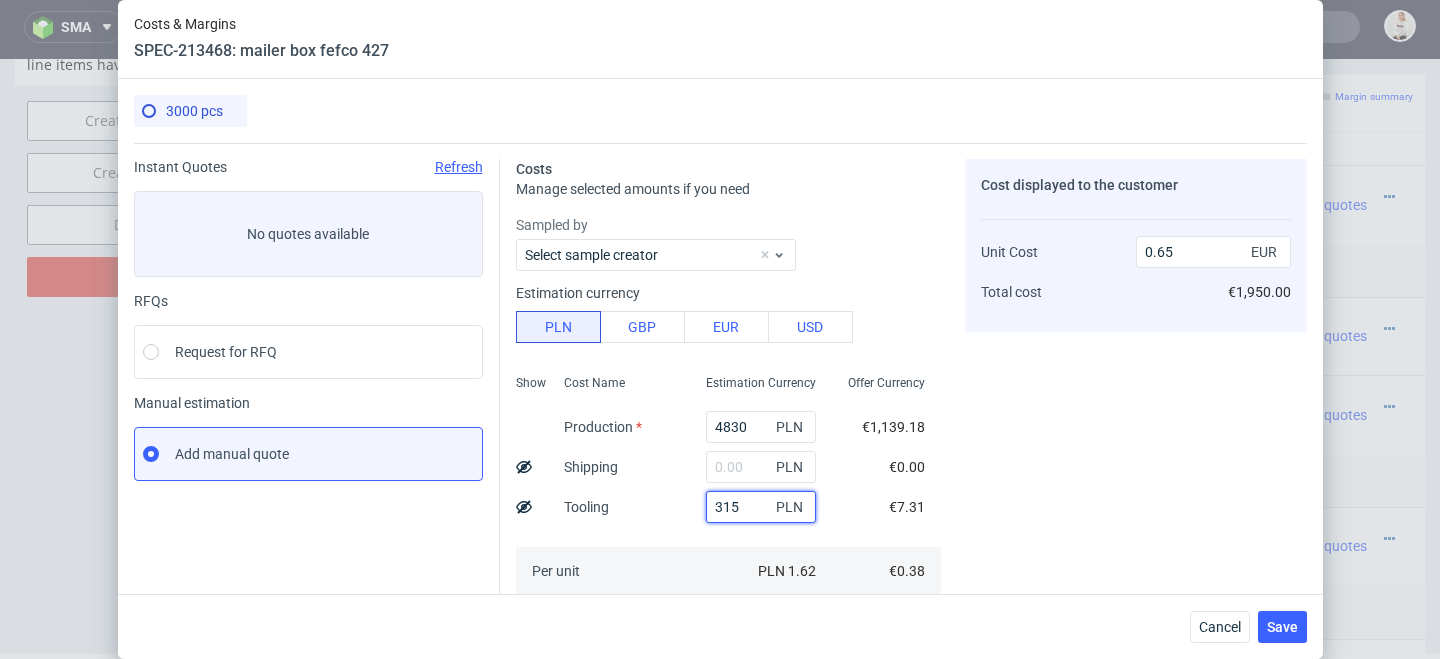type on "3150" 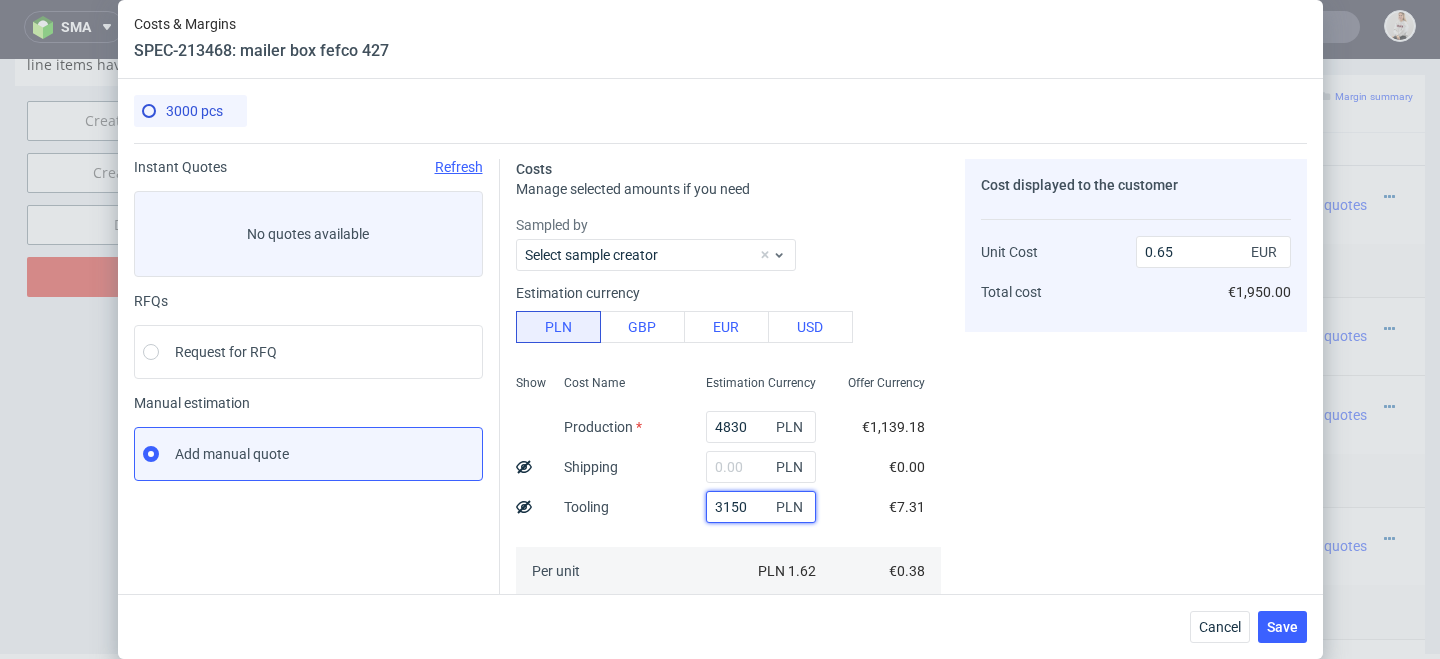 type on "1.08" 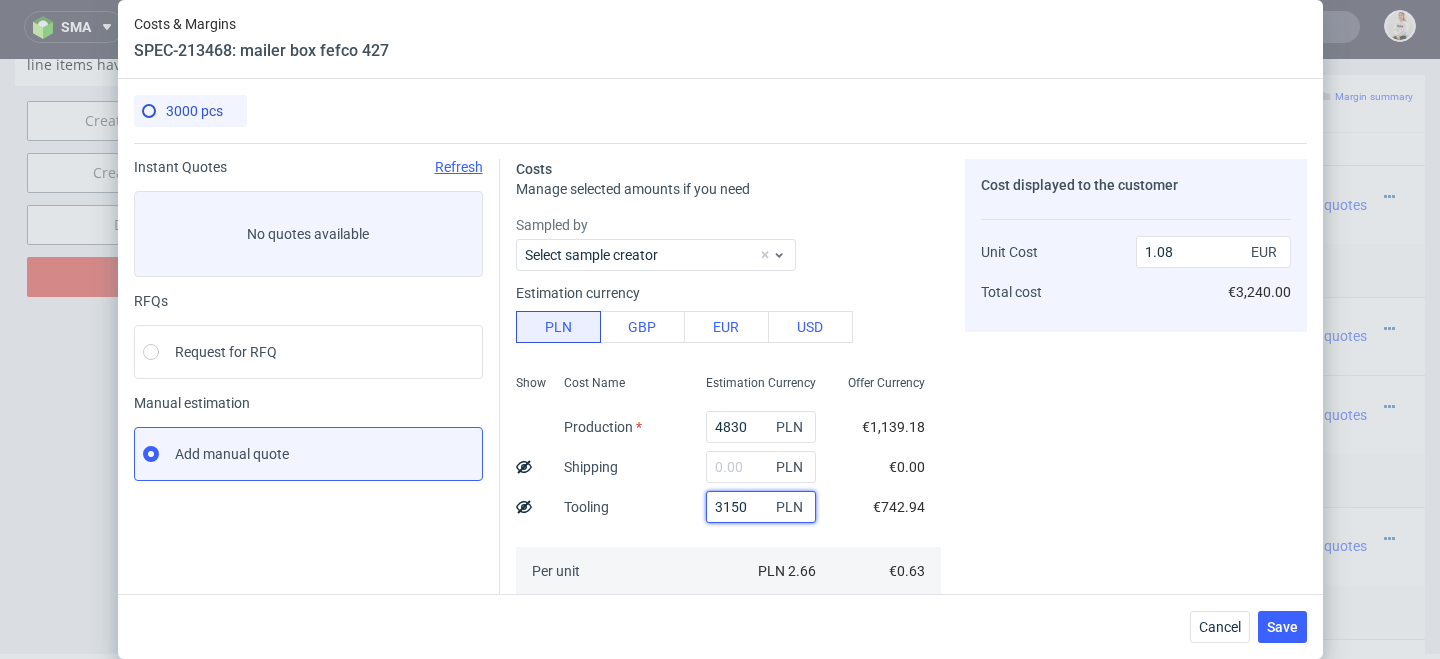 type on "3150" 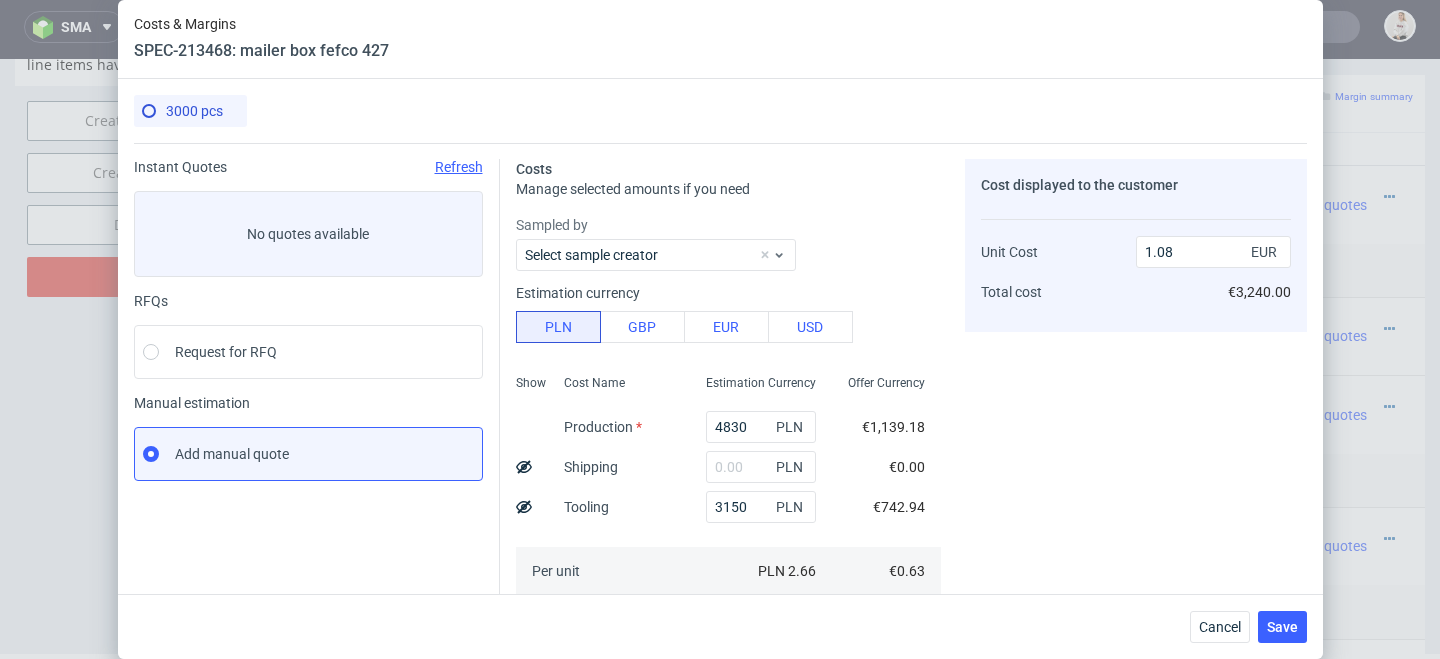 click 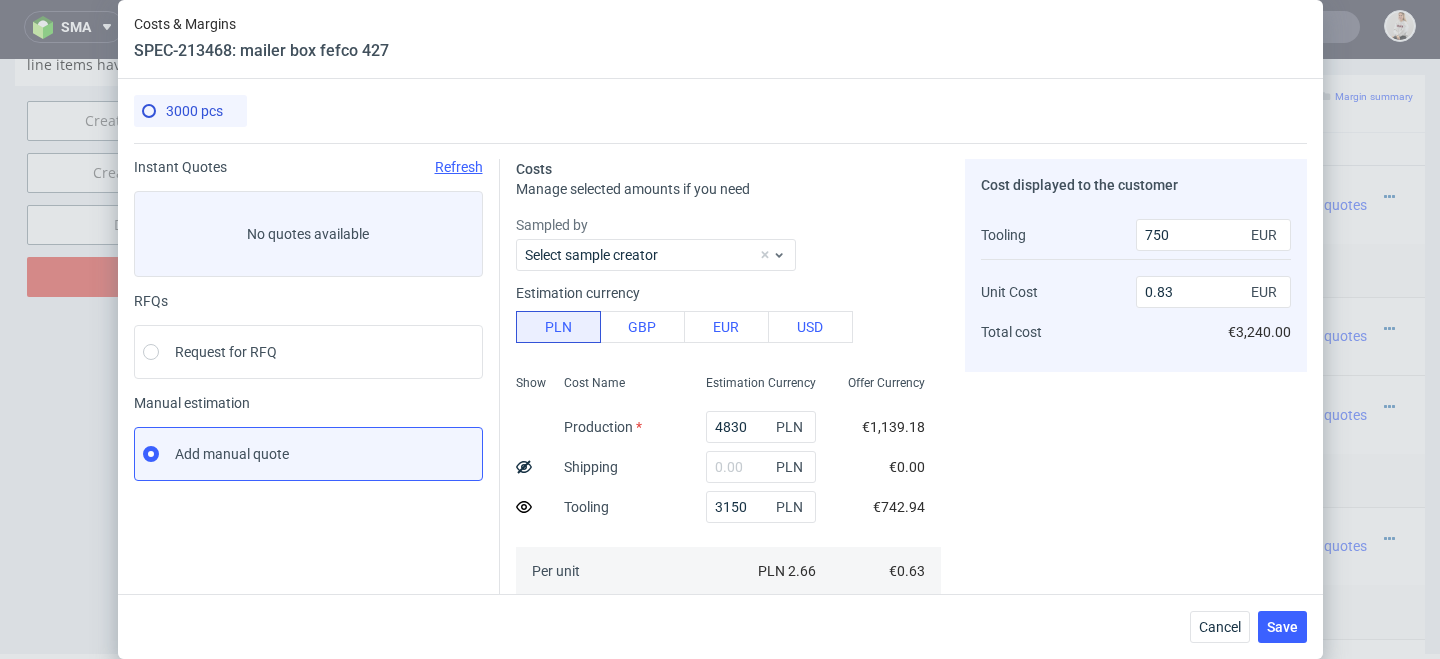 click on "Costs Manage selected amounts if you need Sampled by Select sample creator Estimation currency PLN GBP EUR USD Show Cost Name Production Shipping Tooling Per unit Total cost Estimation Currency 4830 PLN PLN 3150 PLN PLN 2.66 PLN 7,980.00 Offer Currency €1,139.18 €0.00 €742.94 €0.63 €1,882.12 Add another cost Margin Choose margin for selected pricing You’ve edited Order cost, remember to re-calculate recommended margins Choose margin Gross margin 41.69 % Re-calculate €1,345.66 Recommended margins Minimum : 38.6% Average : 41.69% Maximum : 45.03% Cost displayed to the customer Tooling Unit Cost Total cost 750 EUR 0.83 EUR €3,240.00" at bounding box center (903, 545) 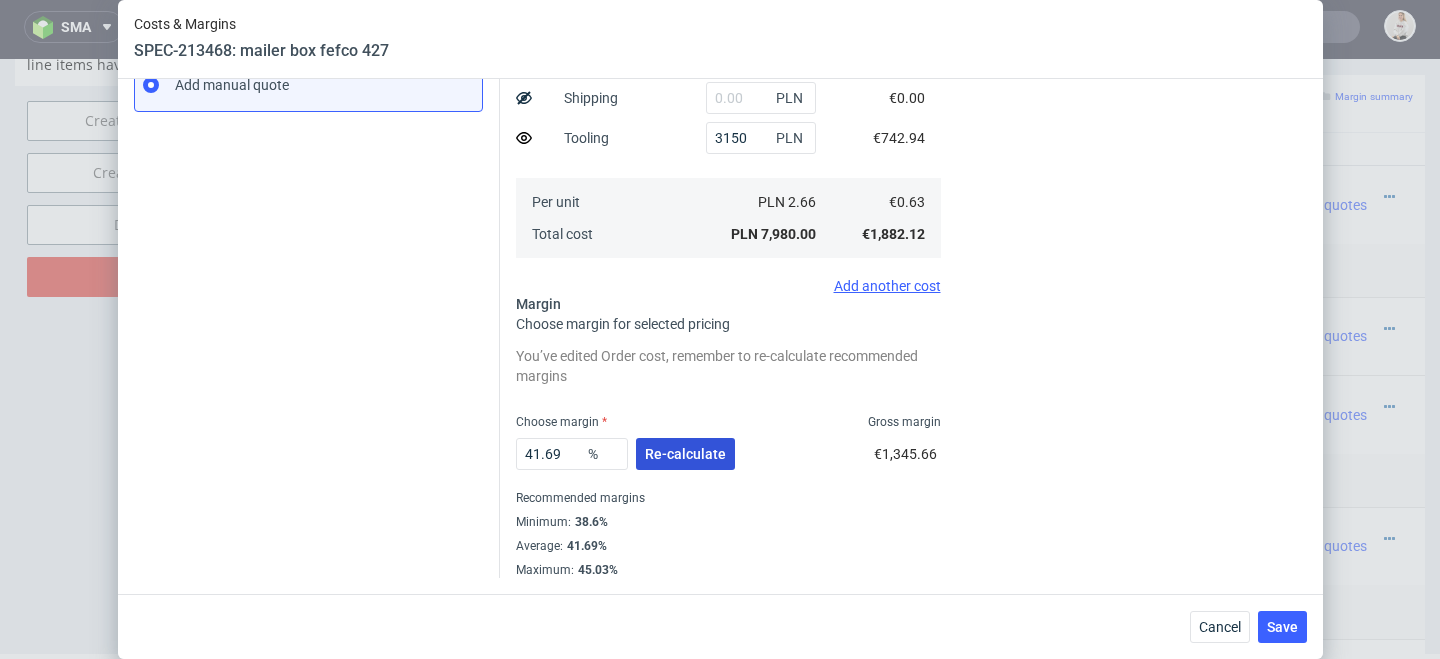 click on "Re-calculate" at bounding box center [685, 454] 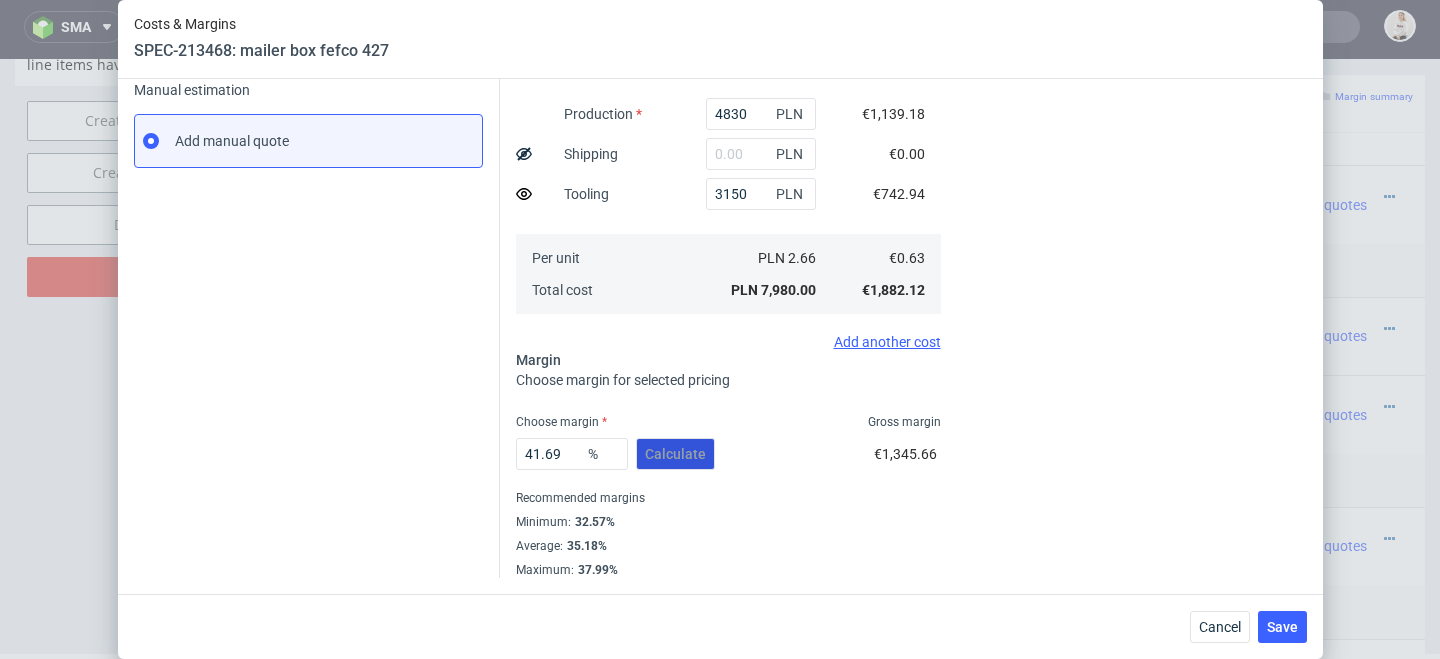 scroll, scrollTop: 313, scrollLeft: 0, axis: vertical 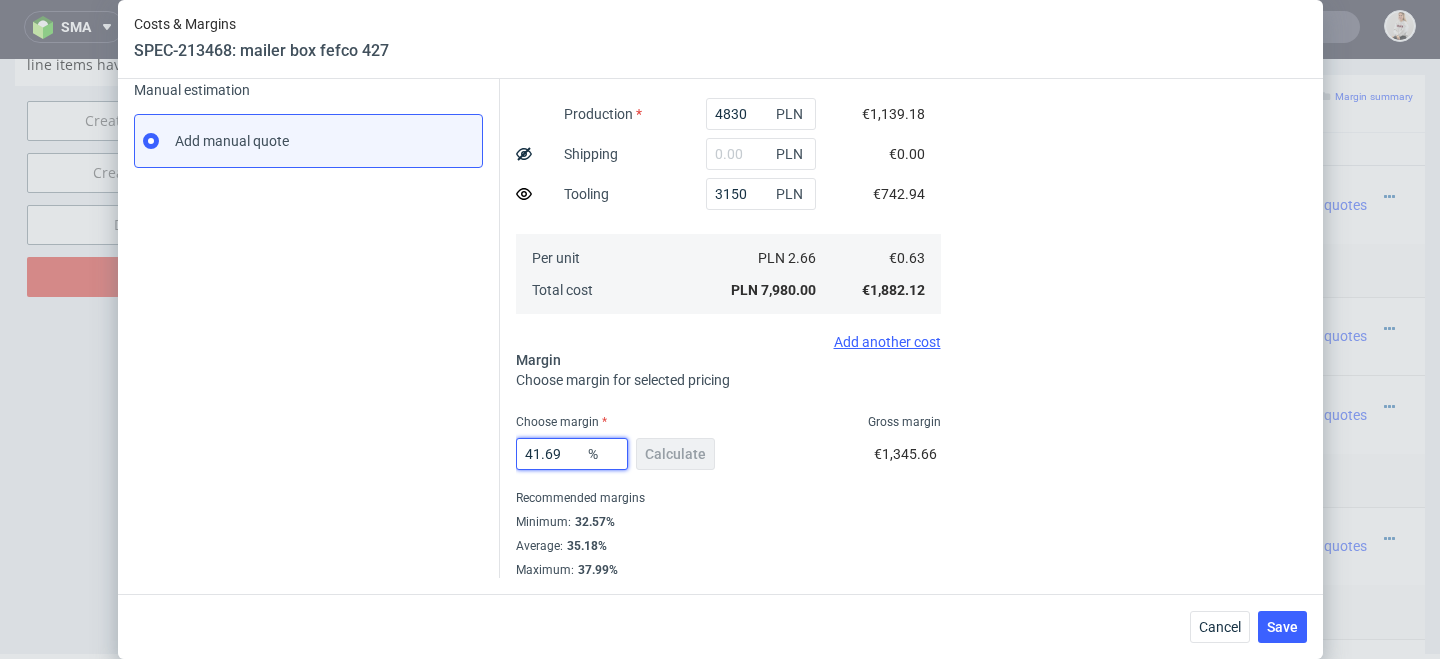 drag, startPoint x: 572, startPoint y: 453, endPoint x: 394, endPoint y: 446, distance: 178.13759 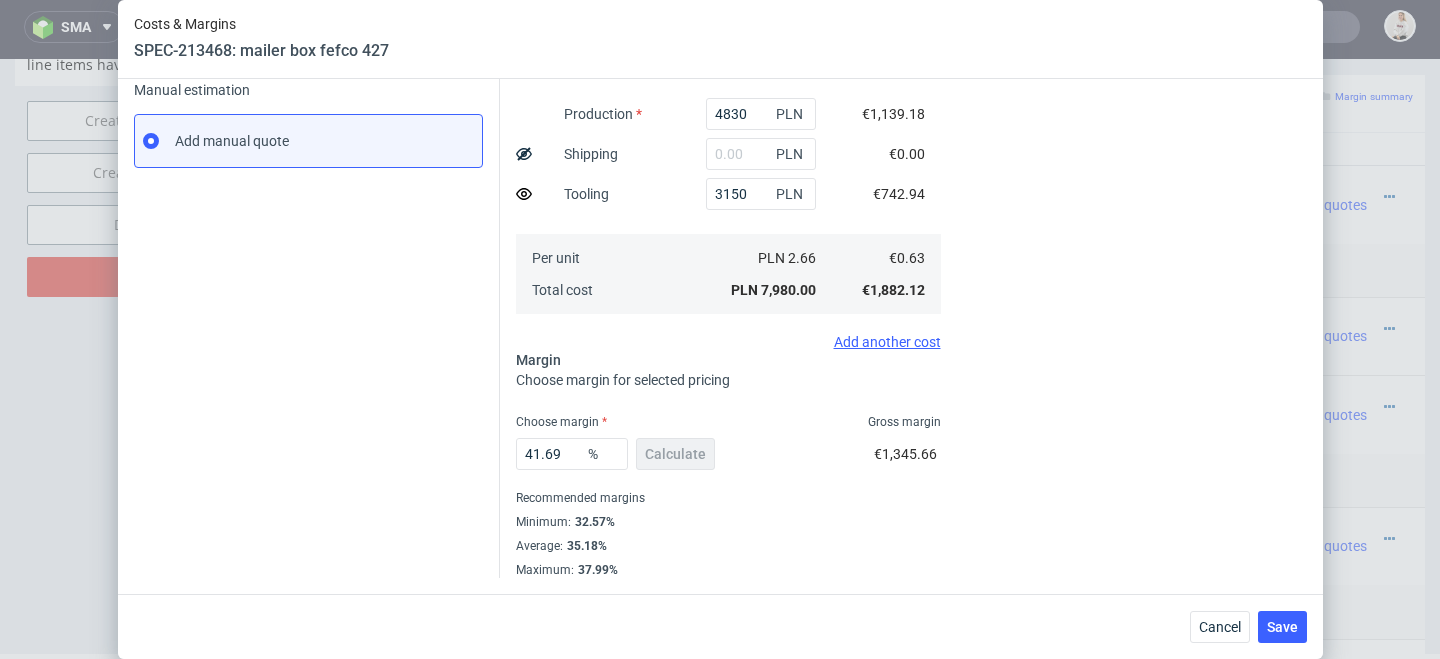 click on "Cost displayed to the customer Tooling Unit Cost Total cost 750 EUR 0.83 EUR €3,240.00" at bounding box center (1136, 212) 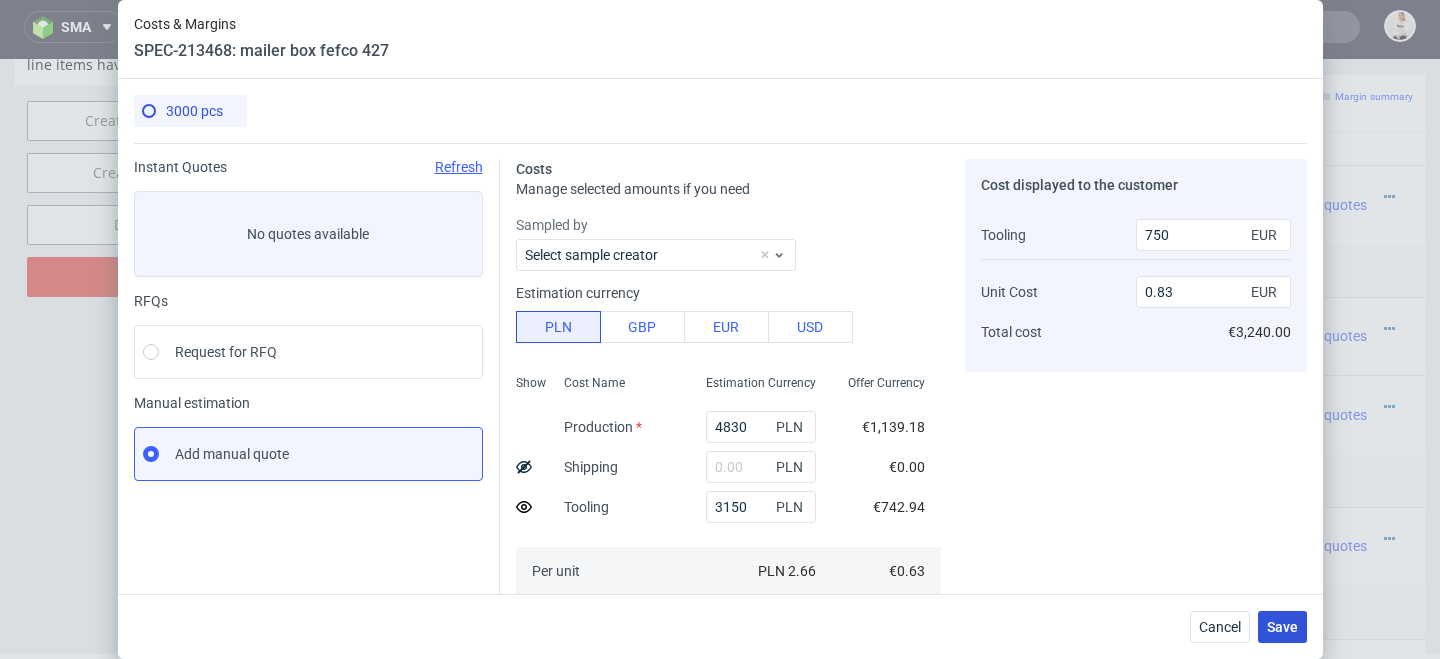 click on "Save" at bounding box center [1282, 627] 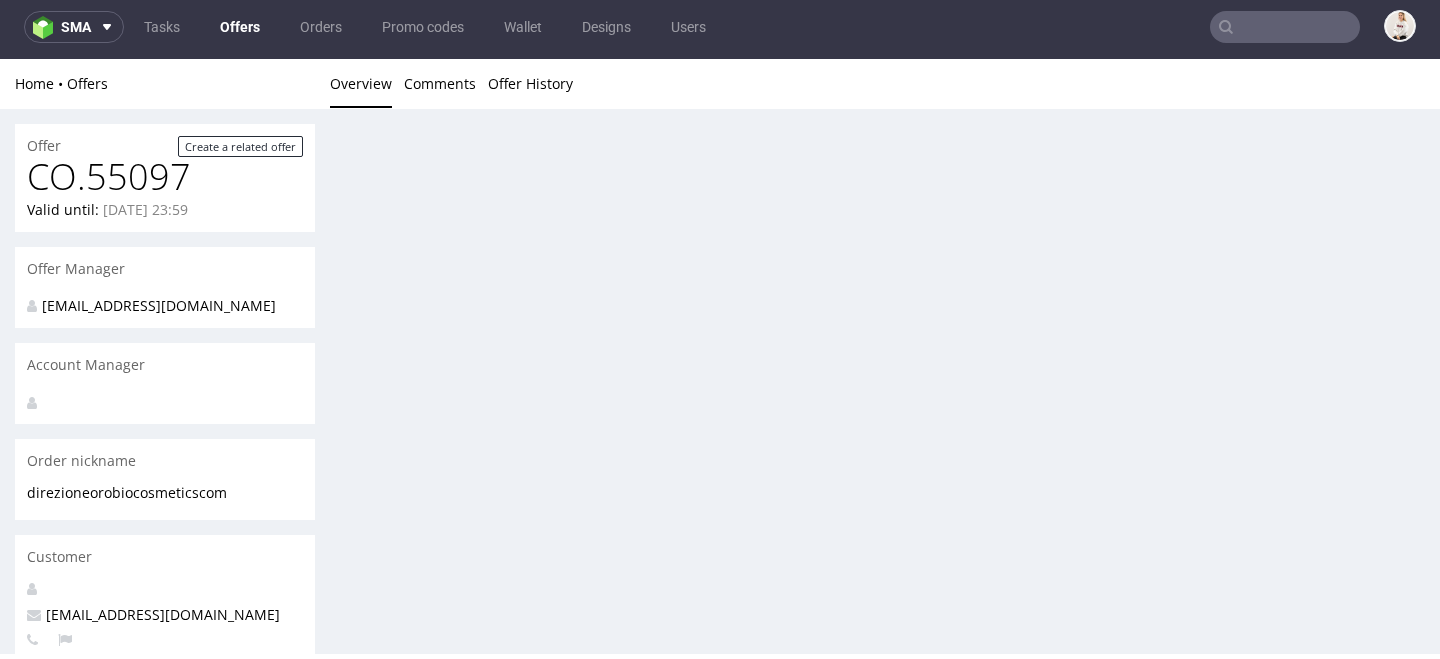scroll, scrollTop: 5, scrollLeft: 0, axis: vertical 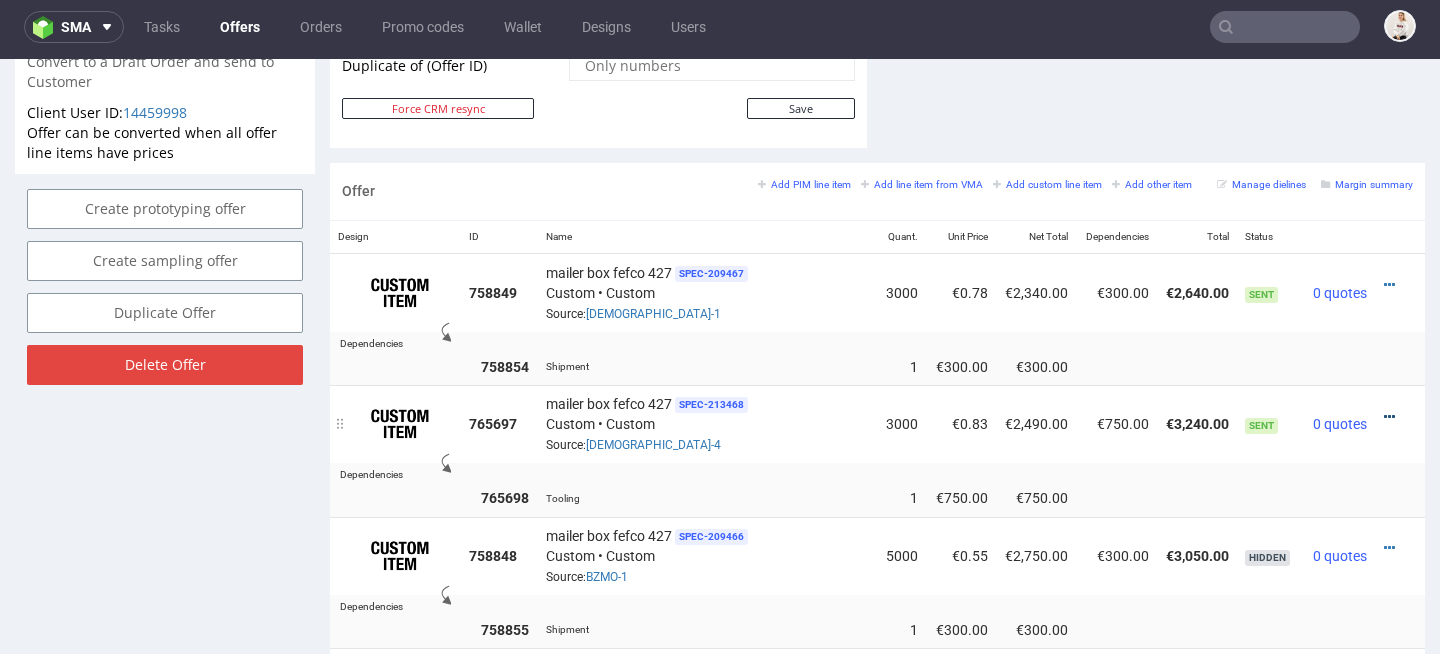 click at bounding box center [1389, 417] 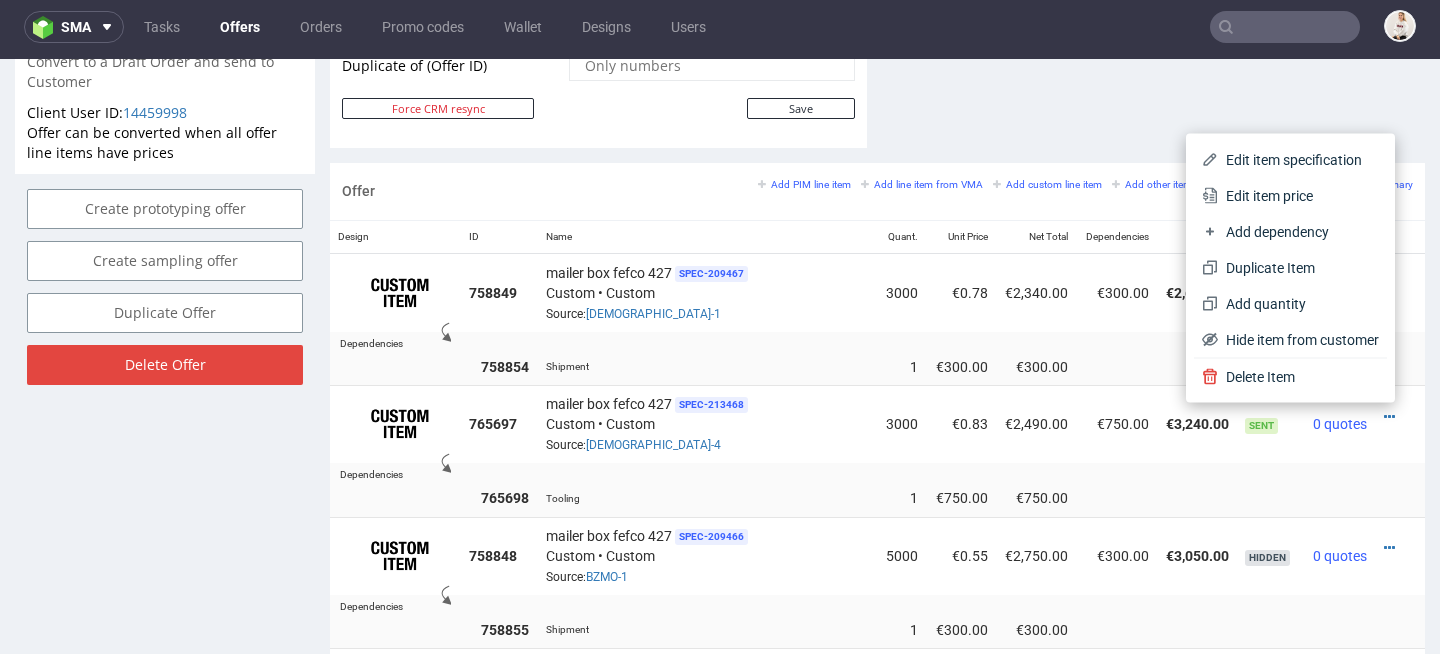 click on "Comments User (0) Automatic (0) Attachments (0) All (0) View all (0) Send Tasks View all" at bounding box center [1156, -336] 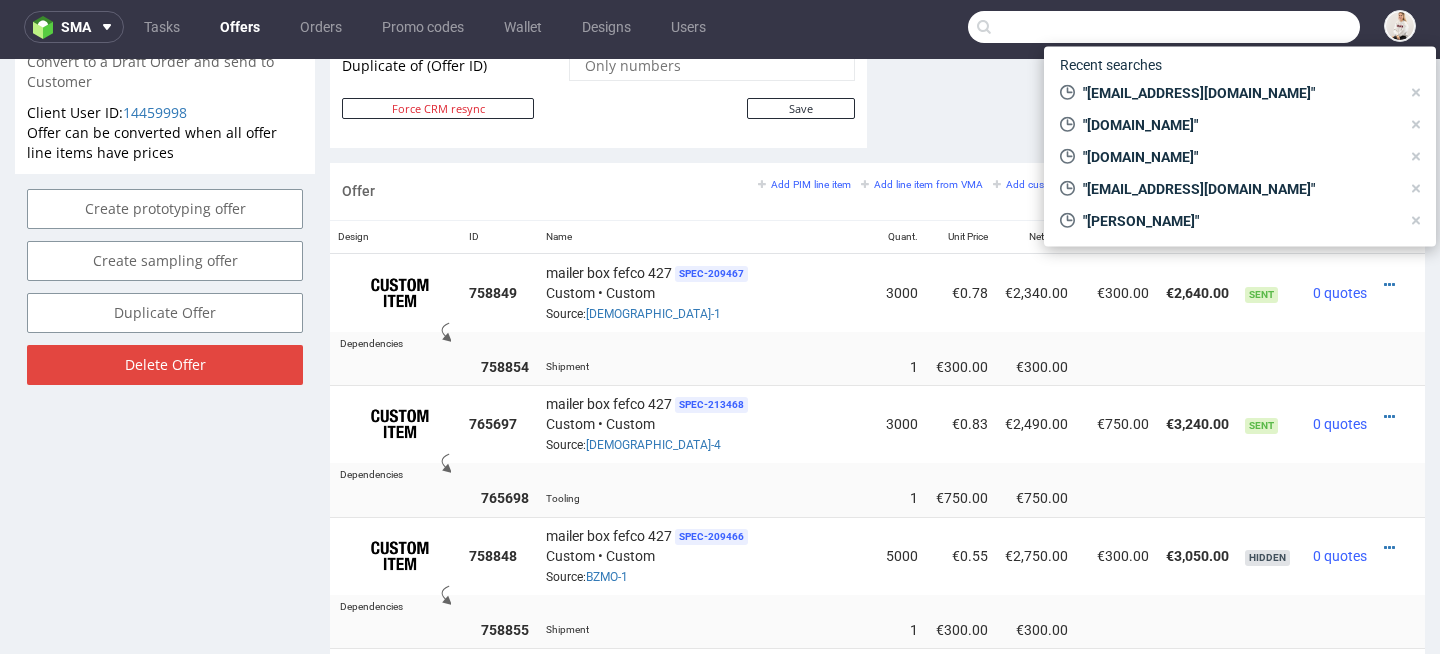 click at bounding box center (1164, 27) 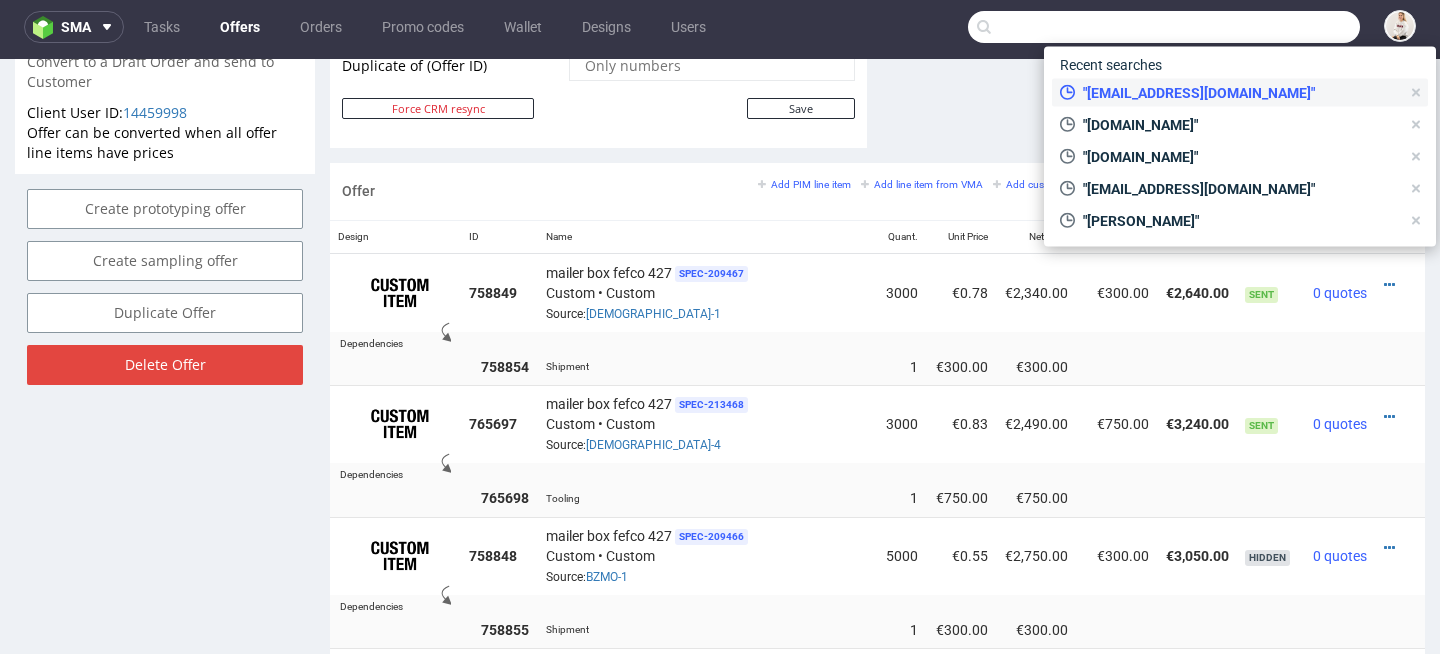 click on ""[EMAIL_ADDRESS][DOMAIN_NAME]"" at bounding box center (1237, 93) 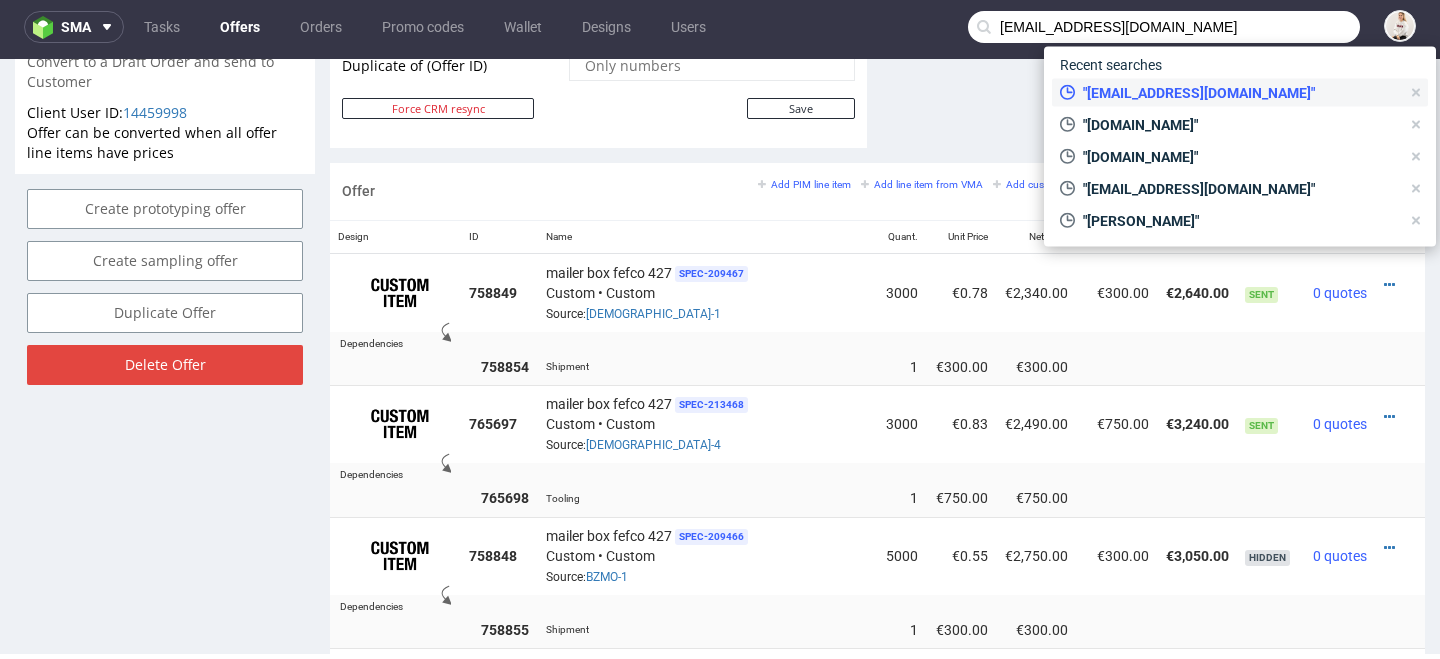 scroll, scrollTop: 0, scrollLeft: 0, axis: both 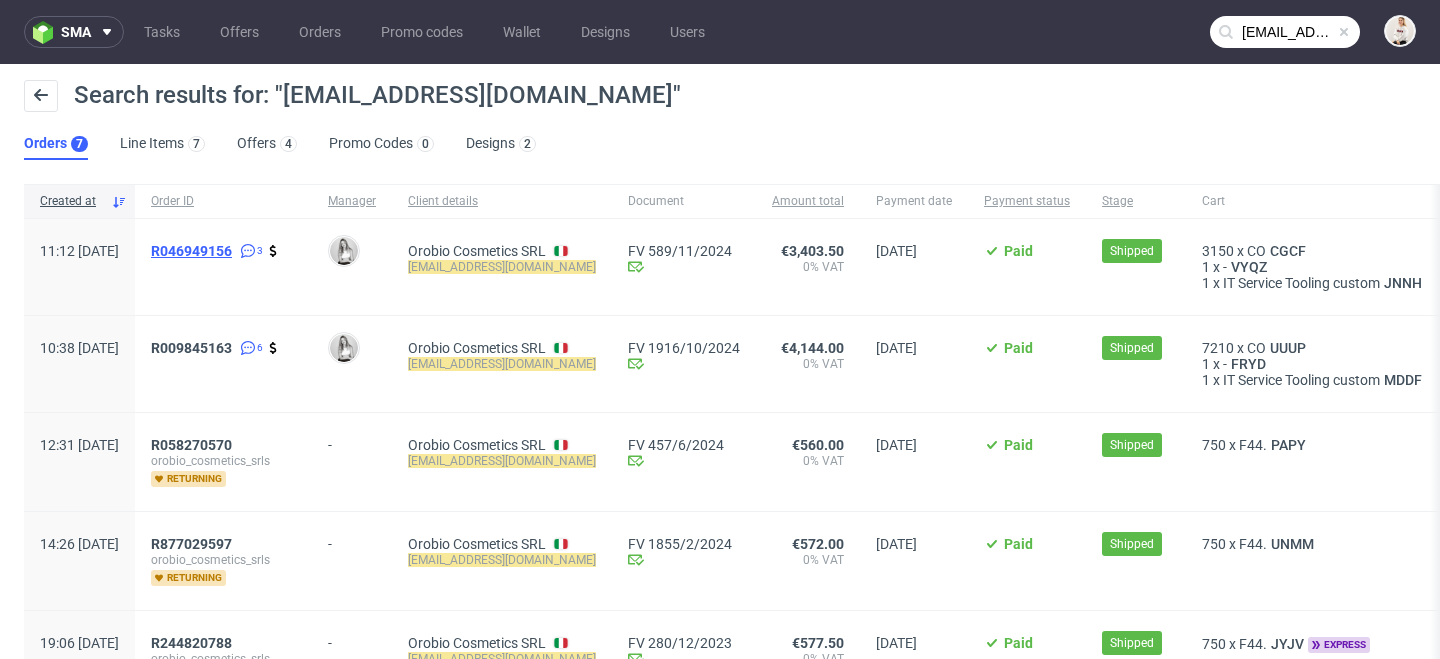 click on "R046949156" at bounding box center [191, 251] 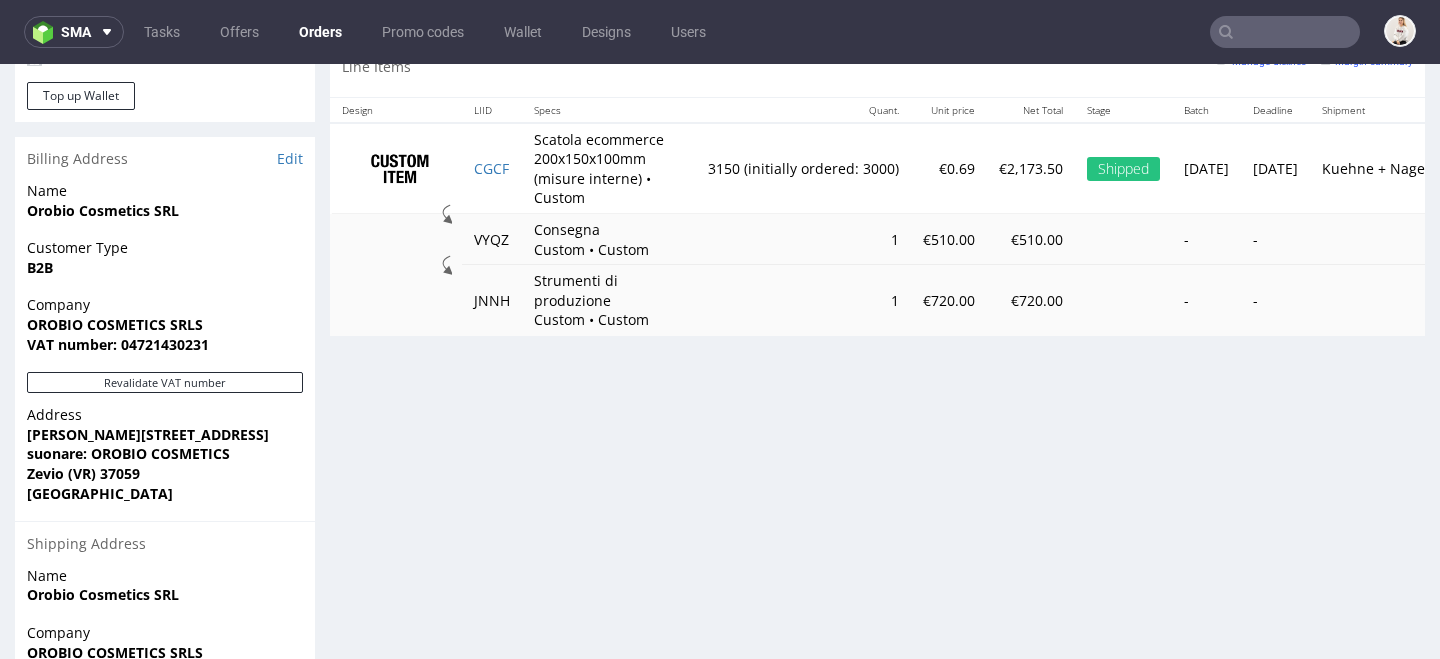 scroll, scrollTop: 1284, scrollLeft: 0, axis: vertical 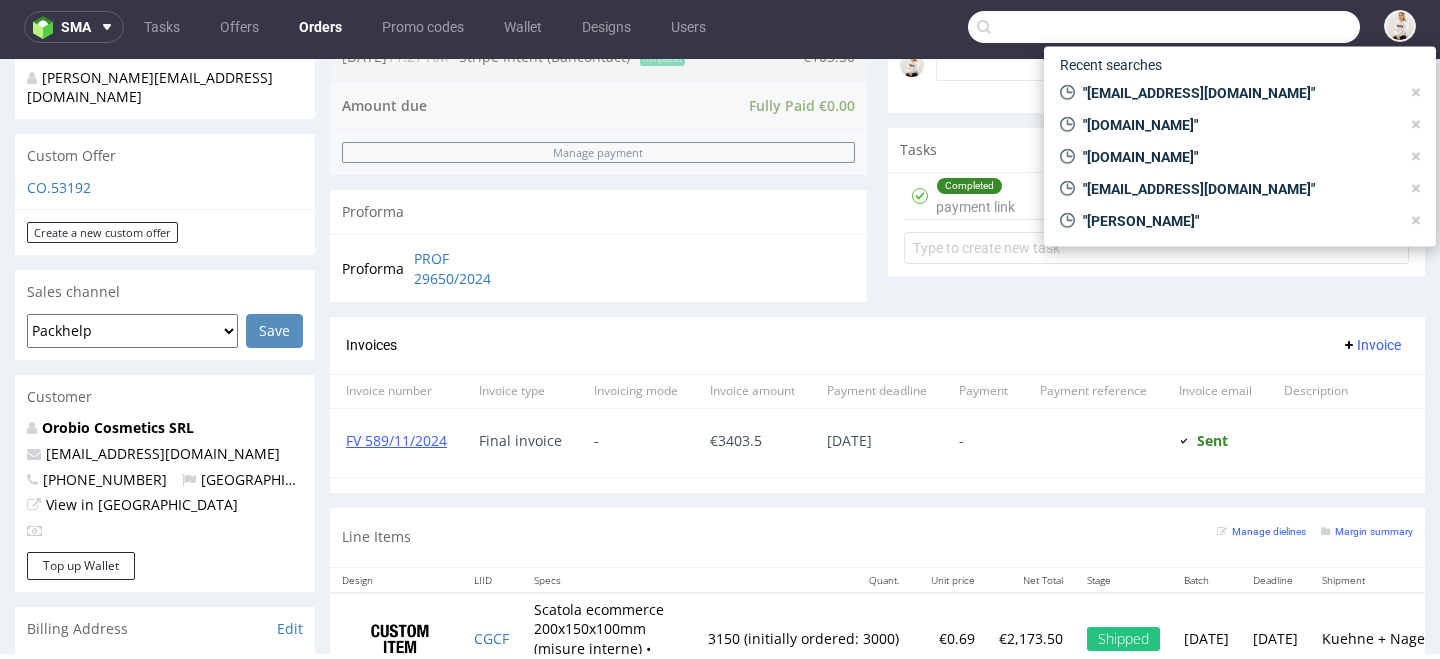 click at bounding box center [1164, 27] 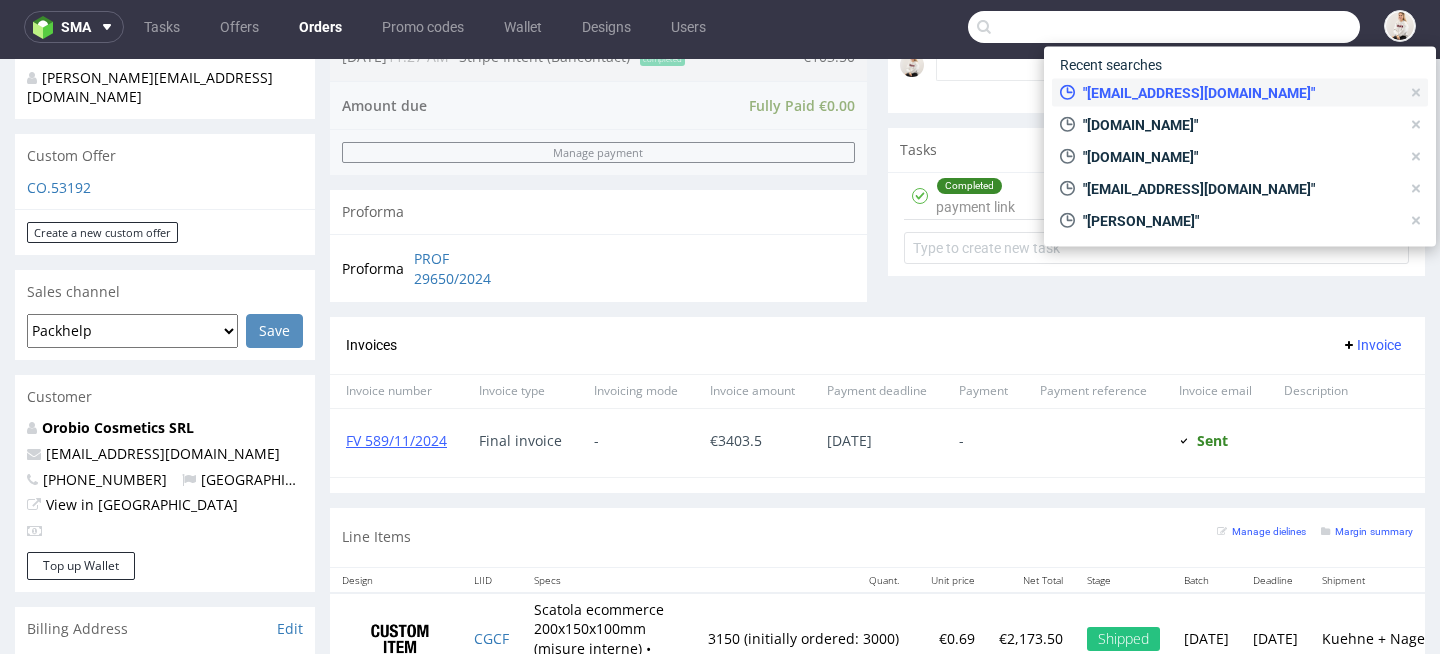 click on ""[EMAIL_ADDRESS][DOMAIN_NAME]"" at bounding box center (1237, 93) 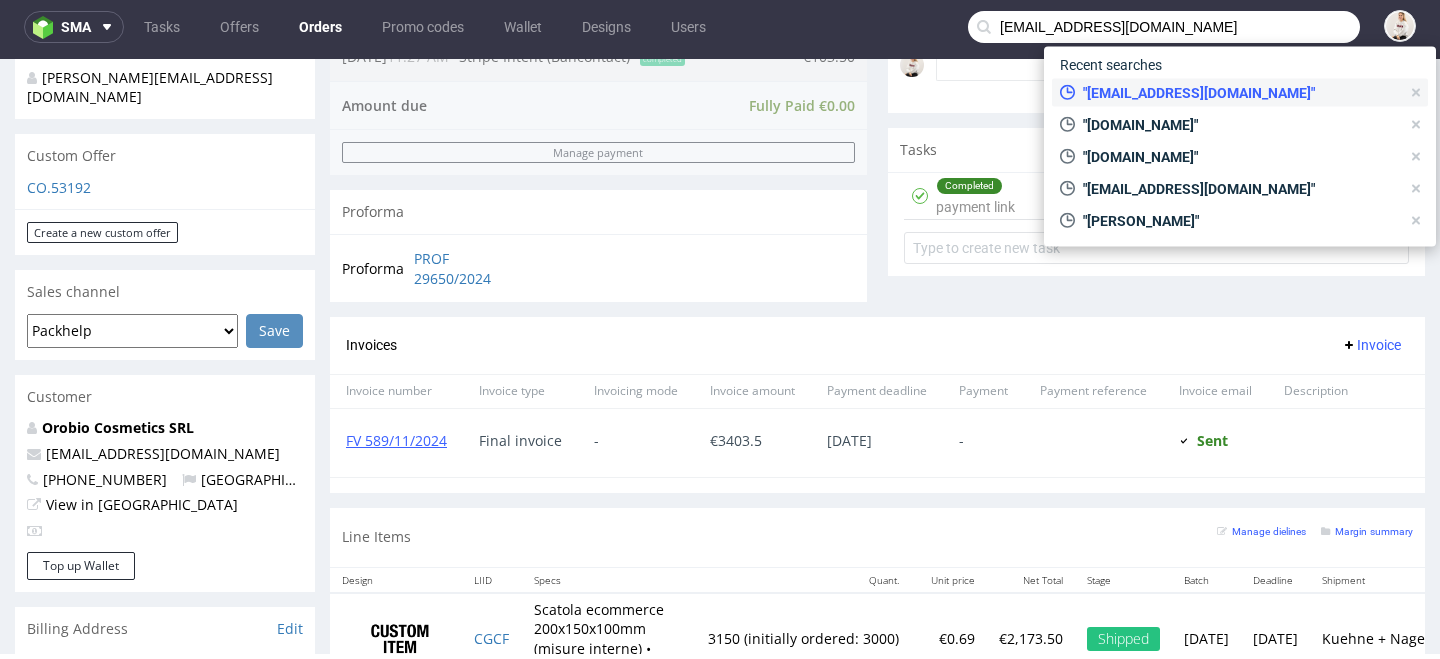 scroll, scrollTop: 0, scrollLeft: 0, axis: both 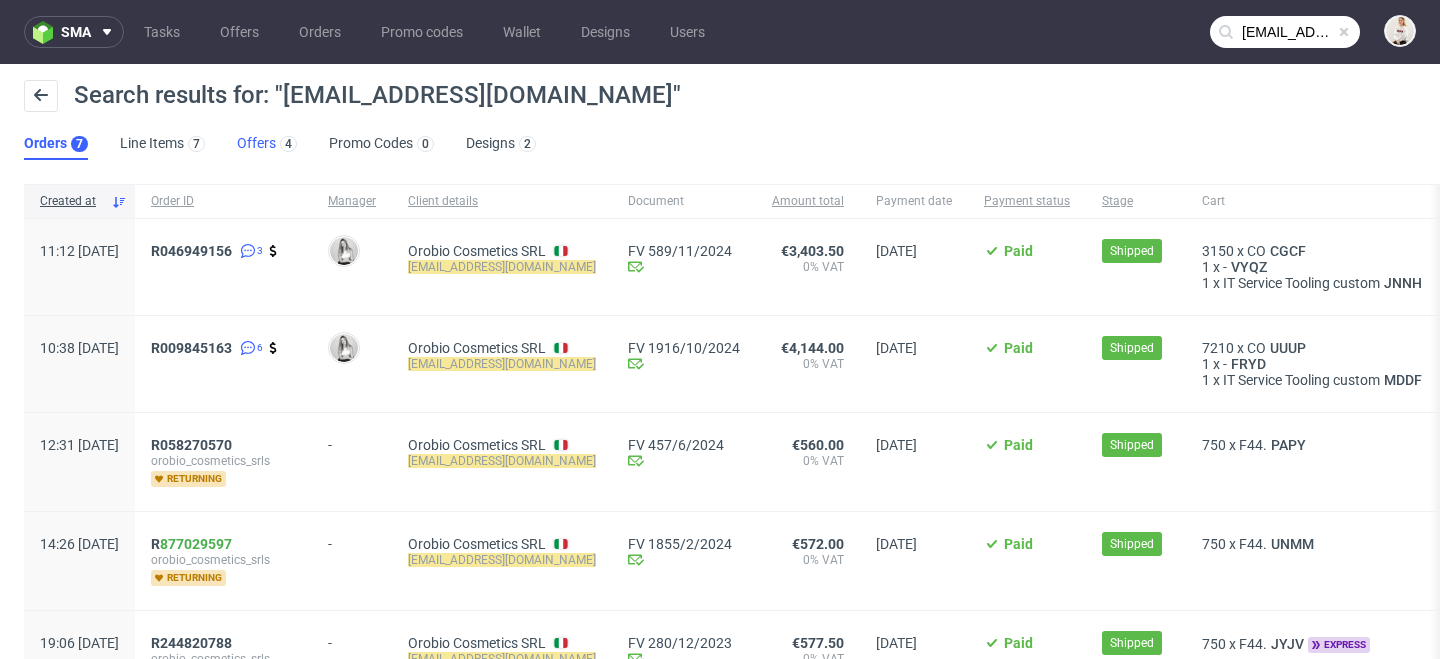 click on "Offers 4" at bounding box center [267, 144] 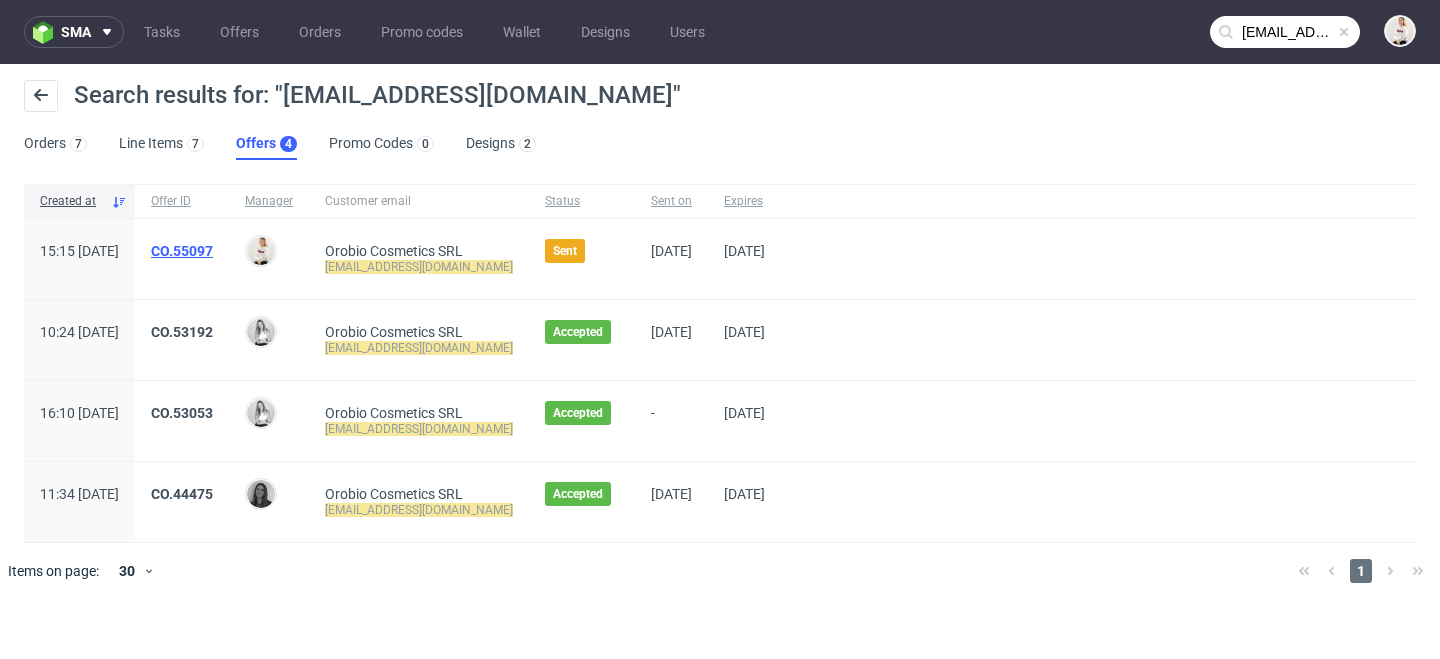click on "CO.55097" at bounding box center [182, 251] 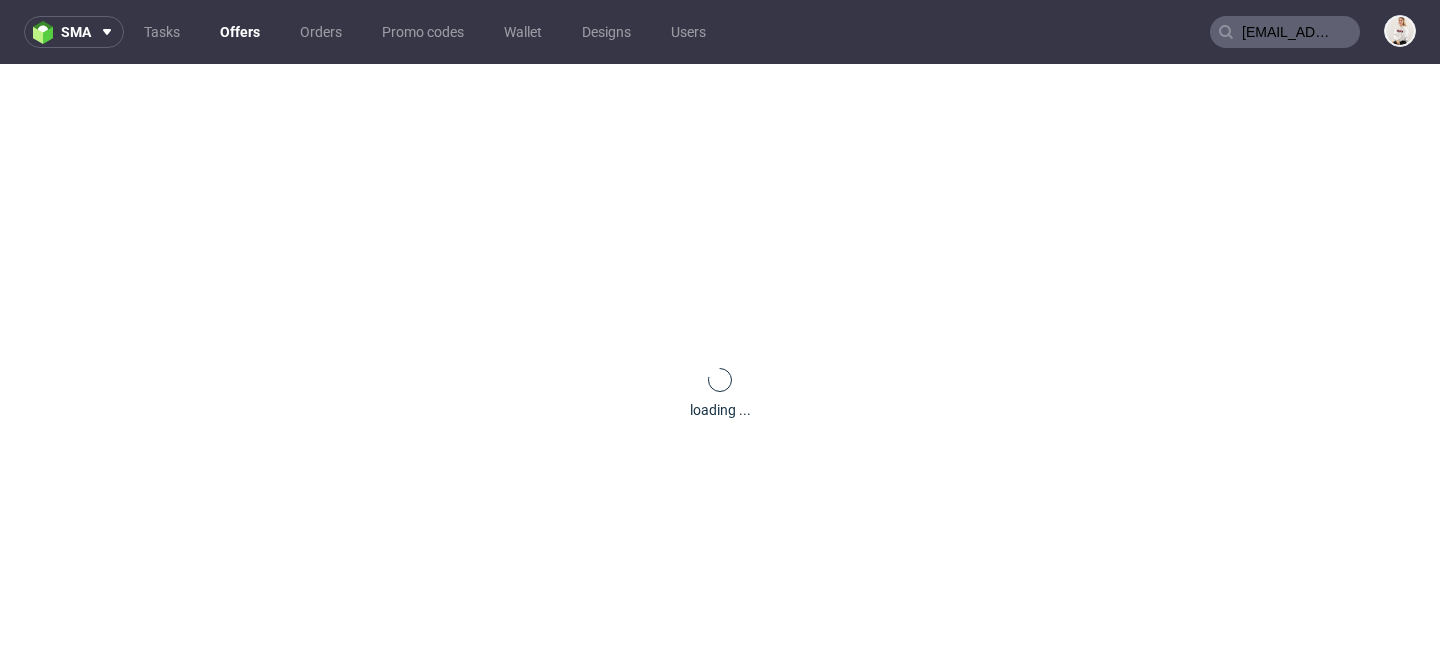 type 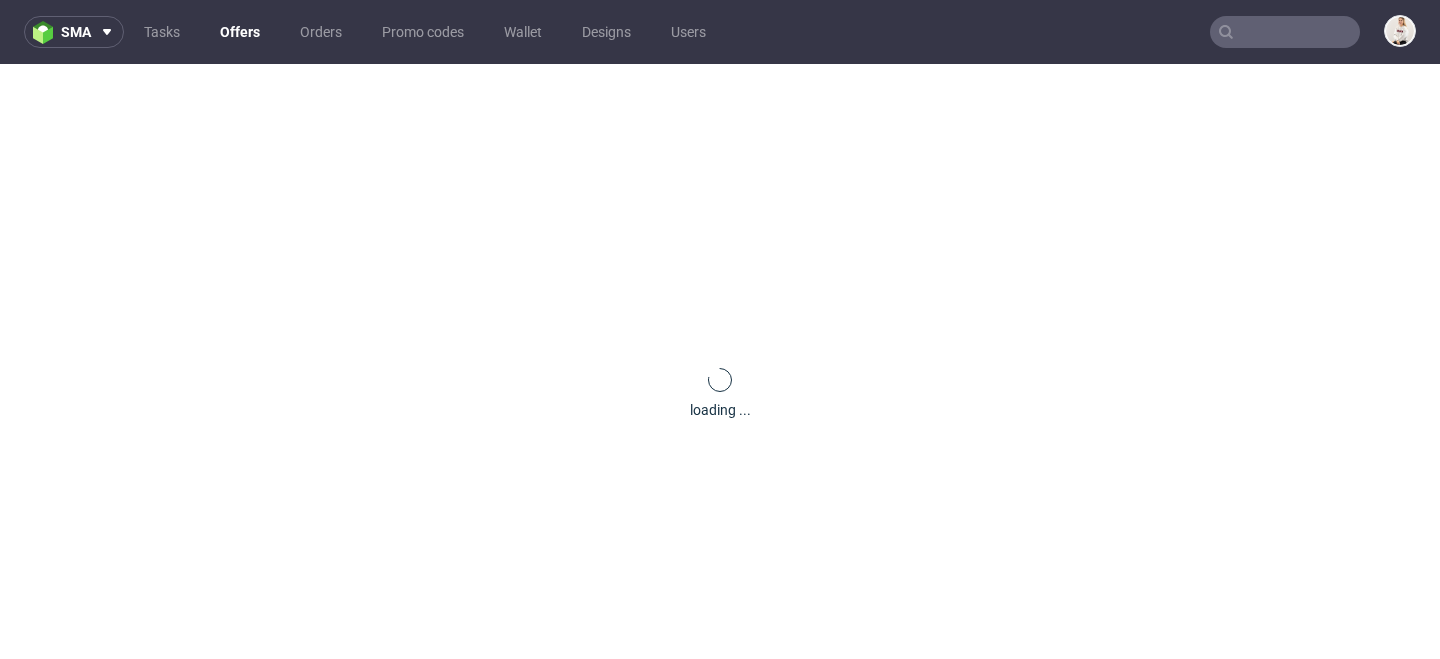 scroll, scrollTop: 84, scrollLeft: 0, axis: vertical 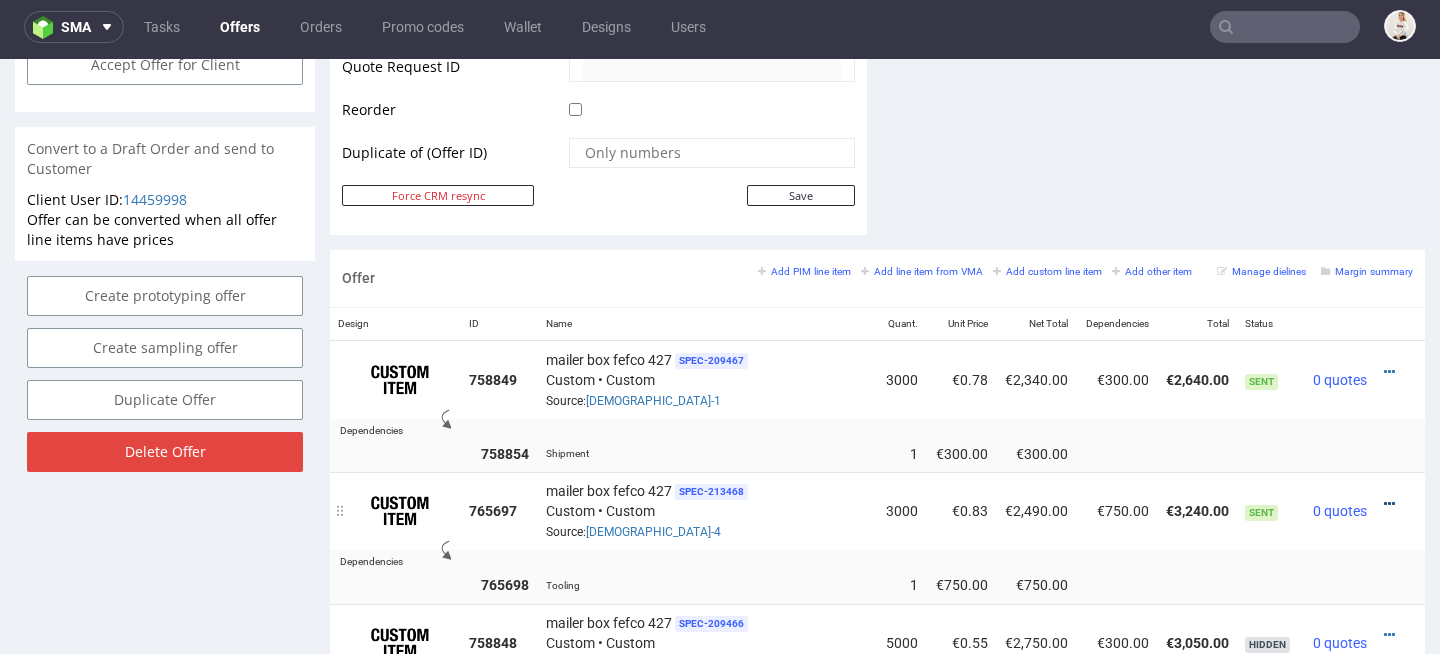 click at bounding box center [1389, 504] 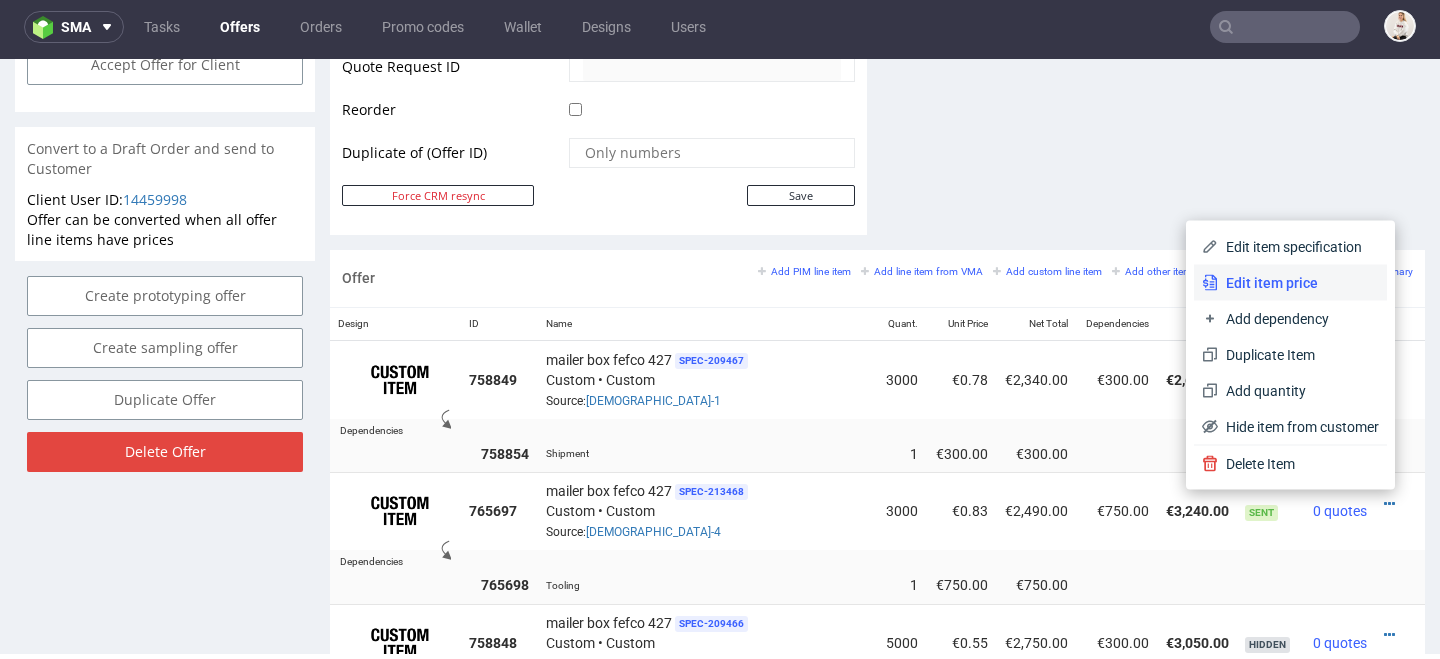 click on "Edit item price" at bounding box center (1298, 283) 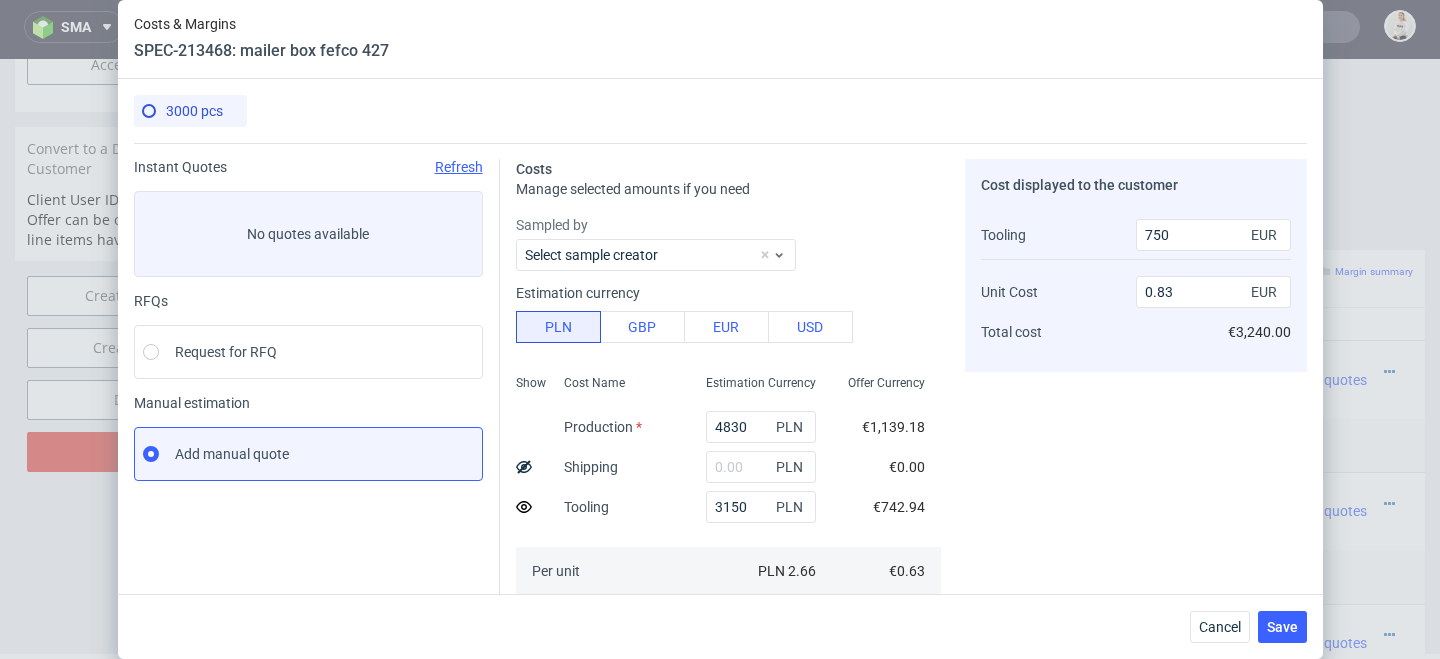 click 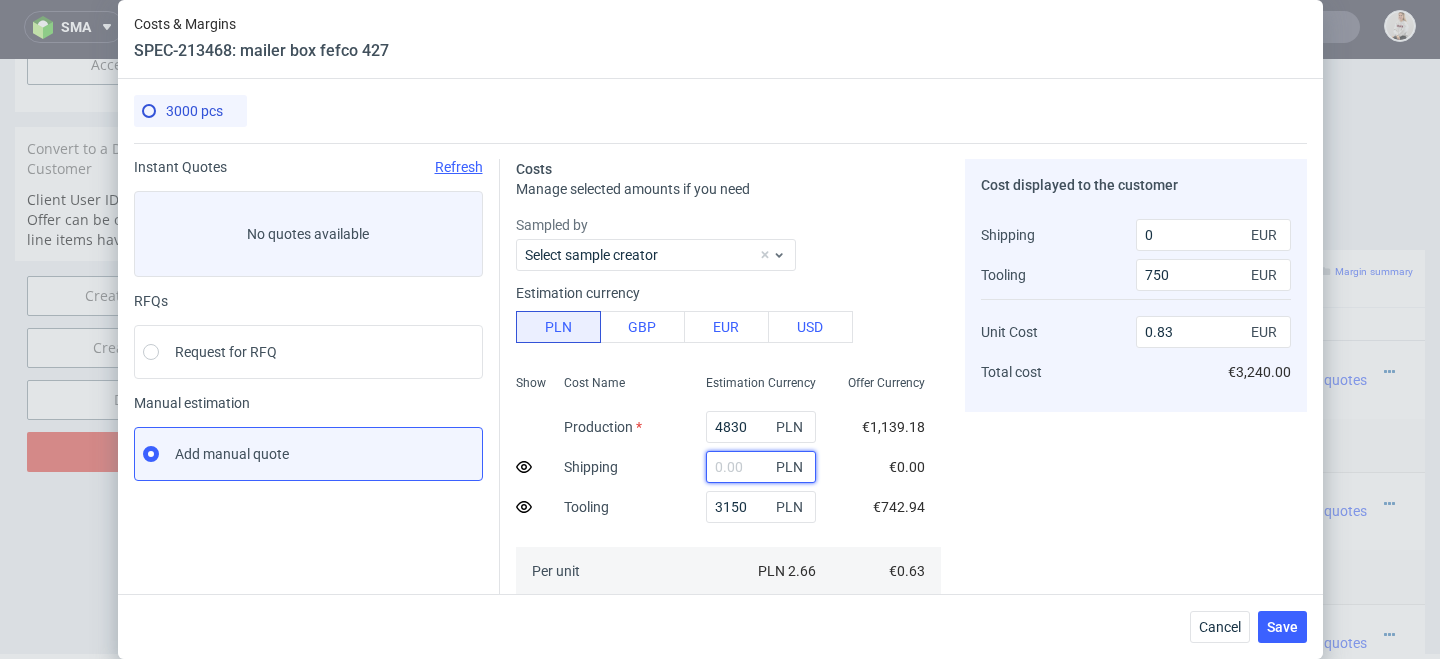 click at bounding box center (761, 467) 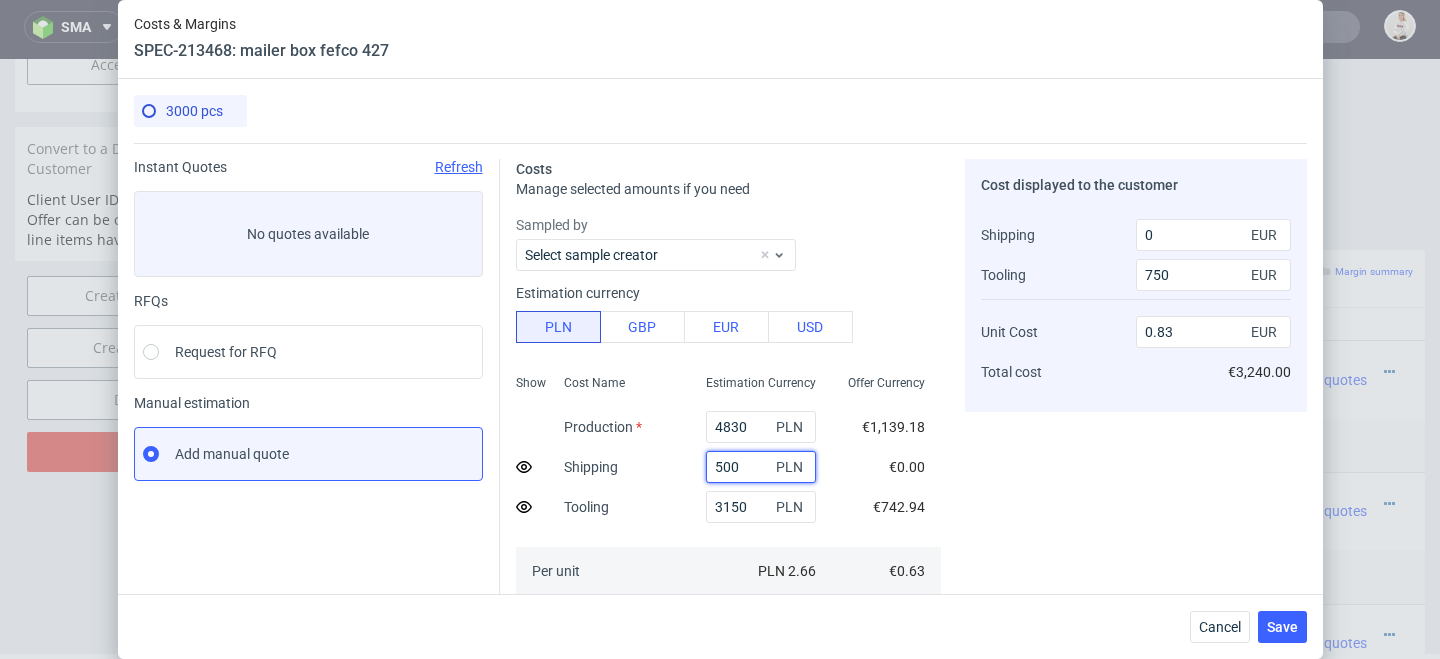 type on "5000" 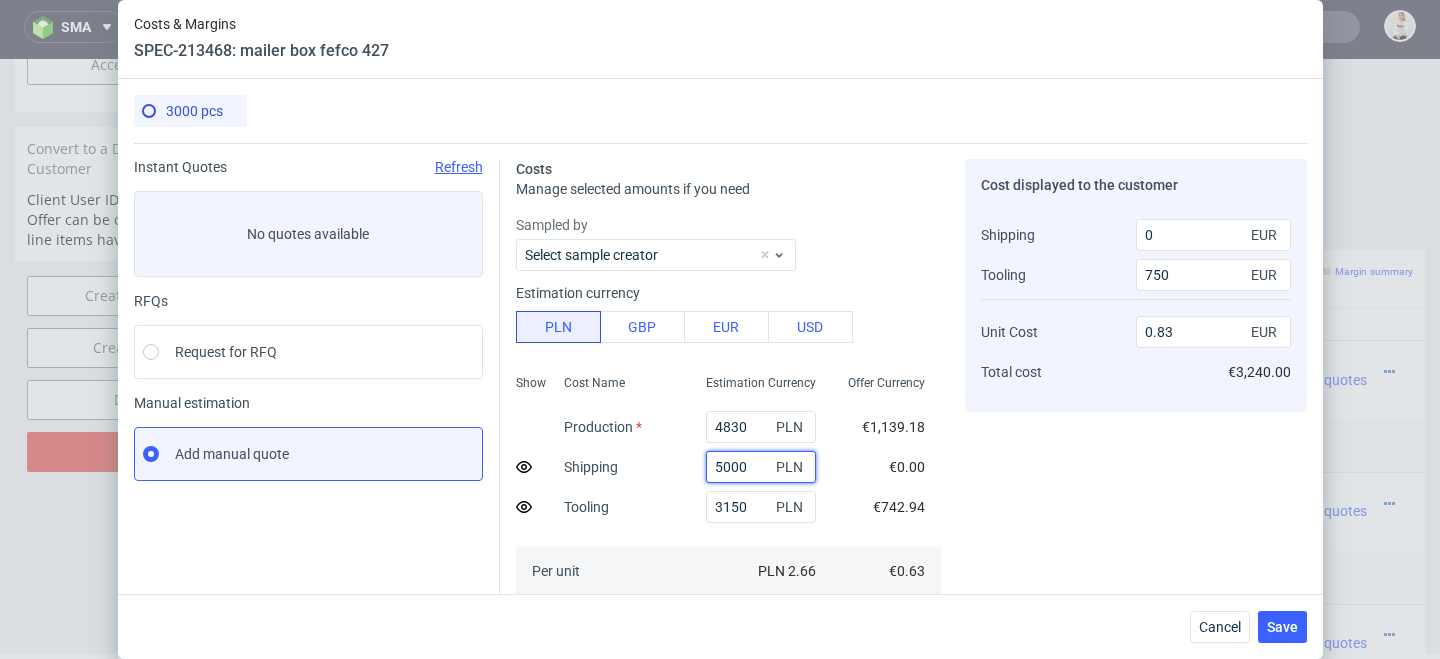 type on "1.11" 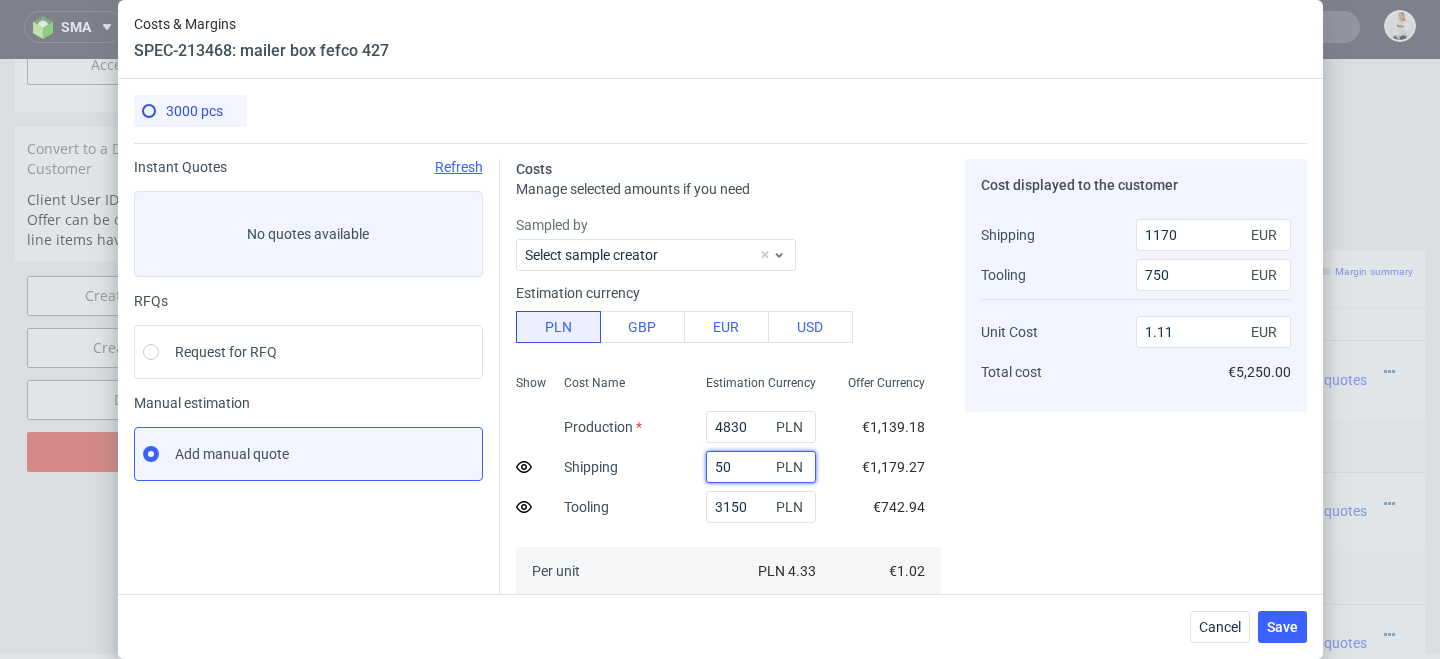 type on "5" 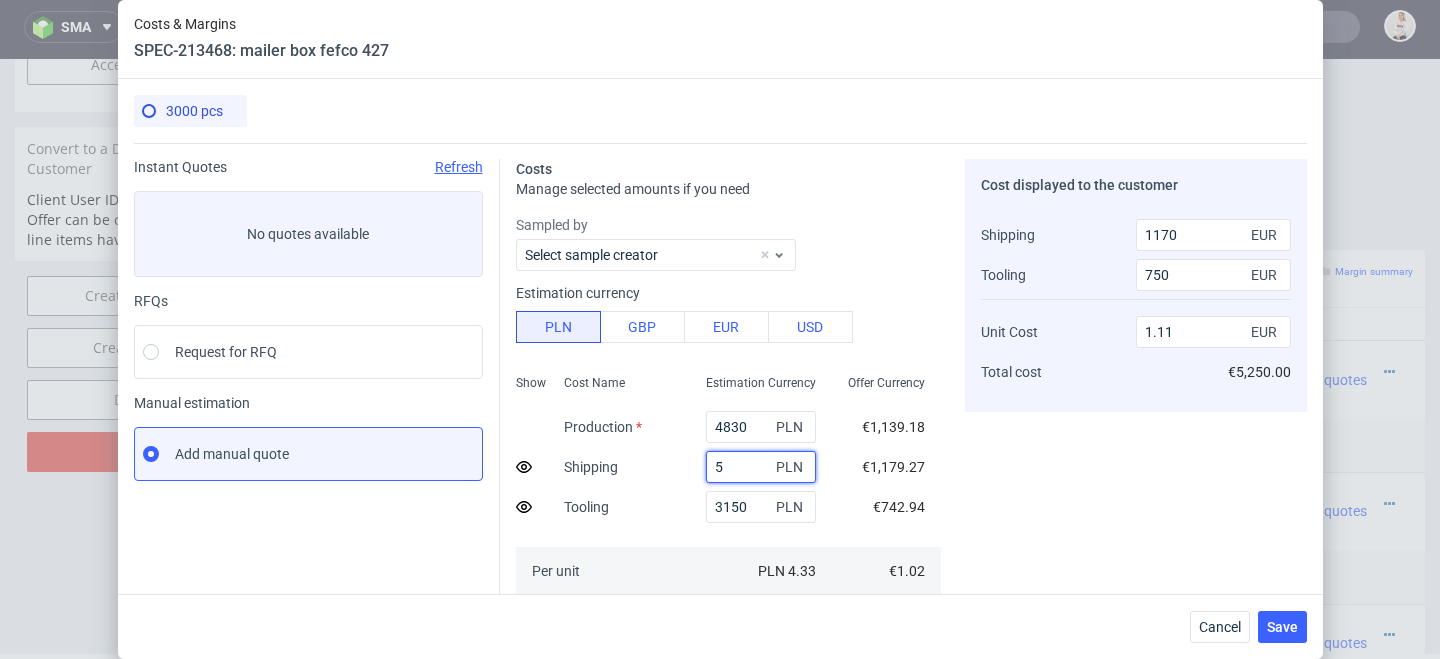 type 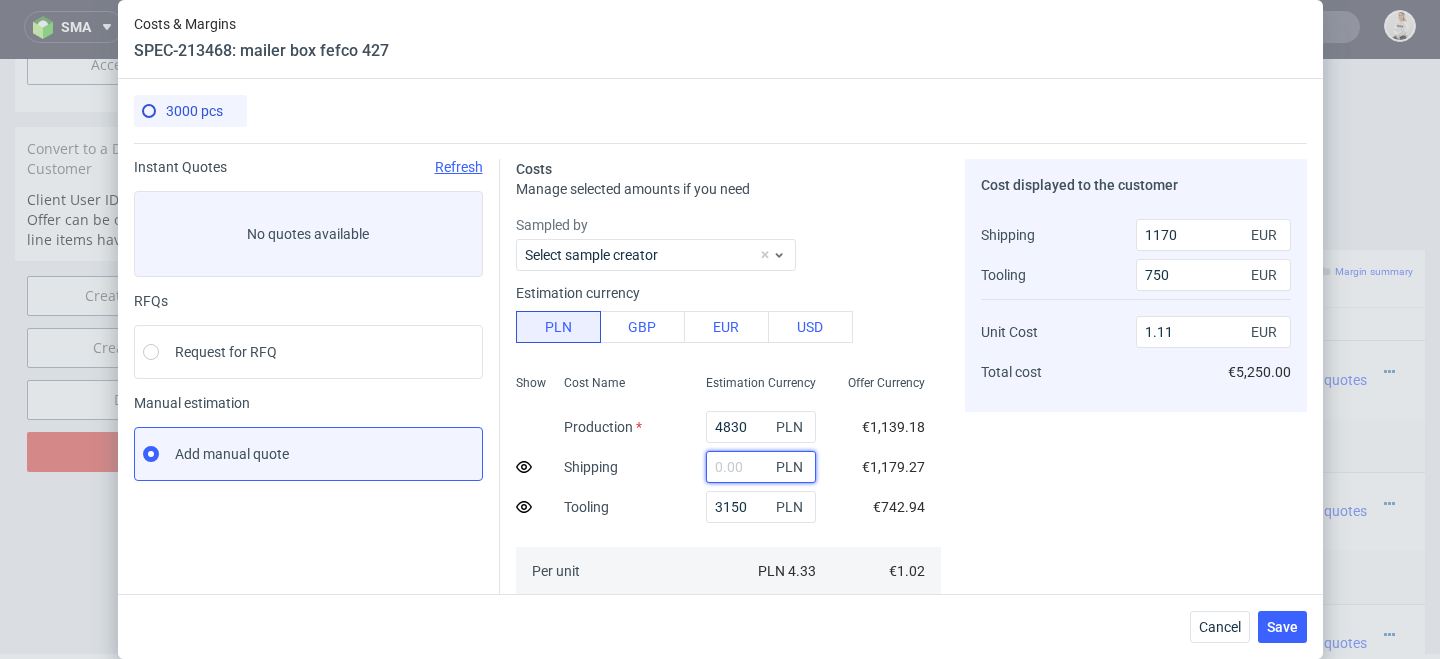 type on "0.83" 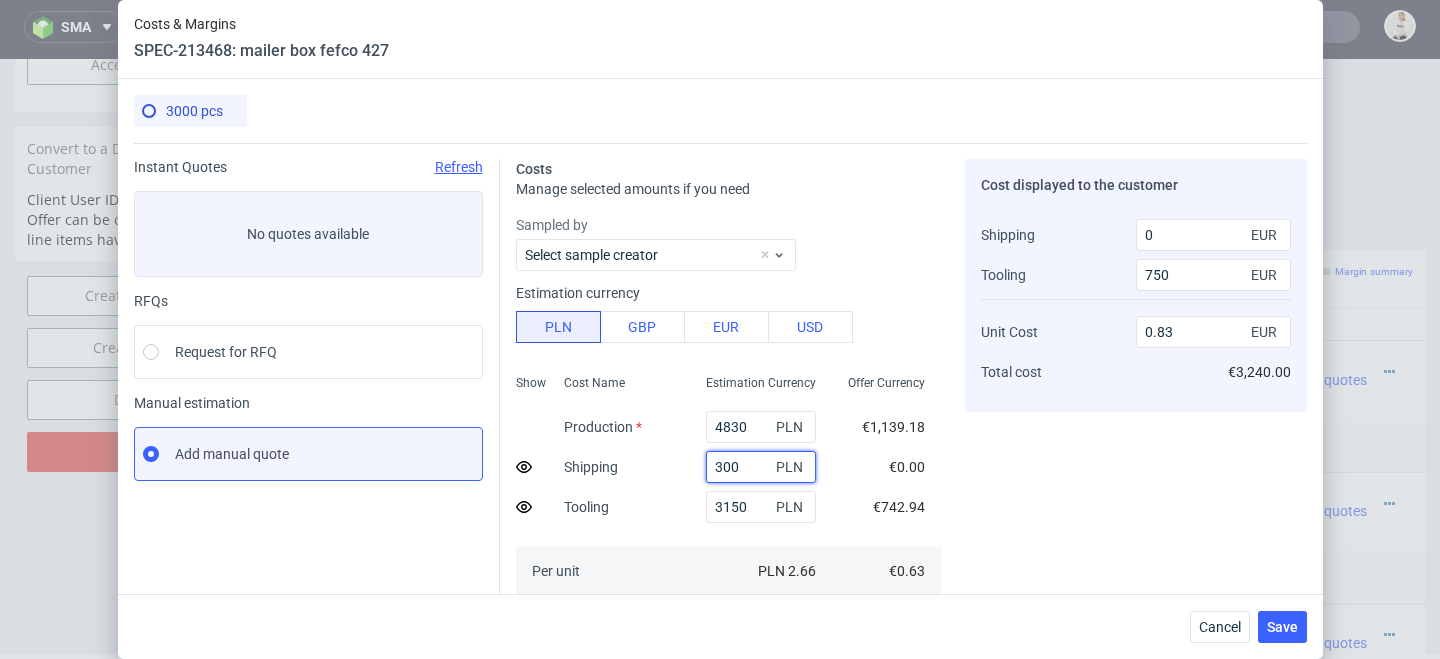 type on "3000" 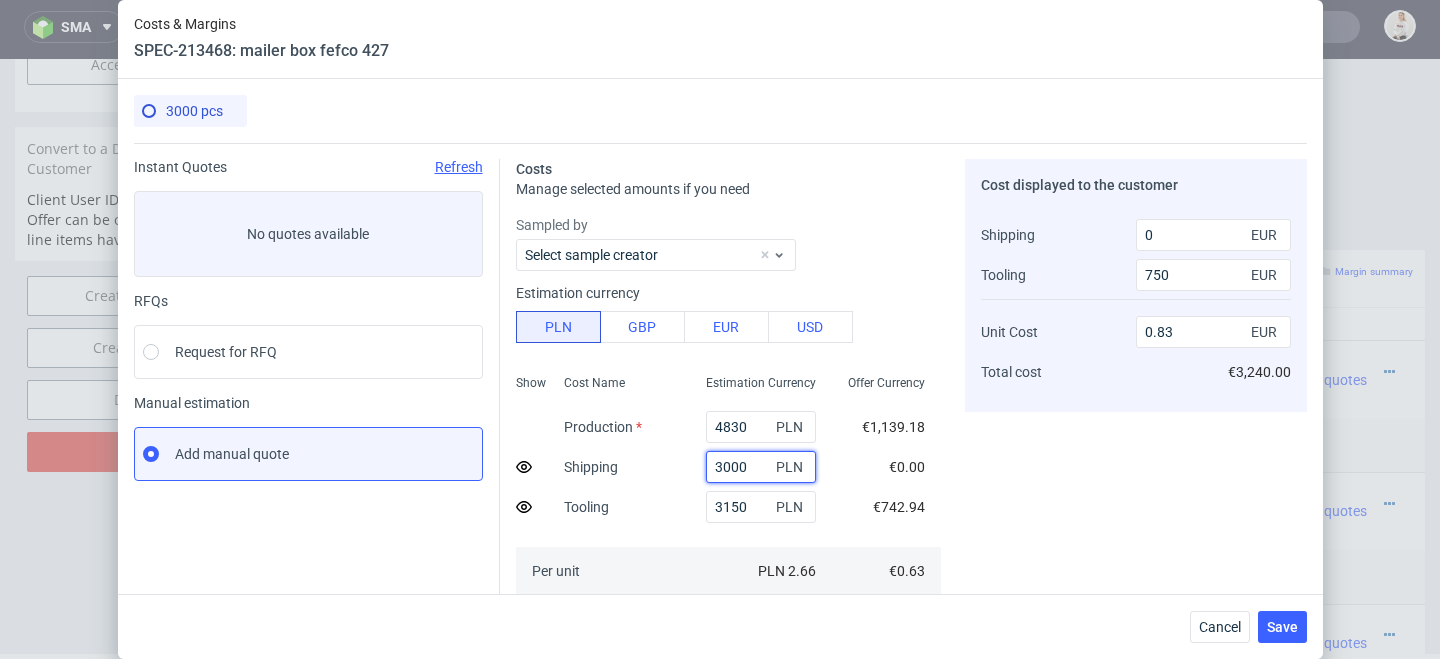 type on "1" 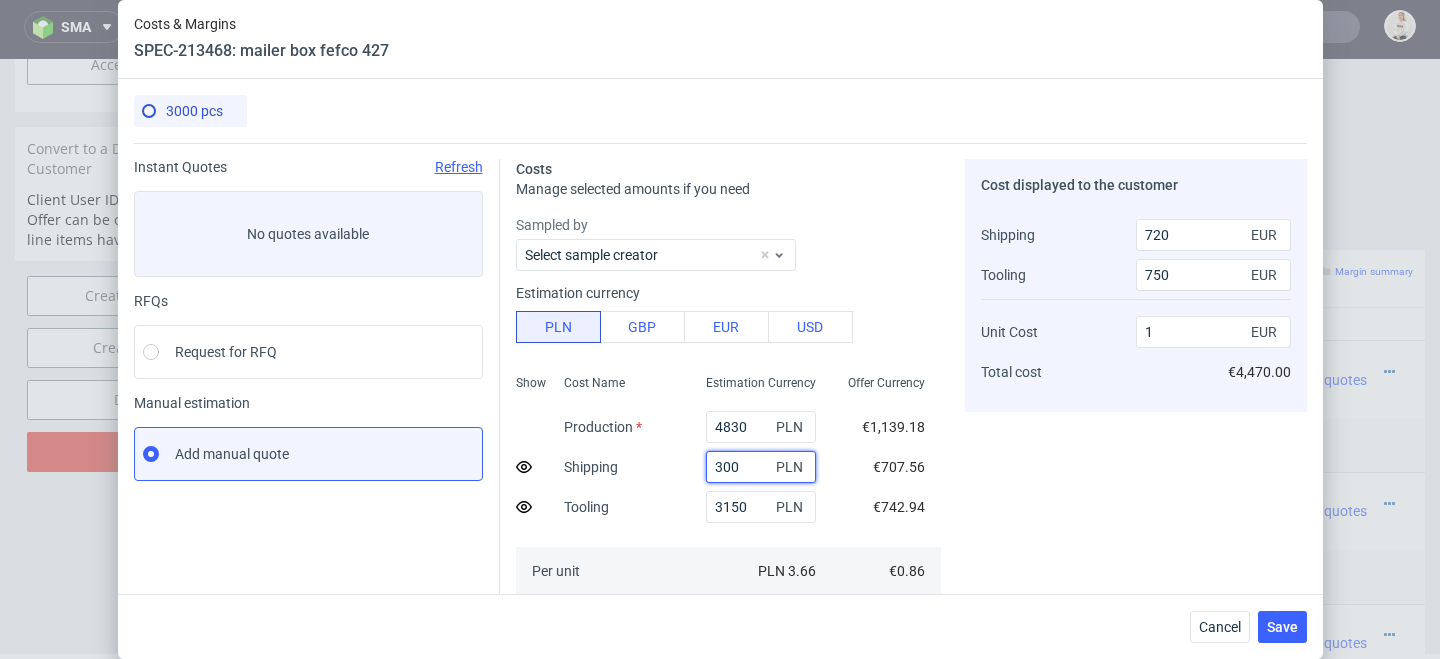type on "30" 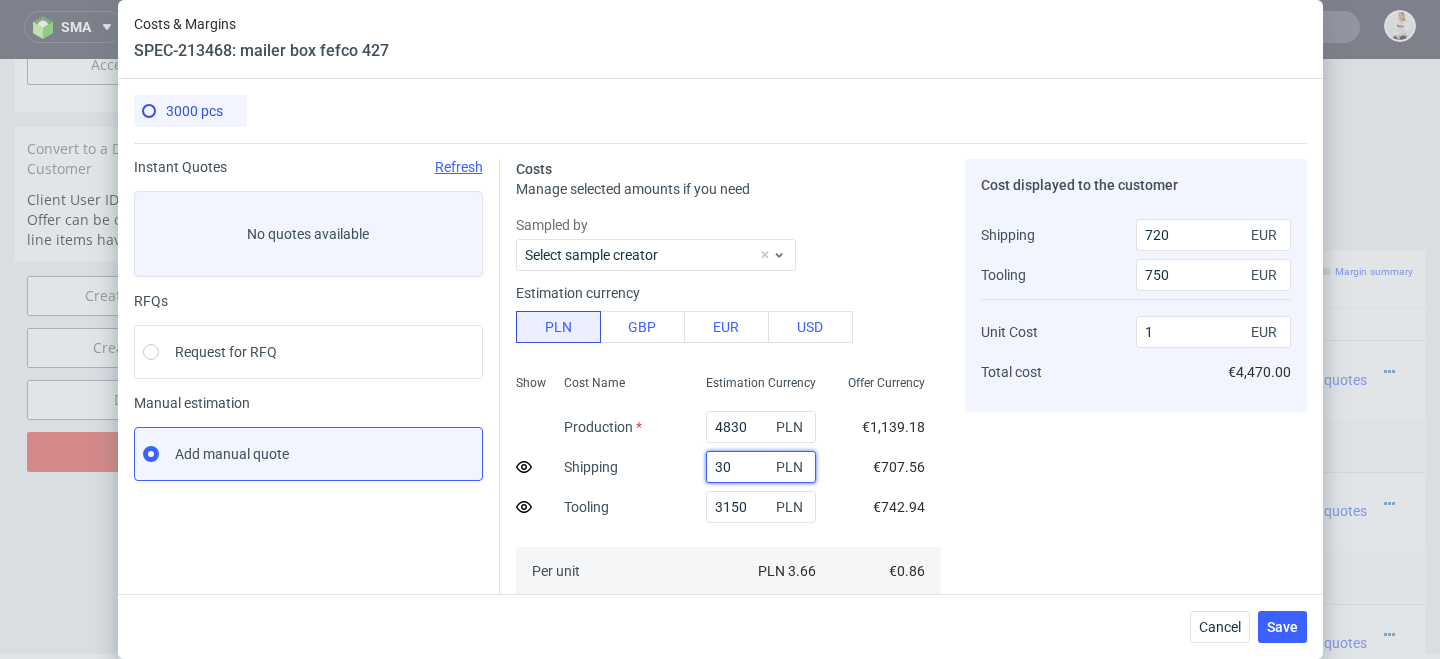 type on "0.83" 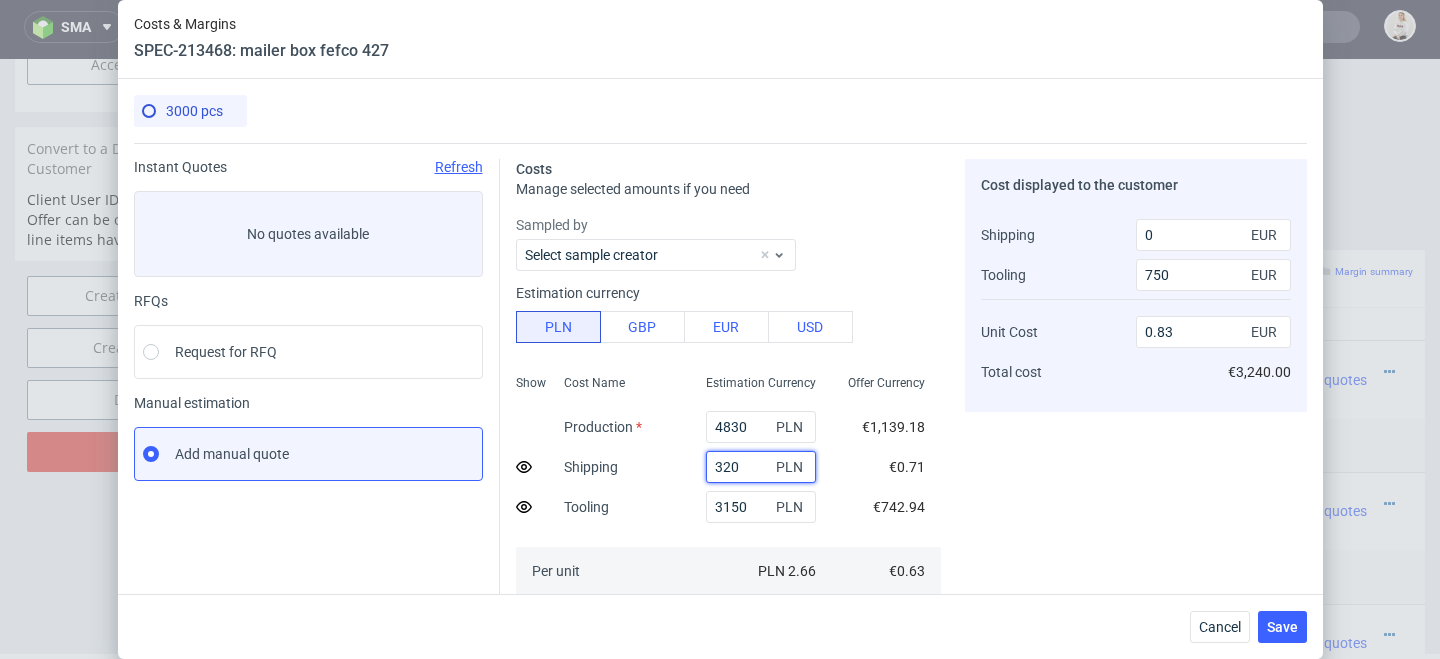 type on "3200" 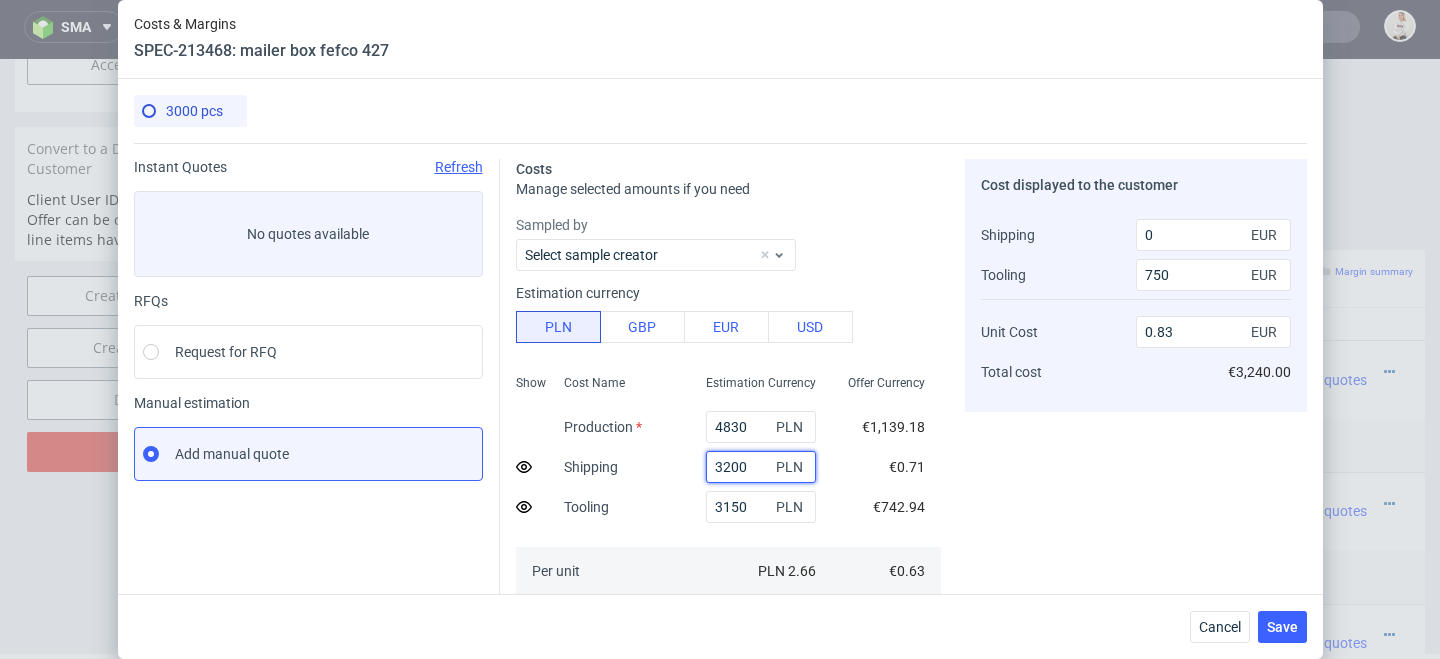 type on "1.01" 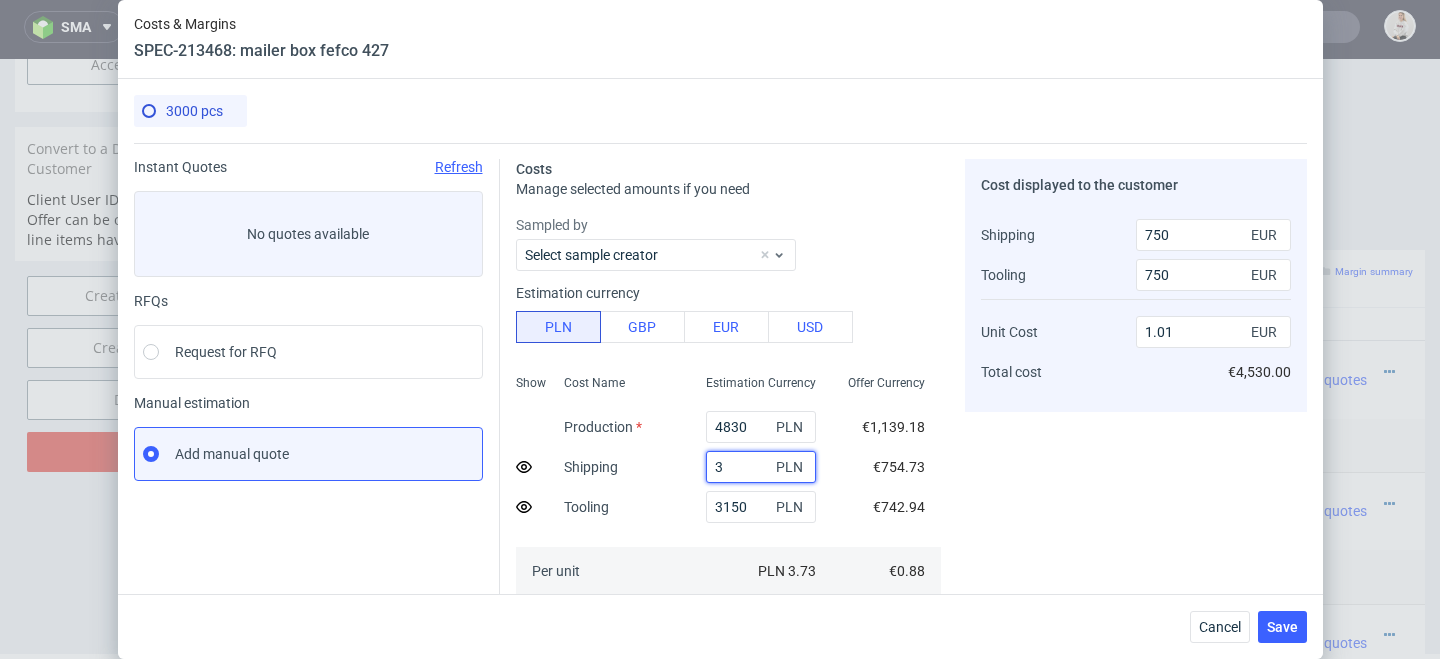 type on "31" 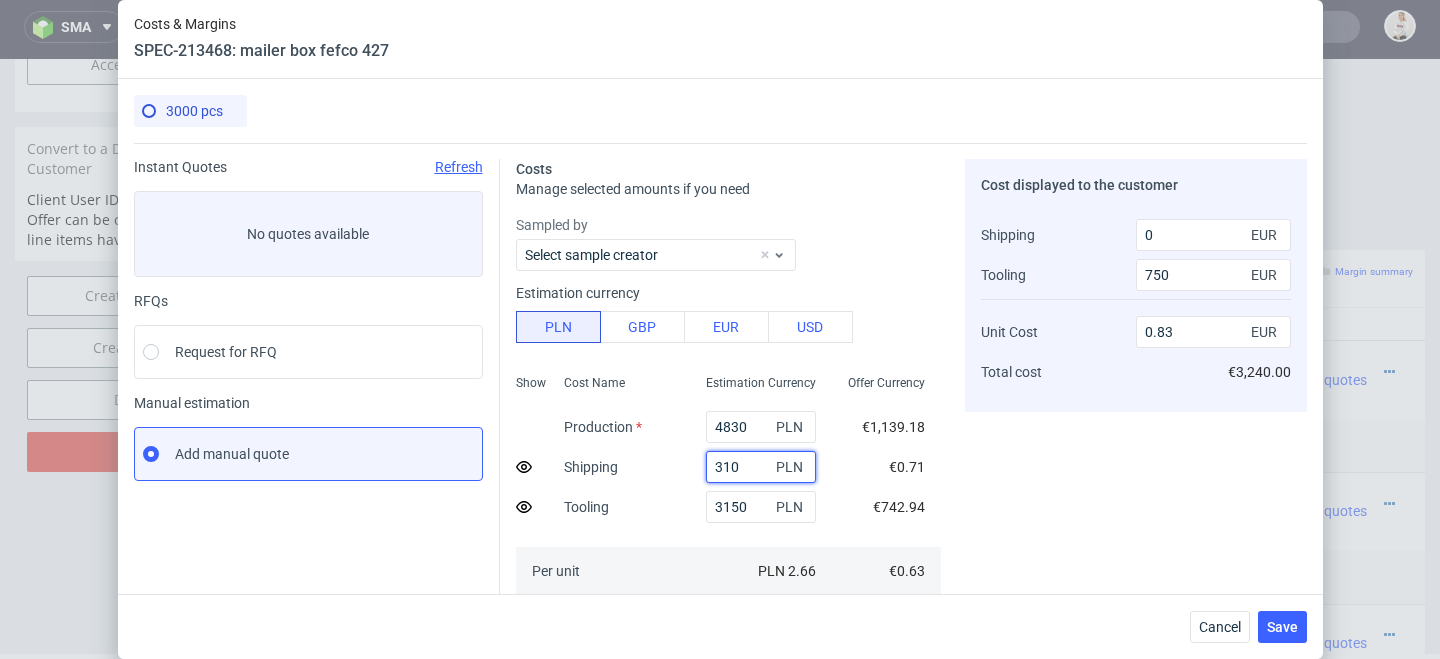 type on "3100" 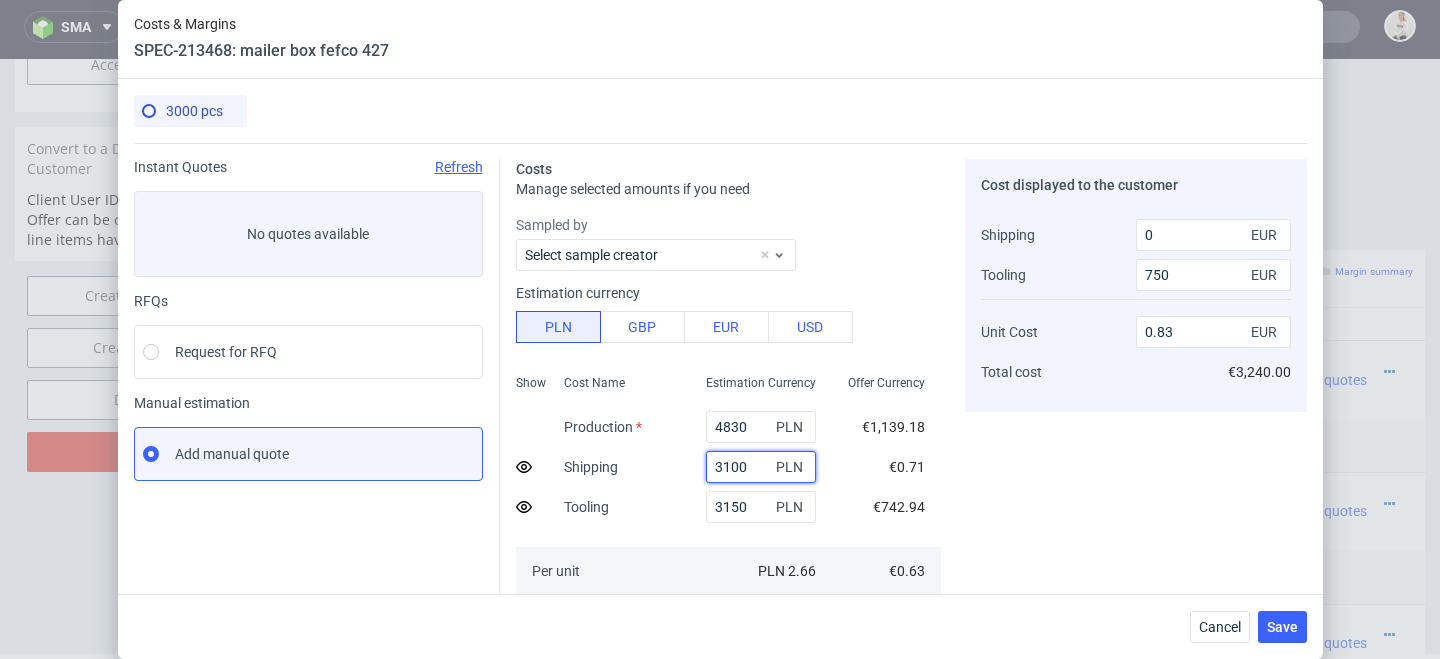 type on "1" 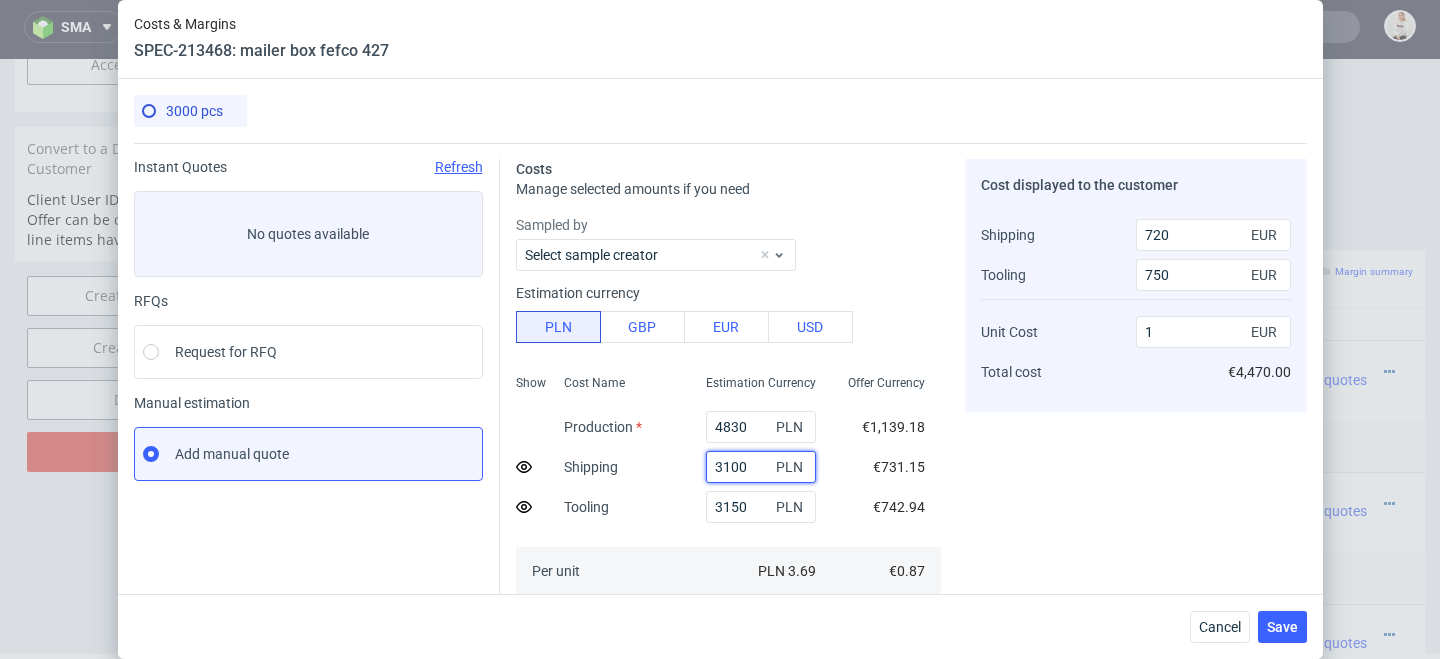 type on "3100" 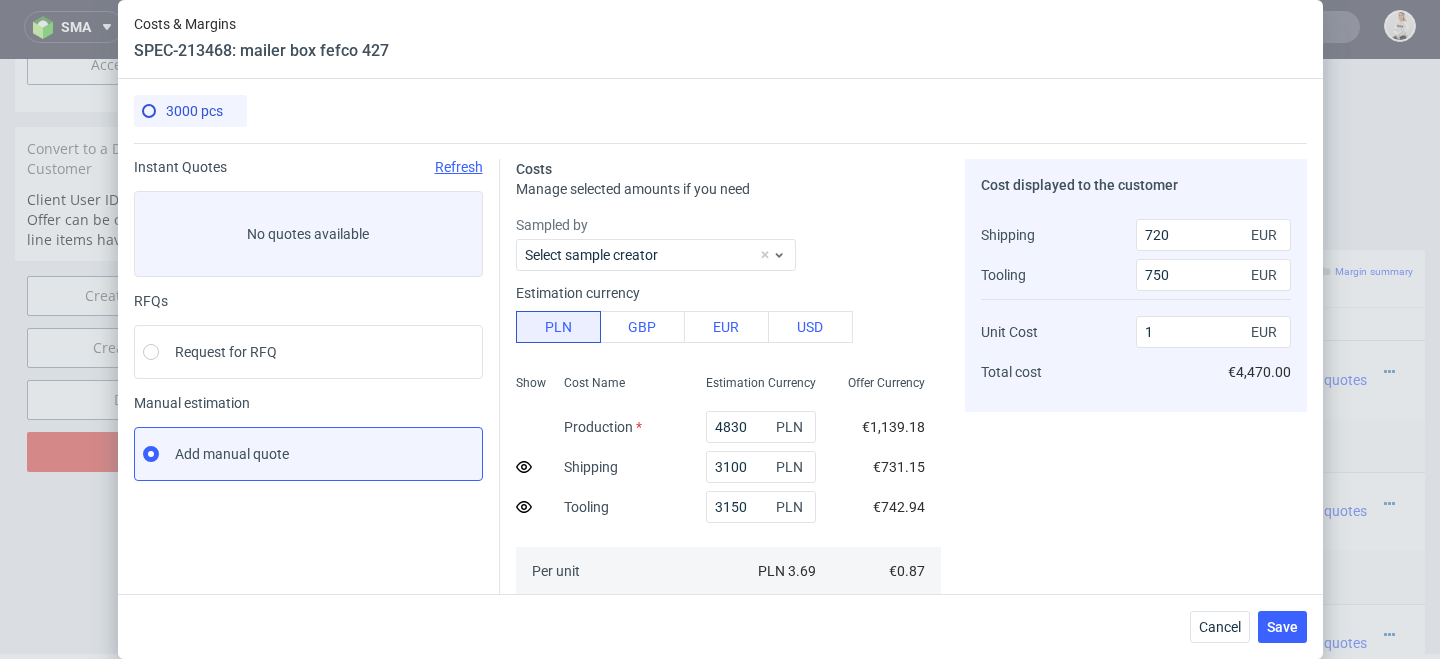 click on "Cost displayed to the customer Shipping Tooling Unit Cost Total cost 720 EUR 750 EUR 1 EUR €4,470.00" at bounding box center (1136, 553) 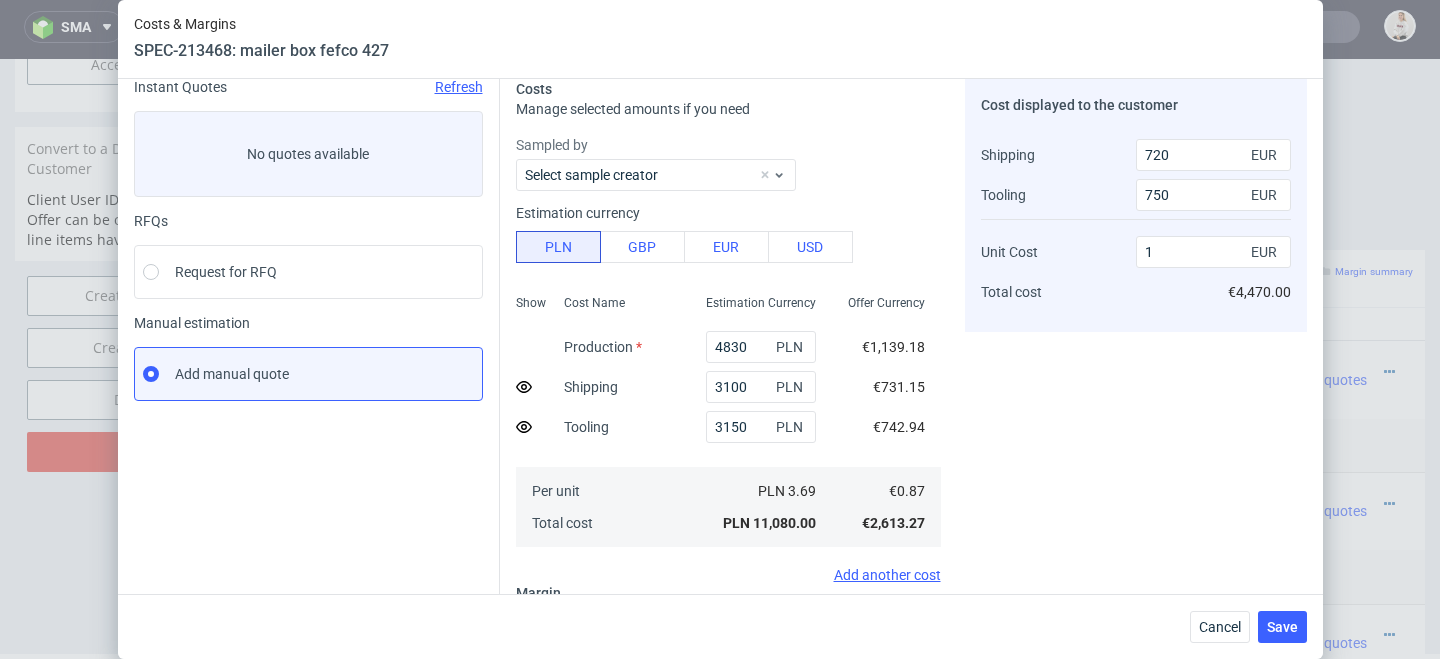 scroll, scrollTop: 369, scrollLeft: 0, axis: vertical 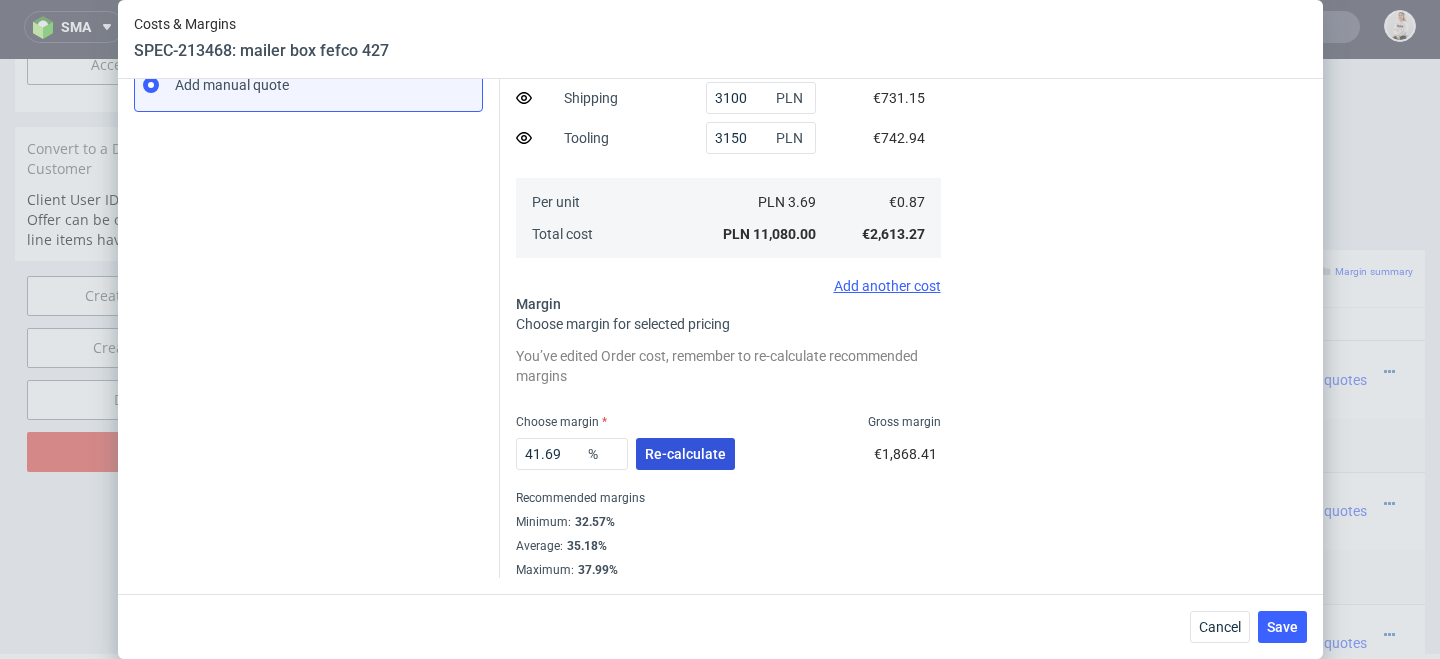 click on "Re-calculate" at bounding box center (685, 454) 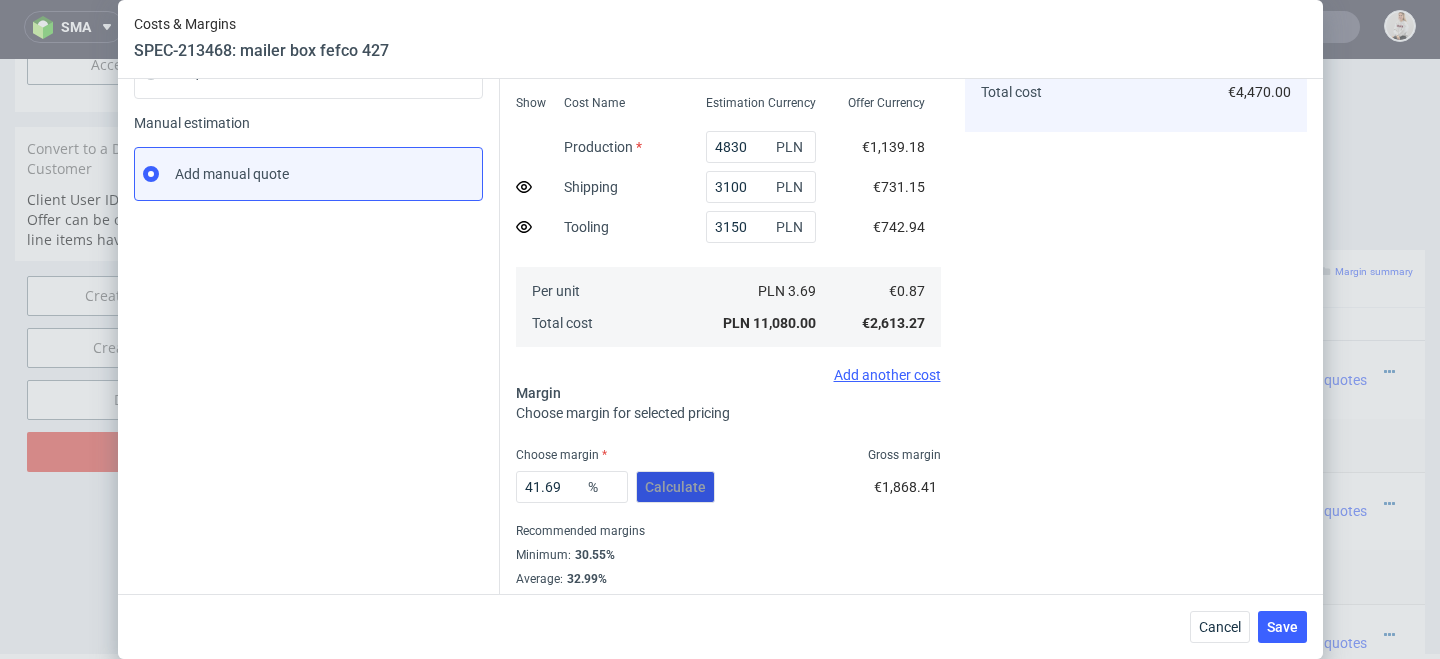 scroll, scrollTop: 0, scrollLeft: 0, axis: both 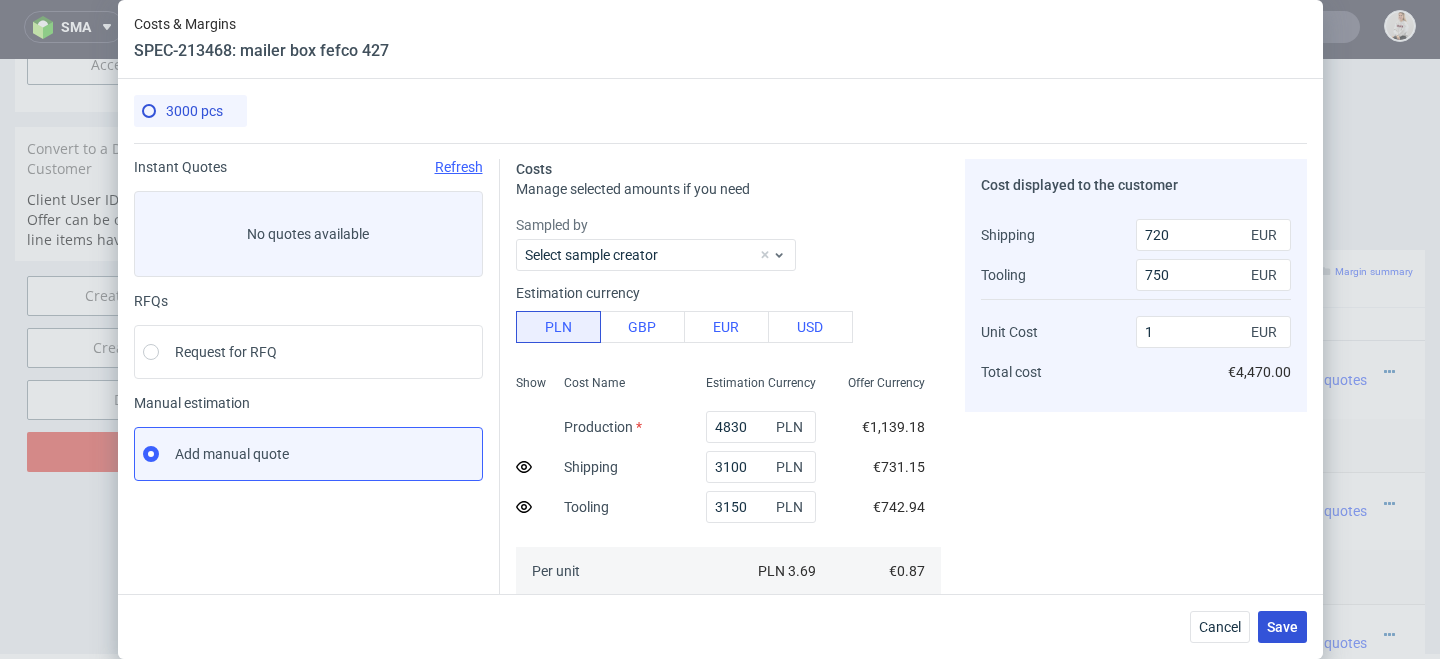click on "Save" at bounding box center [1282, 627] 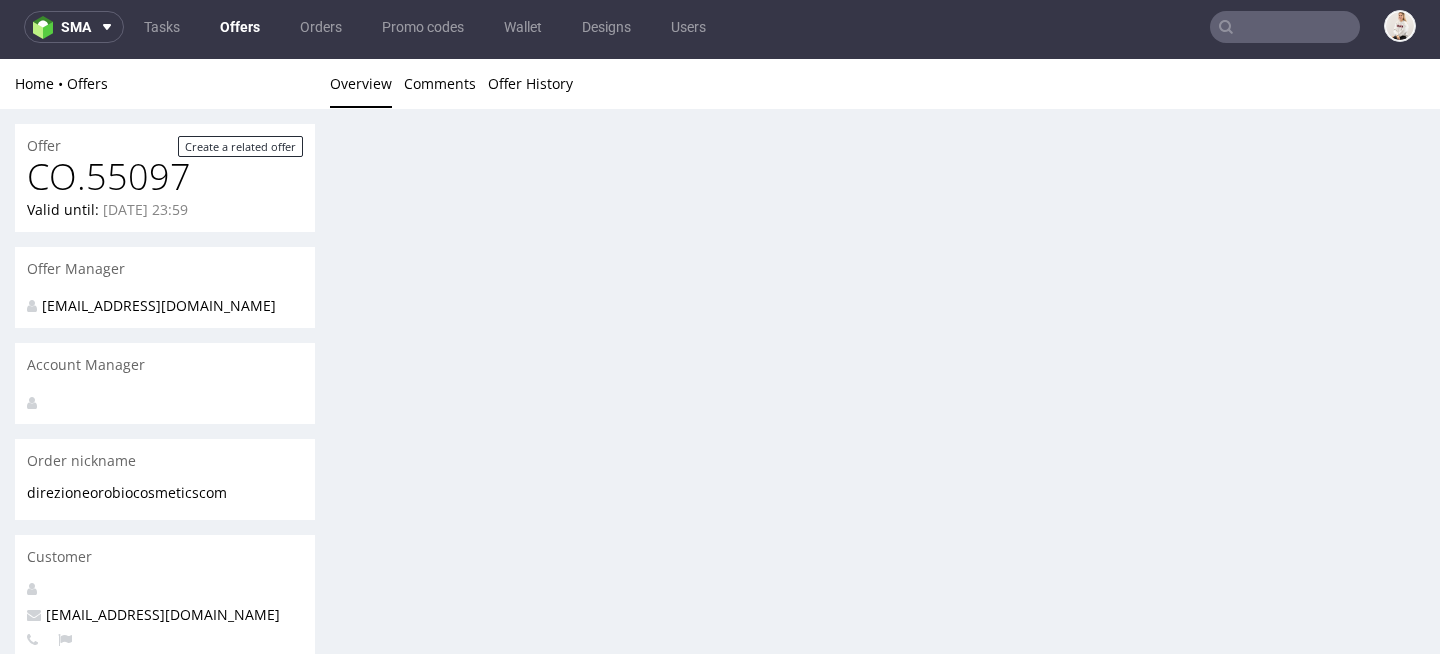 scroll, scrollTop: 5, scrollLeft: 0, axis: vertical 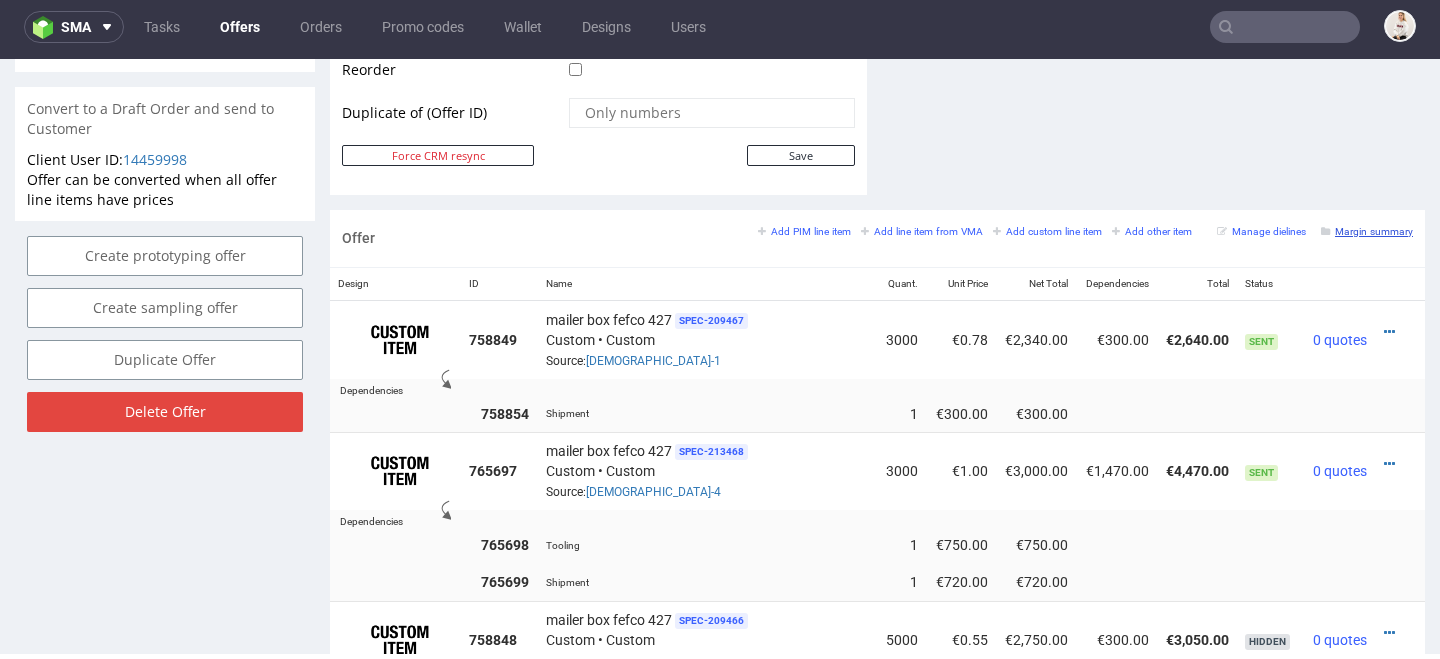click on "Margin summary" at bounding box center [1367, 231] 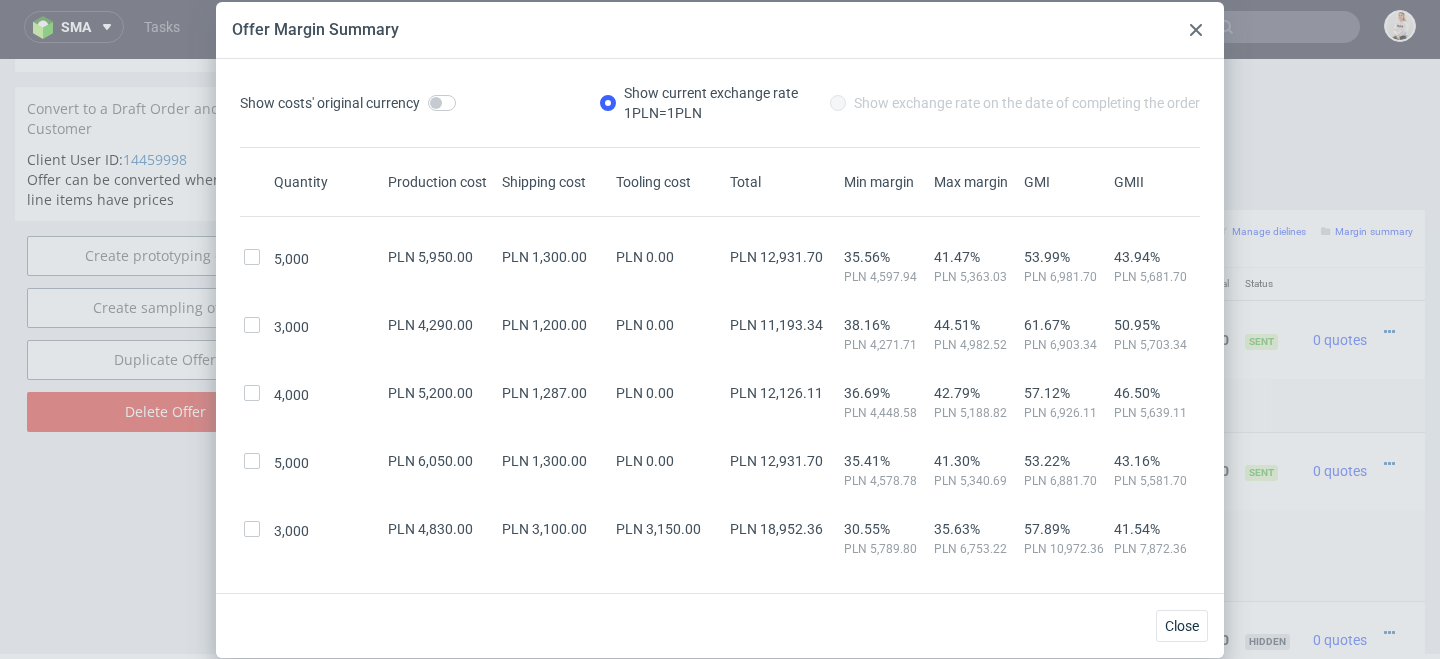 click 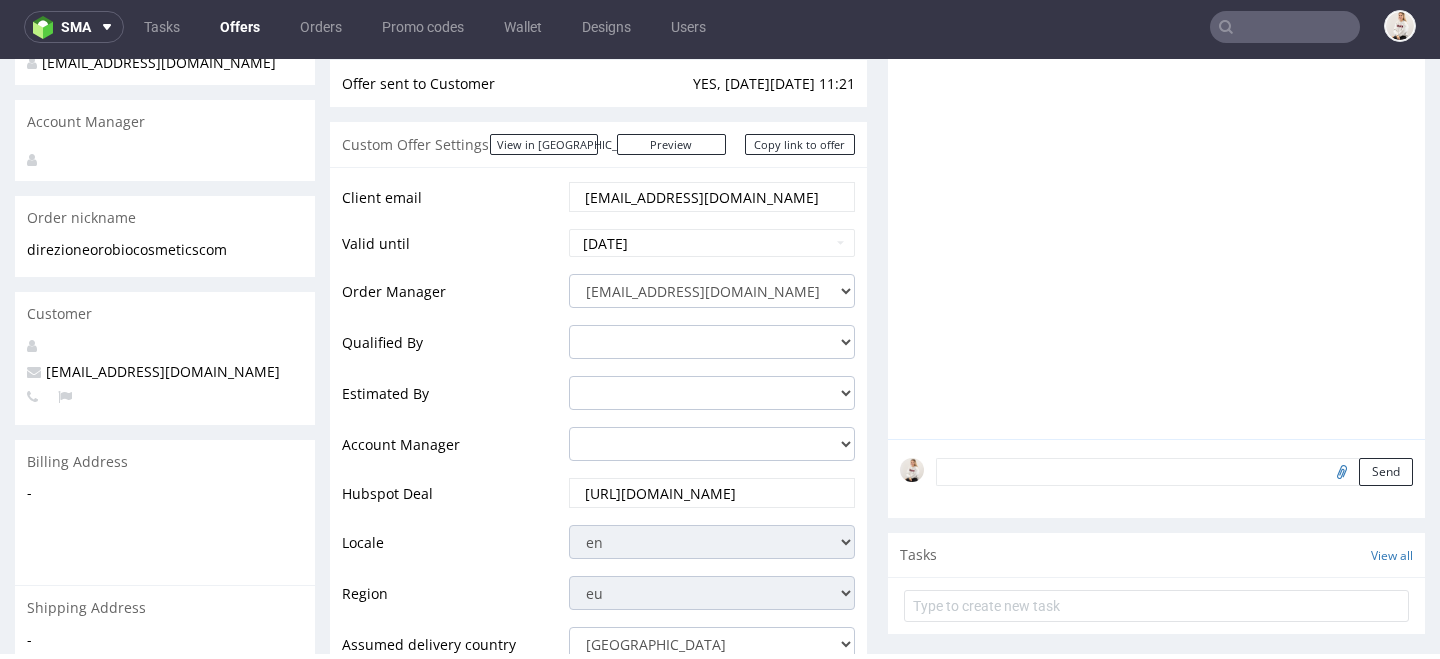 scroll, scrollTop: 98, scrollLeft: 0, axis: vertical 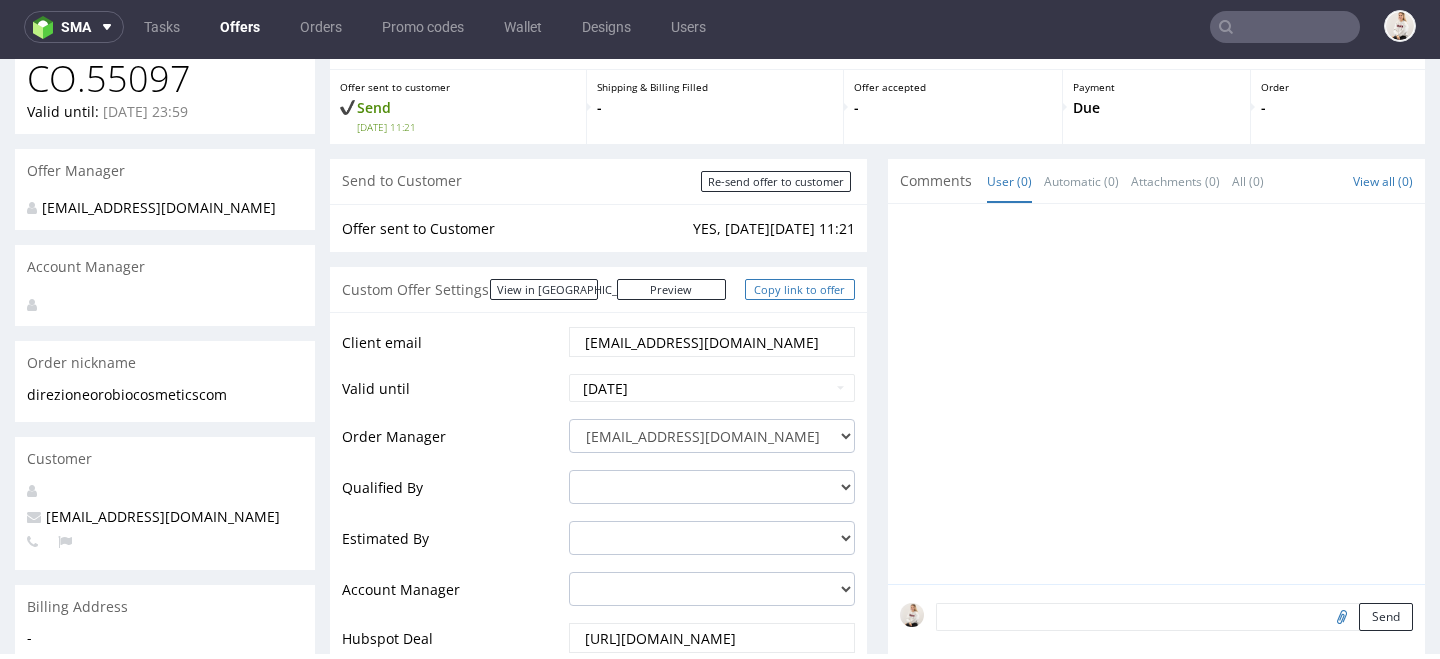 click on "Copy link to offer" at bounding box center [800, 289] 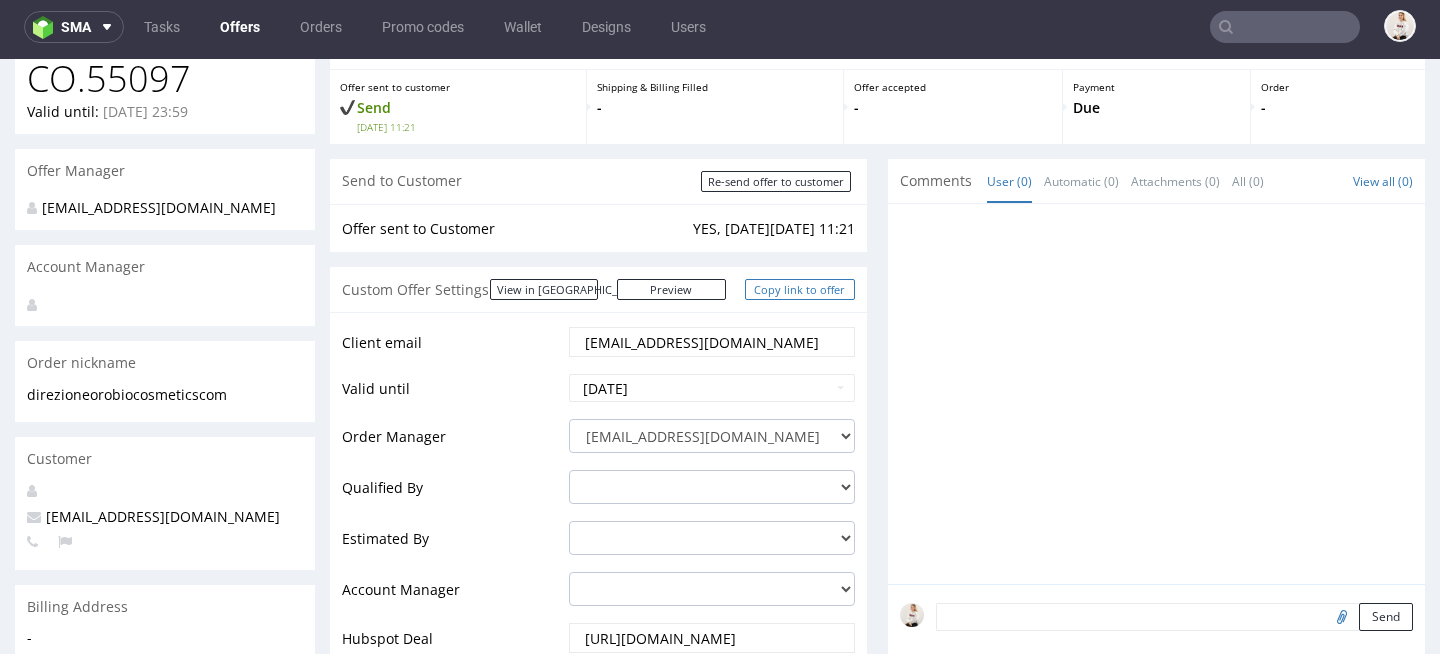 click on "Copy link to offer" at bounding box center (800, 289) 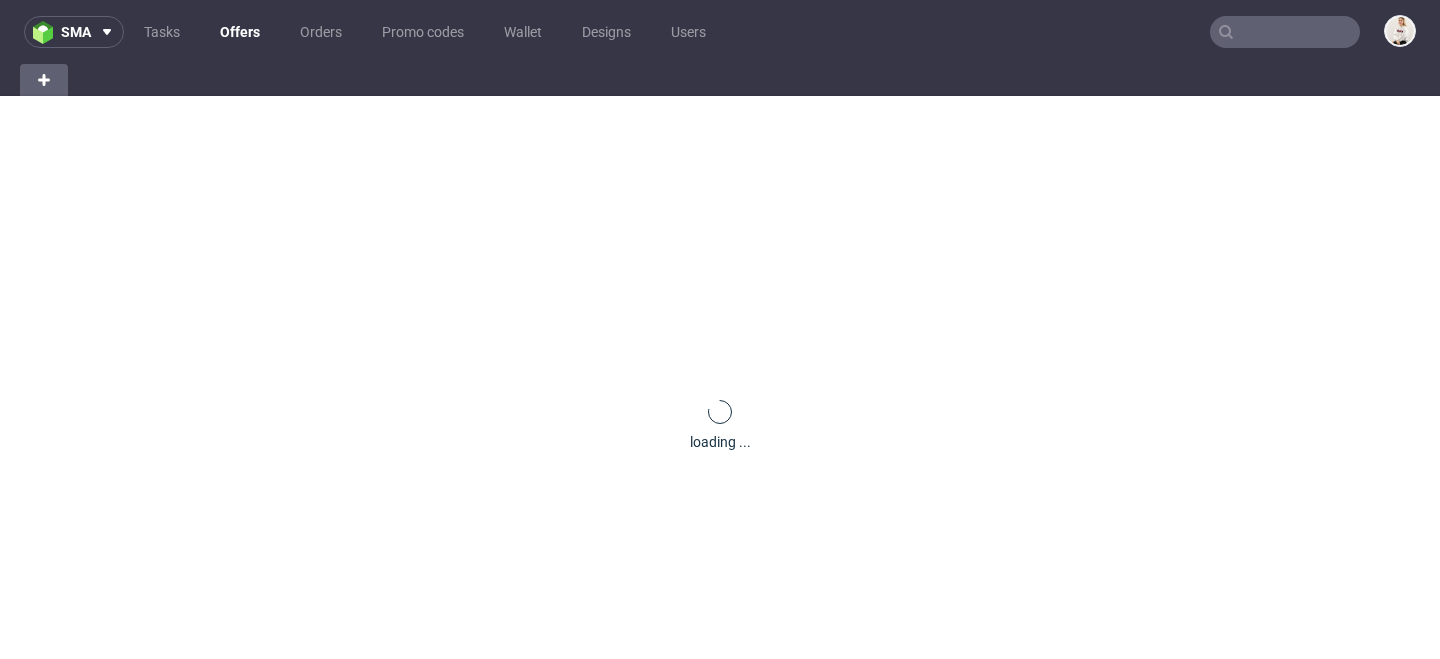 scroll, scrollTop: 0, scrollLeft: 0, axis: both 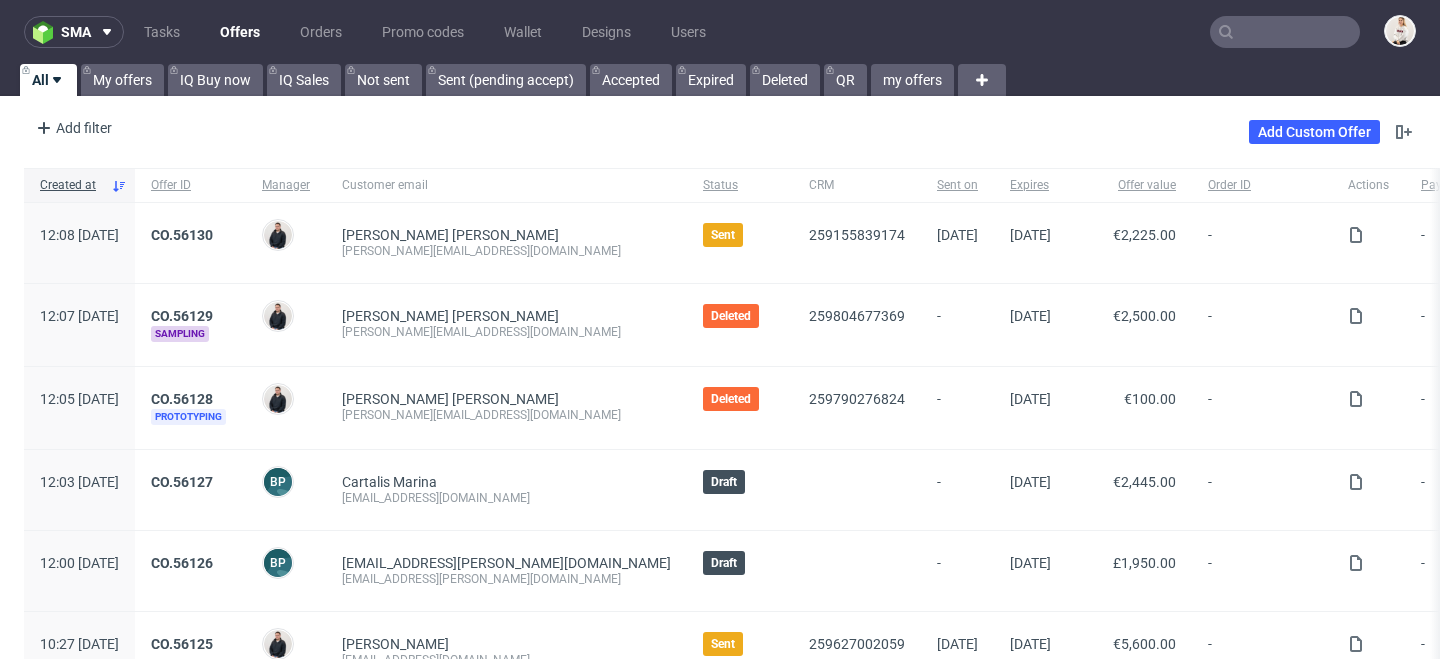 click at bounding box center (1285, 32) 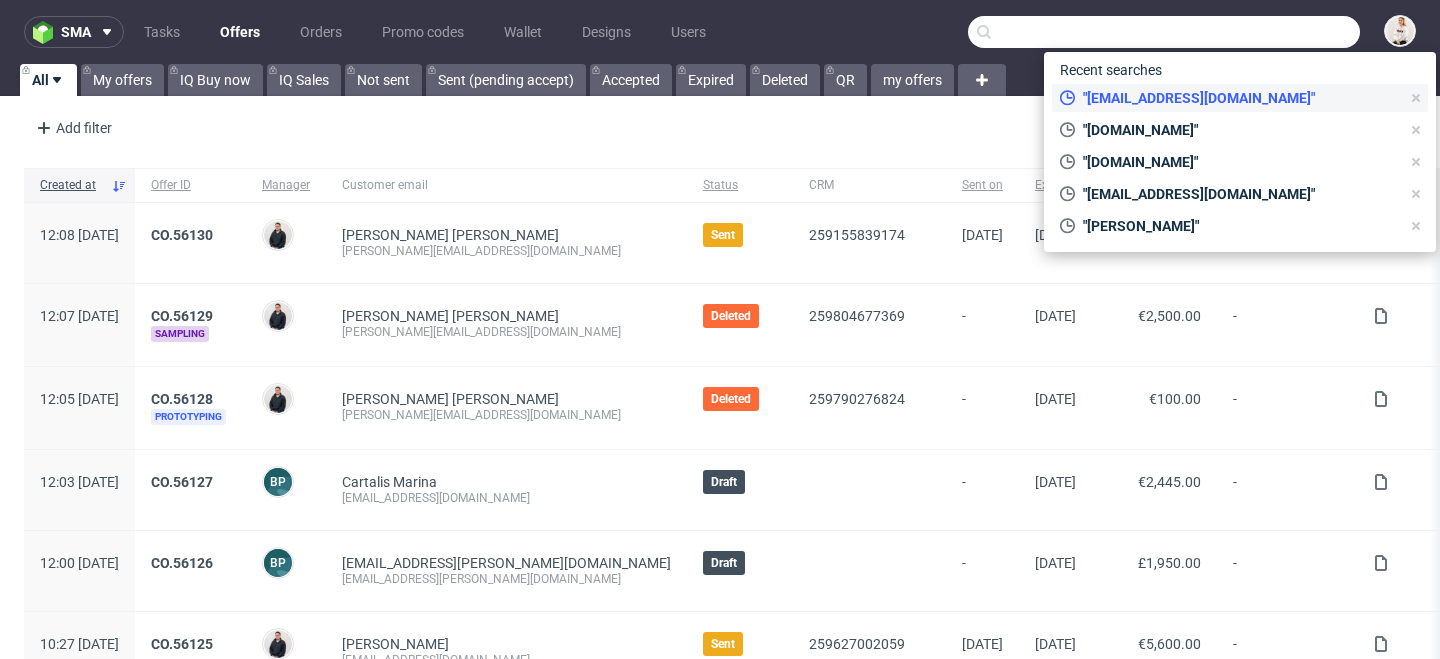 click on ""[EMAIL_ADDRESS][DOMAIN_NAME]"" at bounding box center [1237, 98] 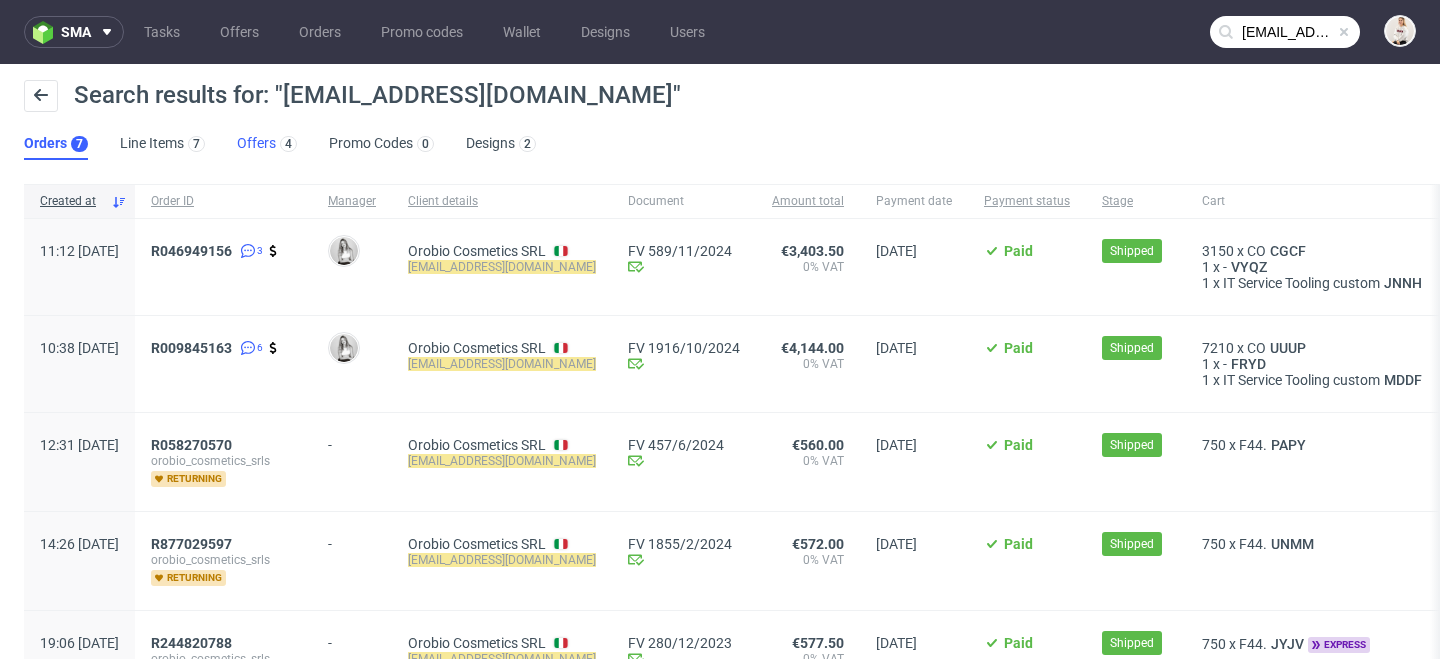 click on "Offers 4" at bounding box center (267, 144) 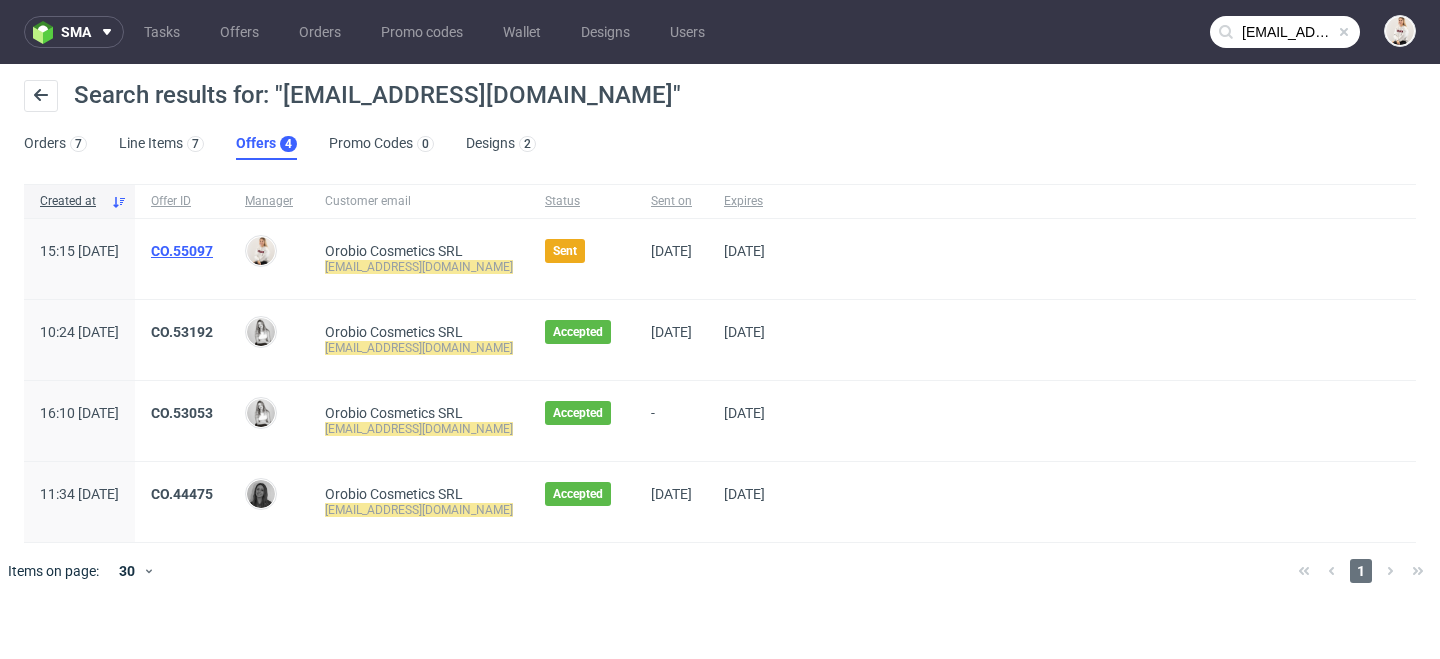 click on "CO.55097" at bounding box center (182, 251) 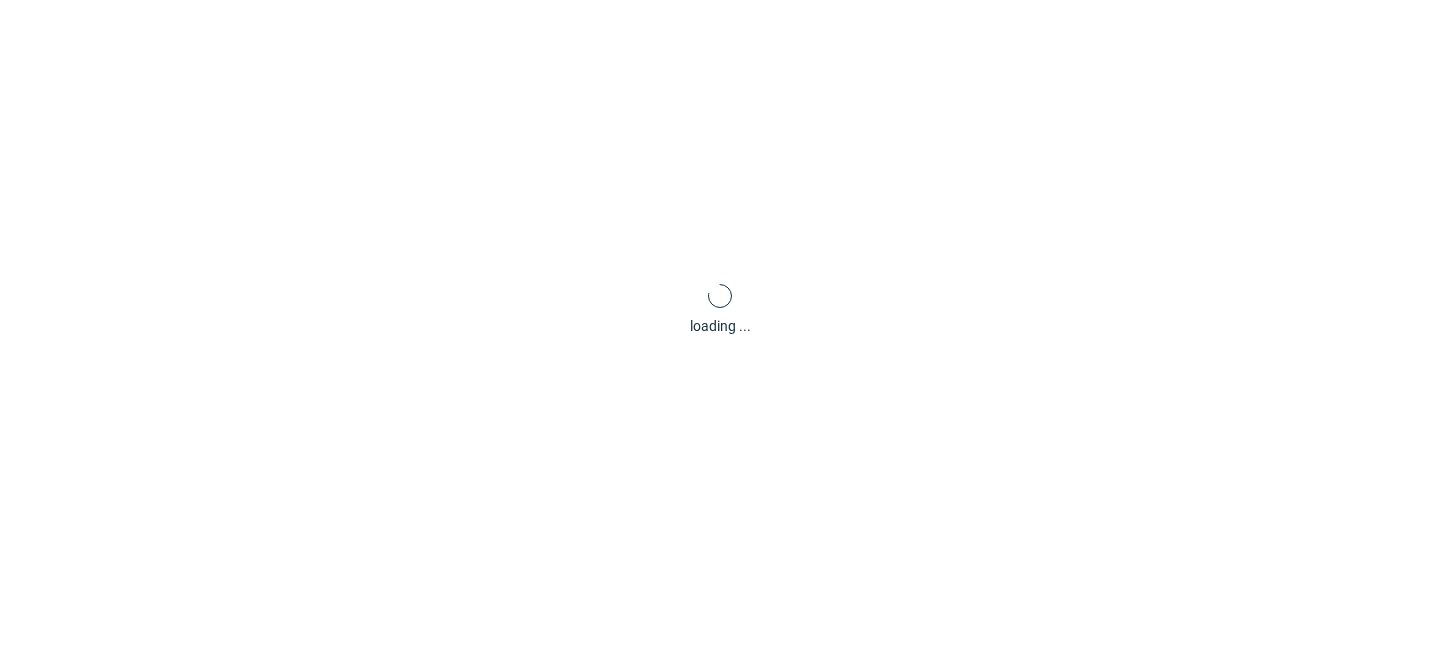 scroll, scrollTop: 5, scrollLeft: 0, axis: vertical 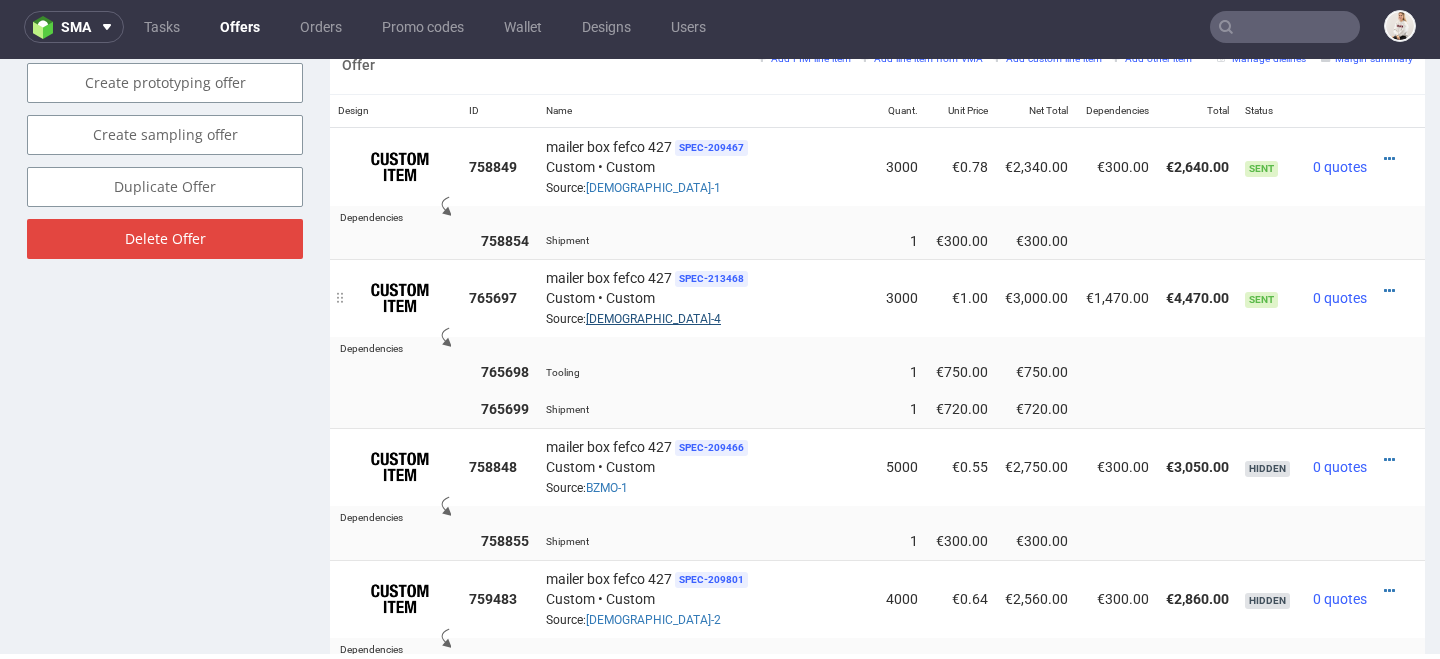 click on "[DEMOGRAPHIC_DATA]-4" at bounding box center [653, 319] 